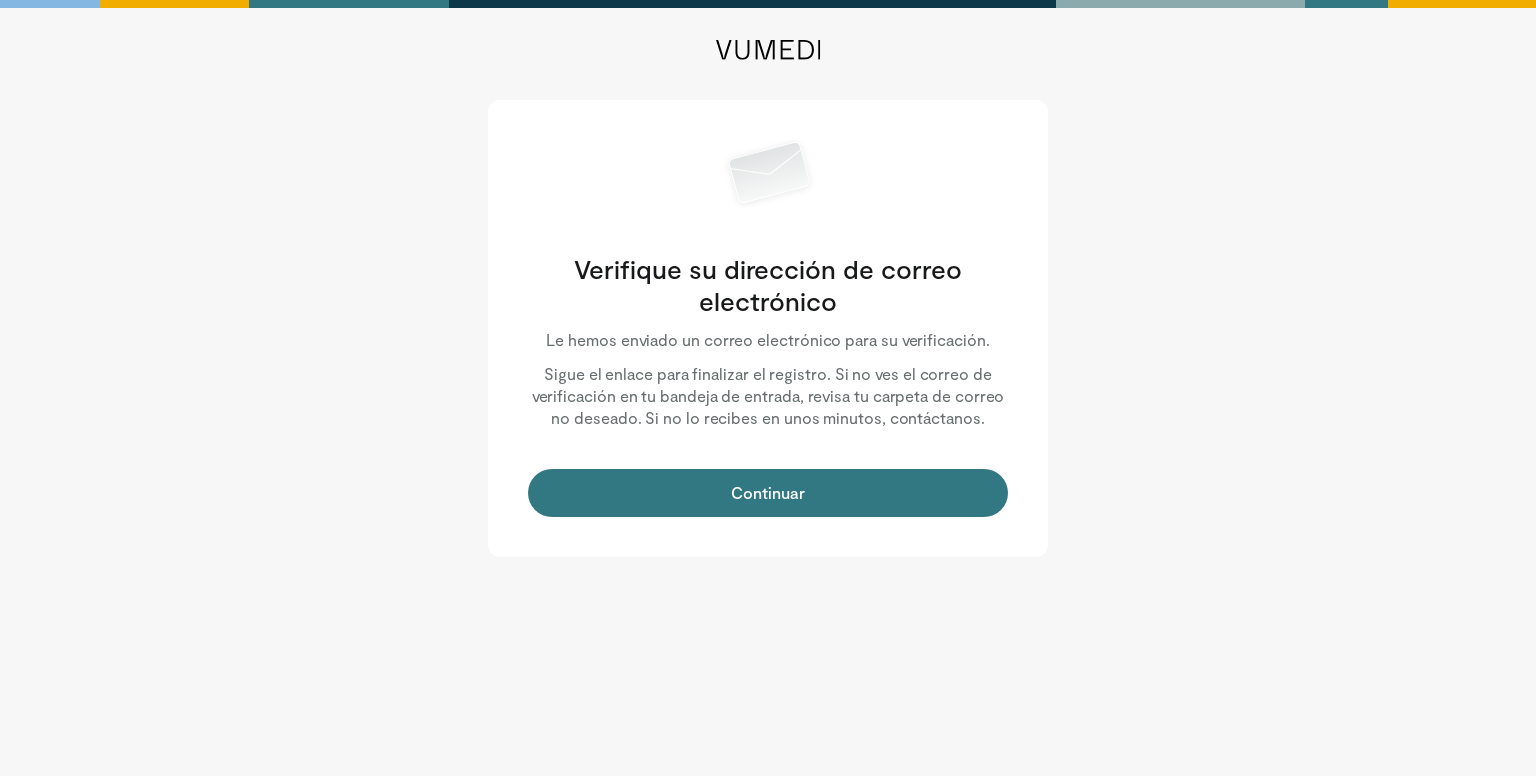 scroll, scrollTop: 0, scrollLeft: 0, axis: both 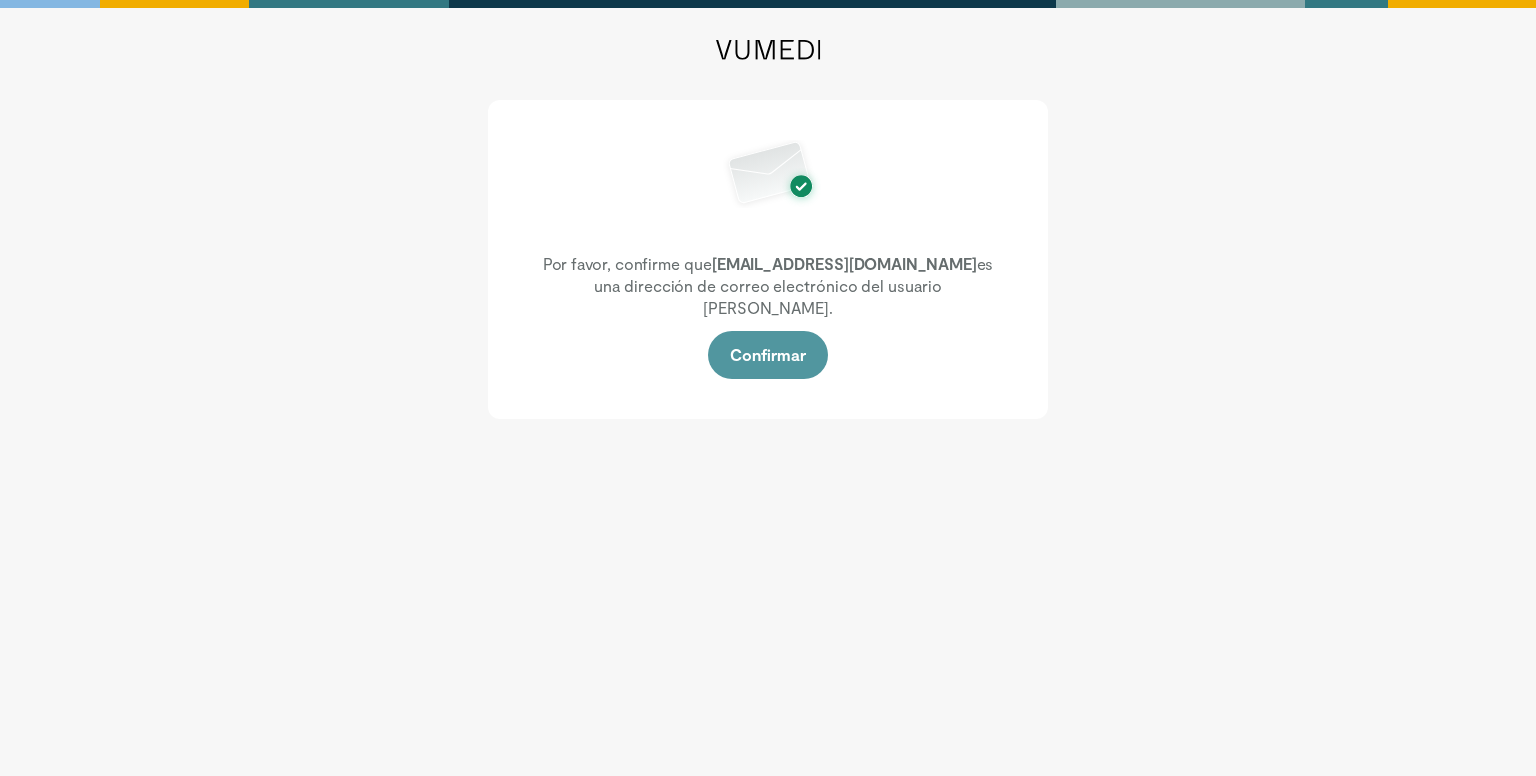click on "Confirmar" at bounding box center (767, 354) 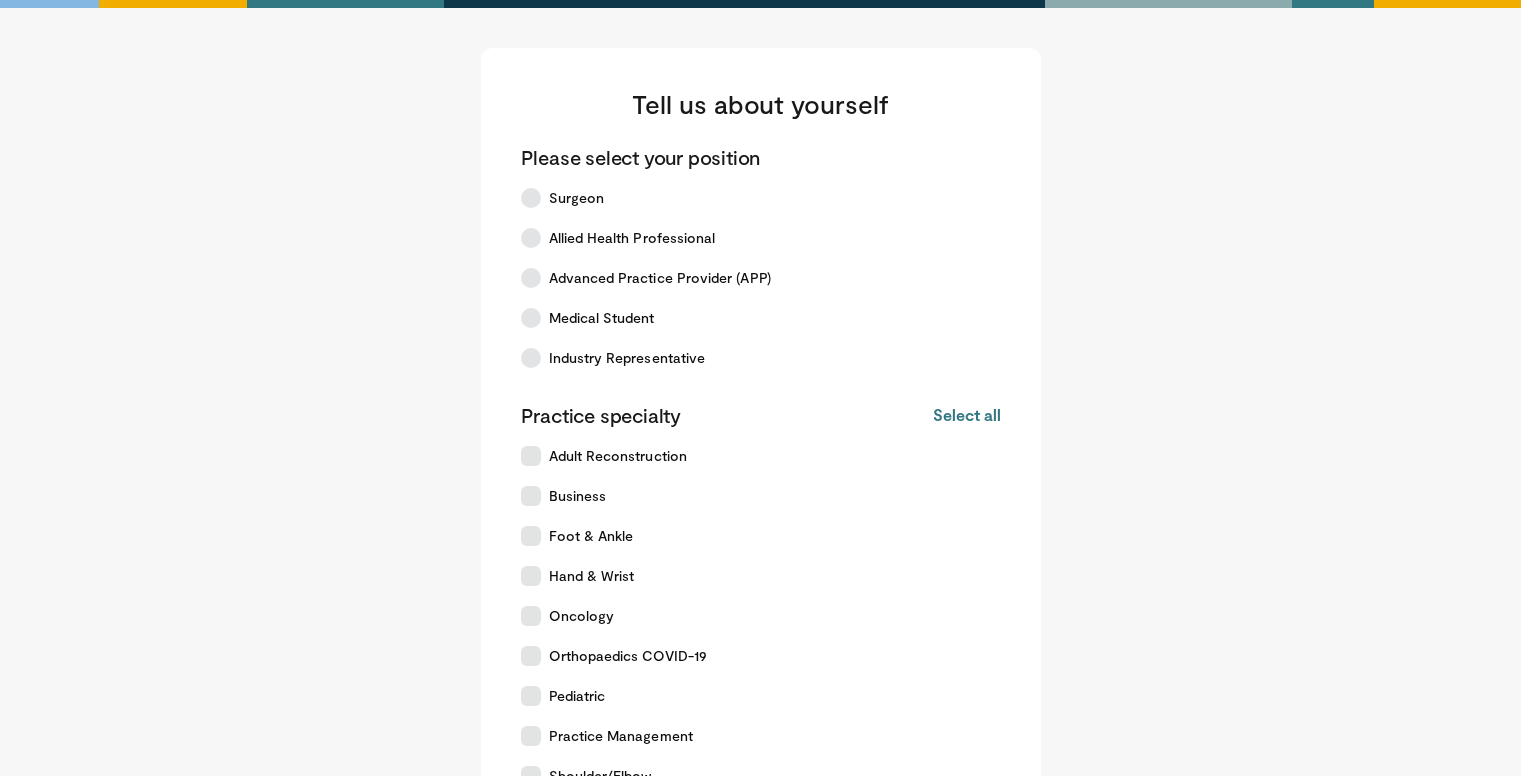 scroll, scrollTop: 0, scrollLeft: 0, axis: both 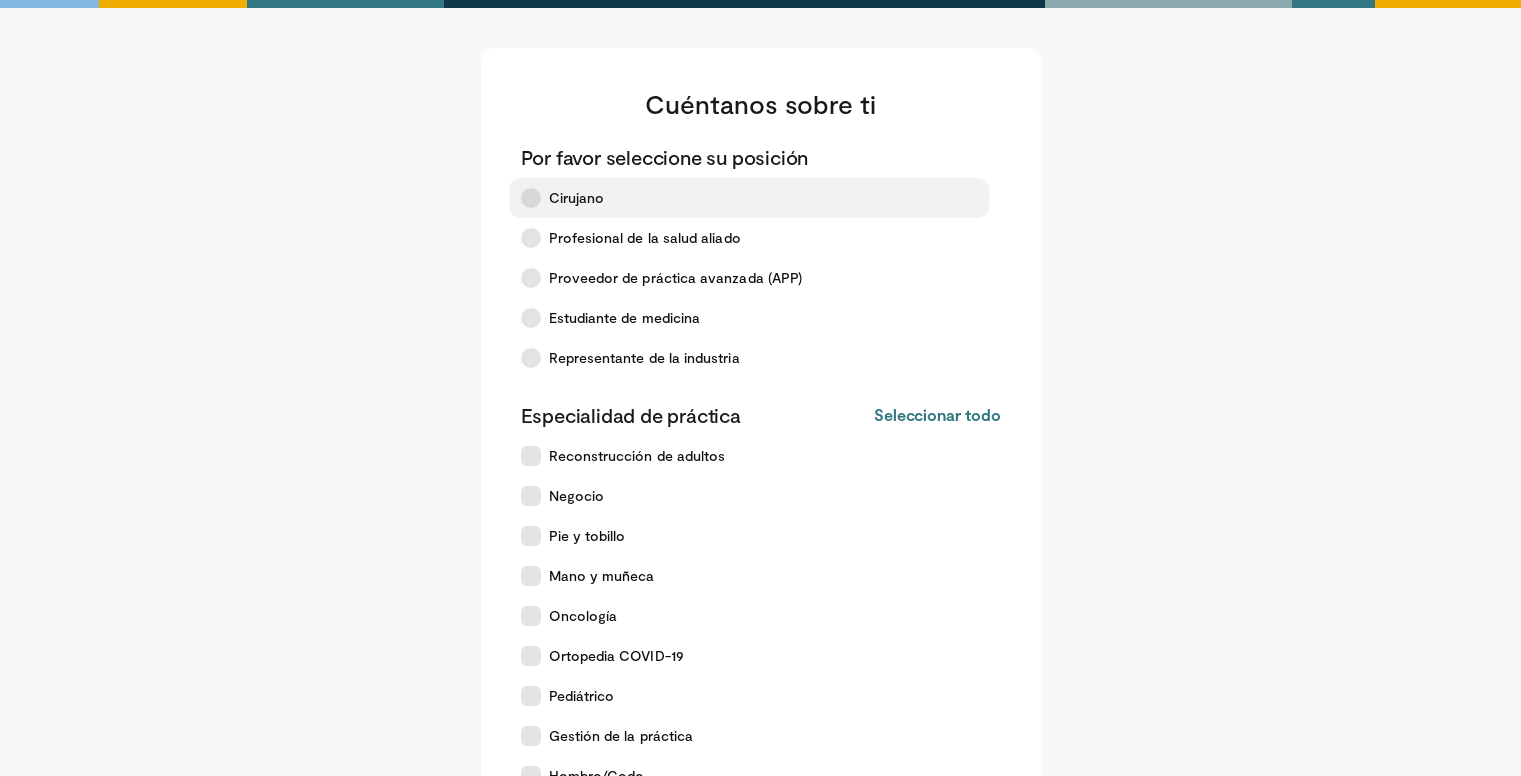 click on "Cirujano" at bounding box center [577, 197] 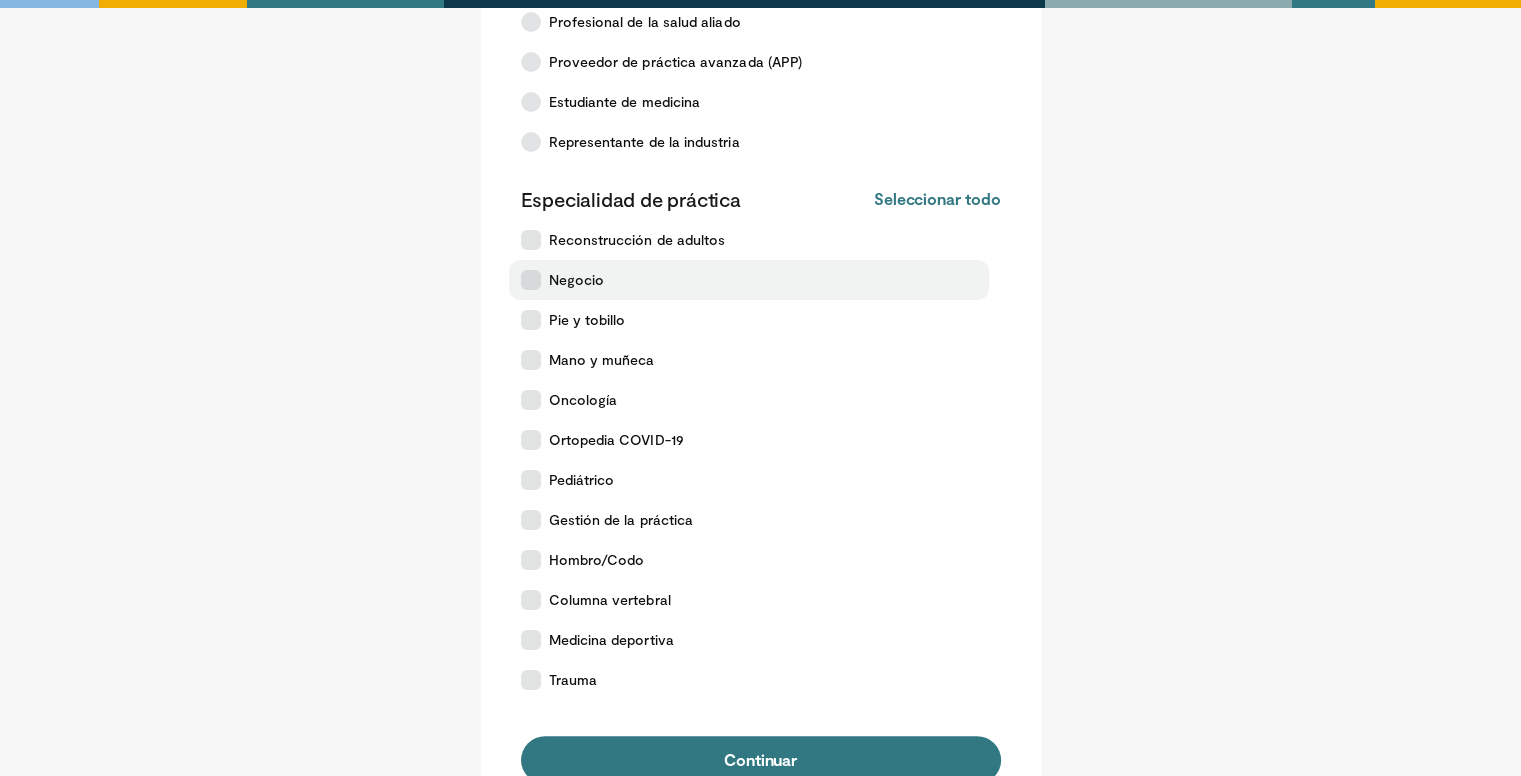 scroll, scrollTop: 218, scrollLeft: 0, axis: vertical 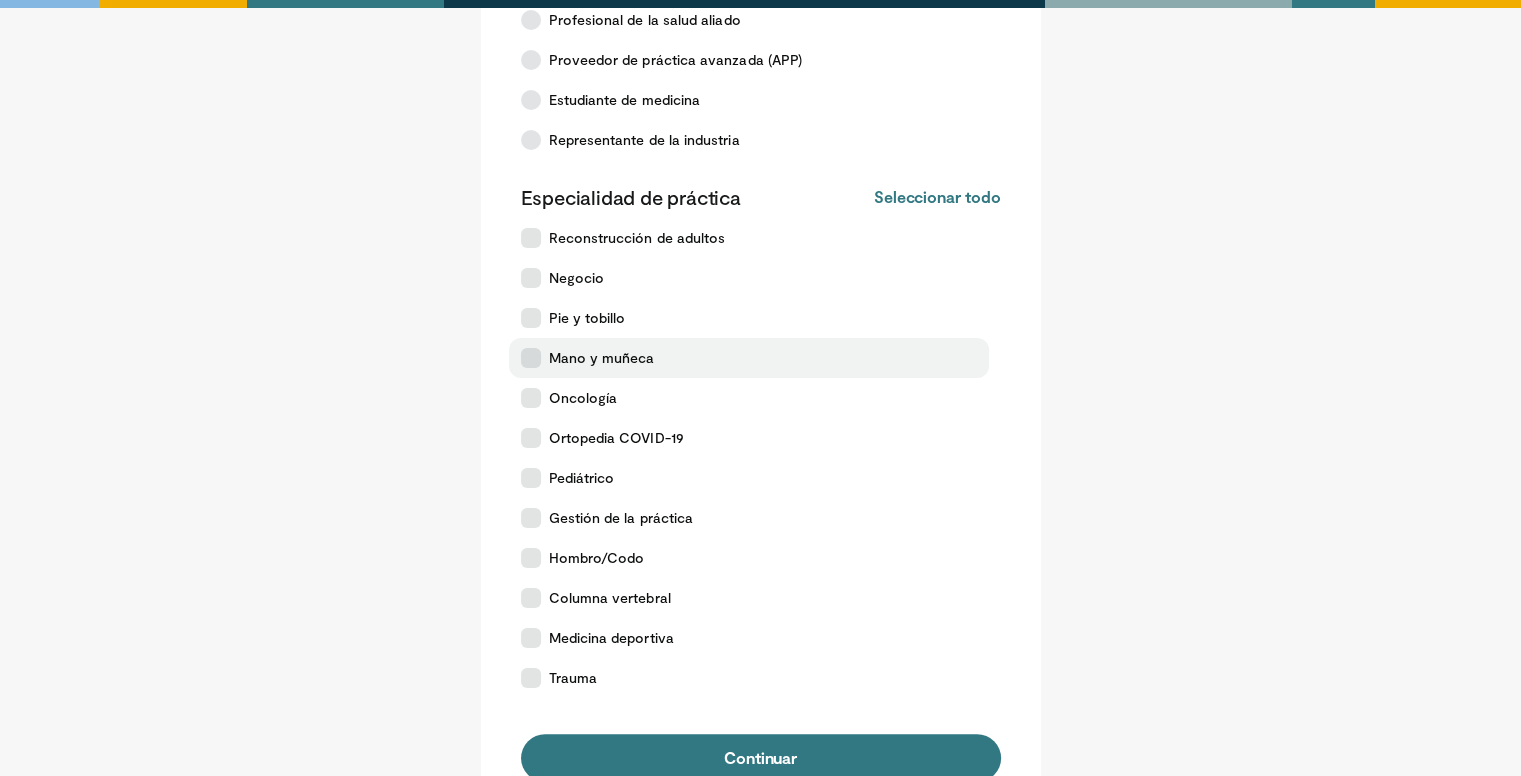 click on "Mano y muñeca" at bounding box center (602, 357) 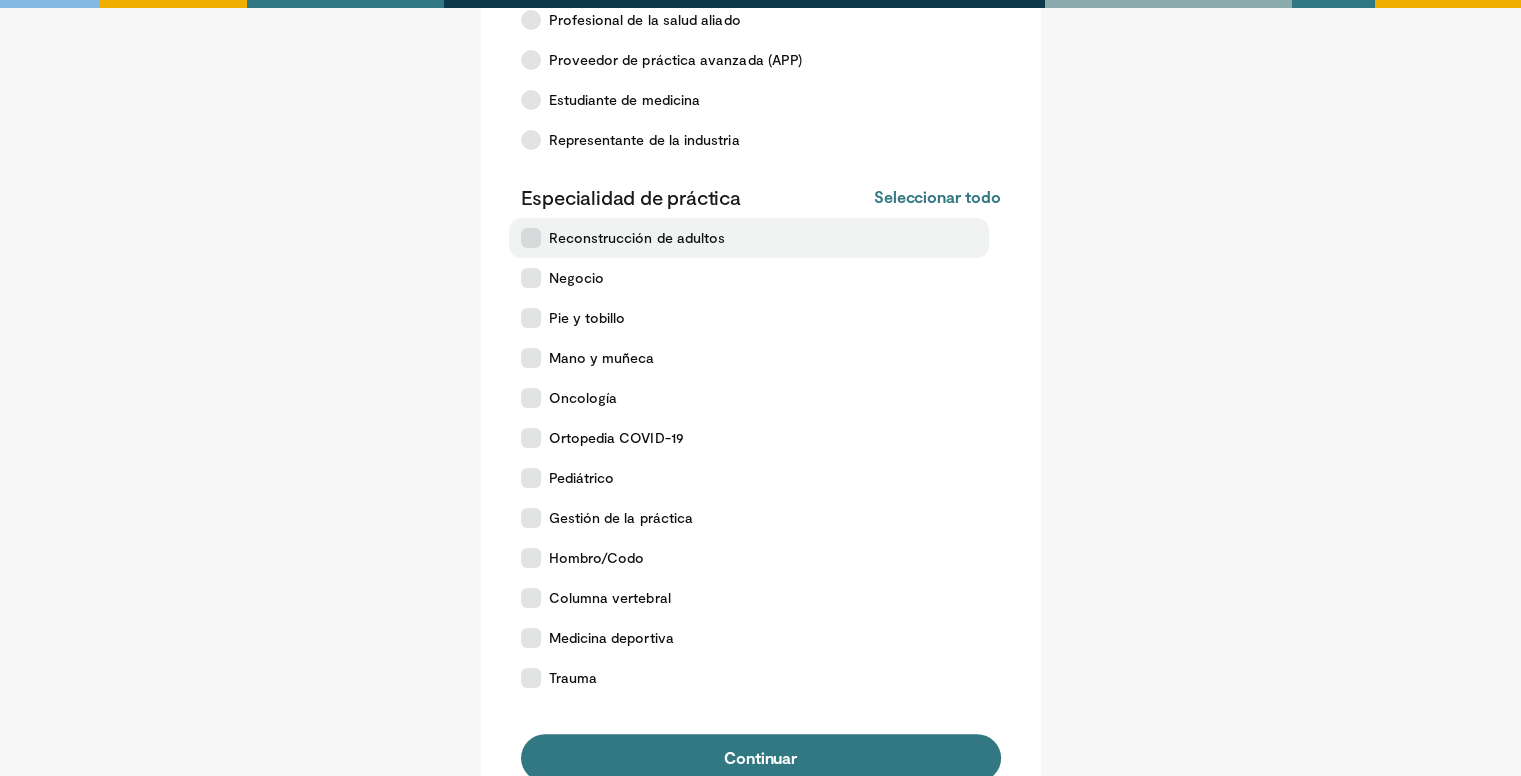 click at bounding box center (531, 238) 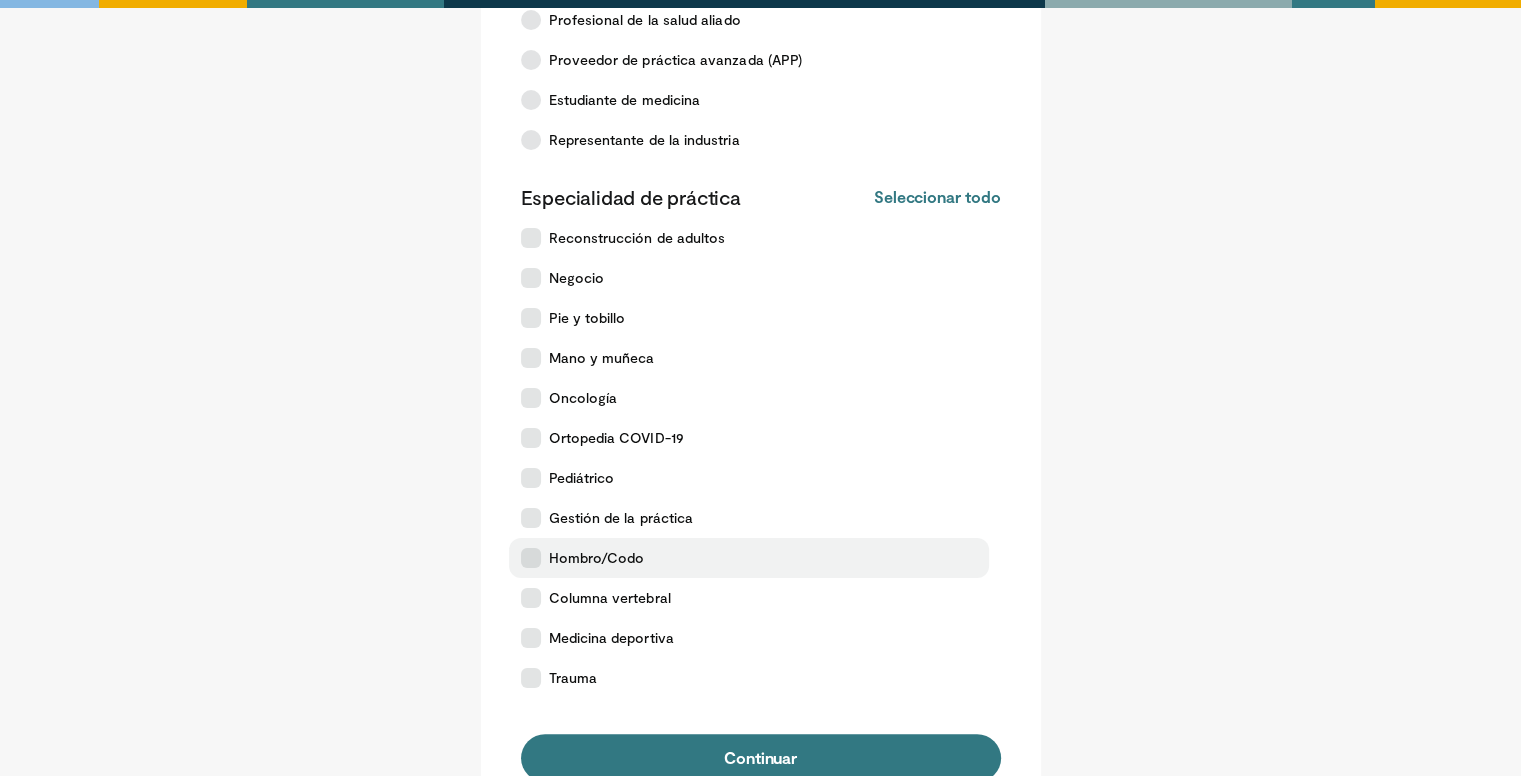 click at bounding box center (531, 558) 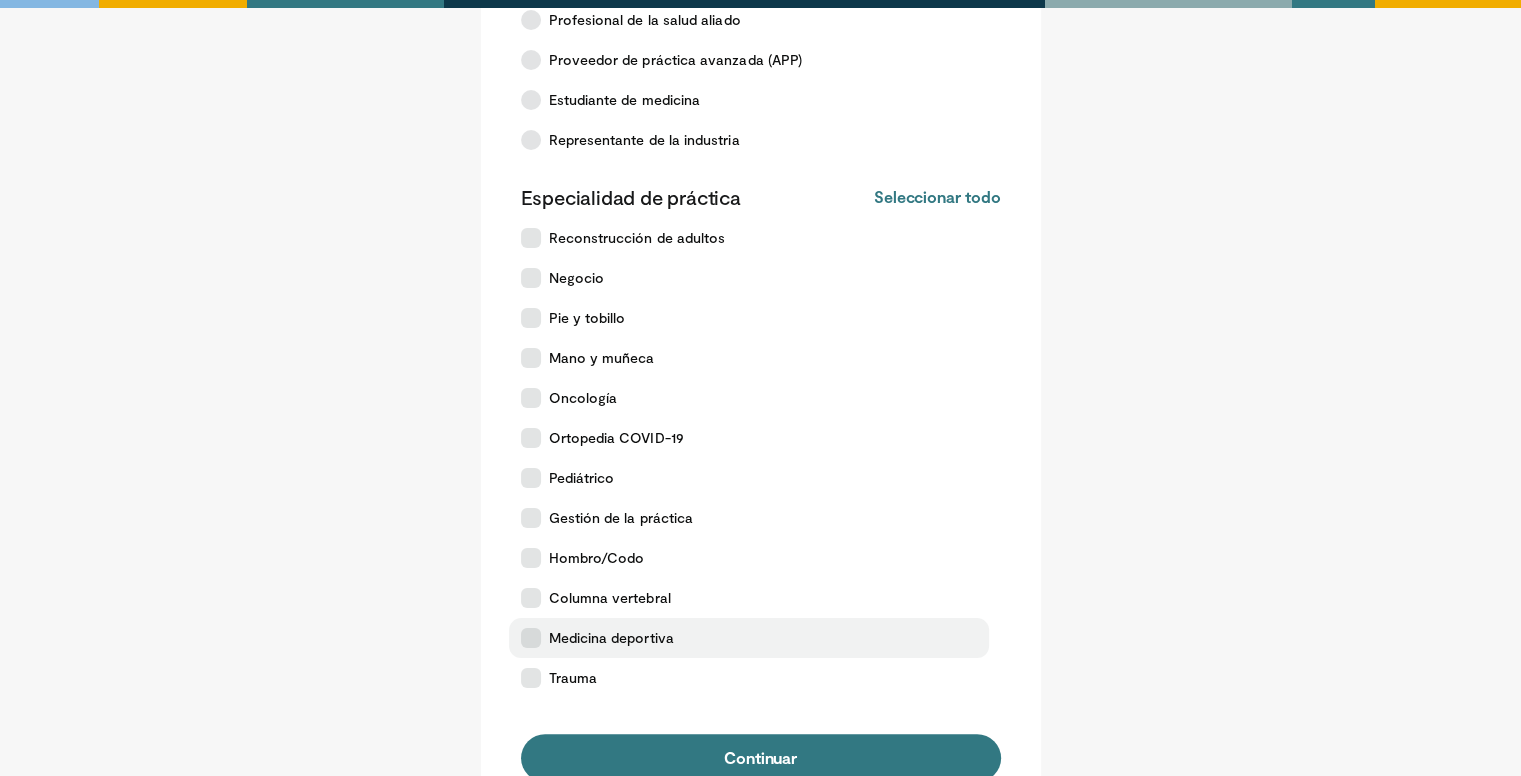 click at bounding box center (531, 638) 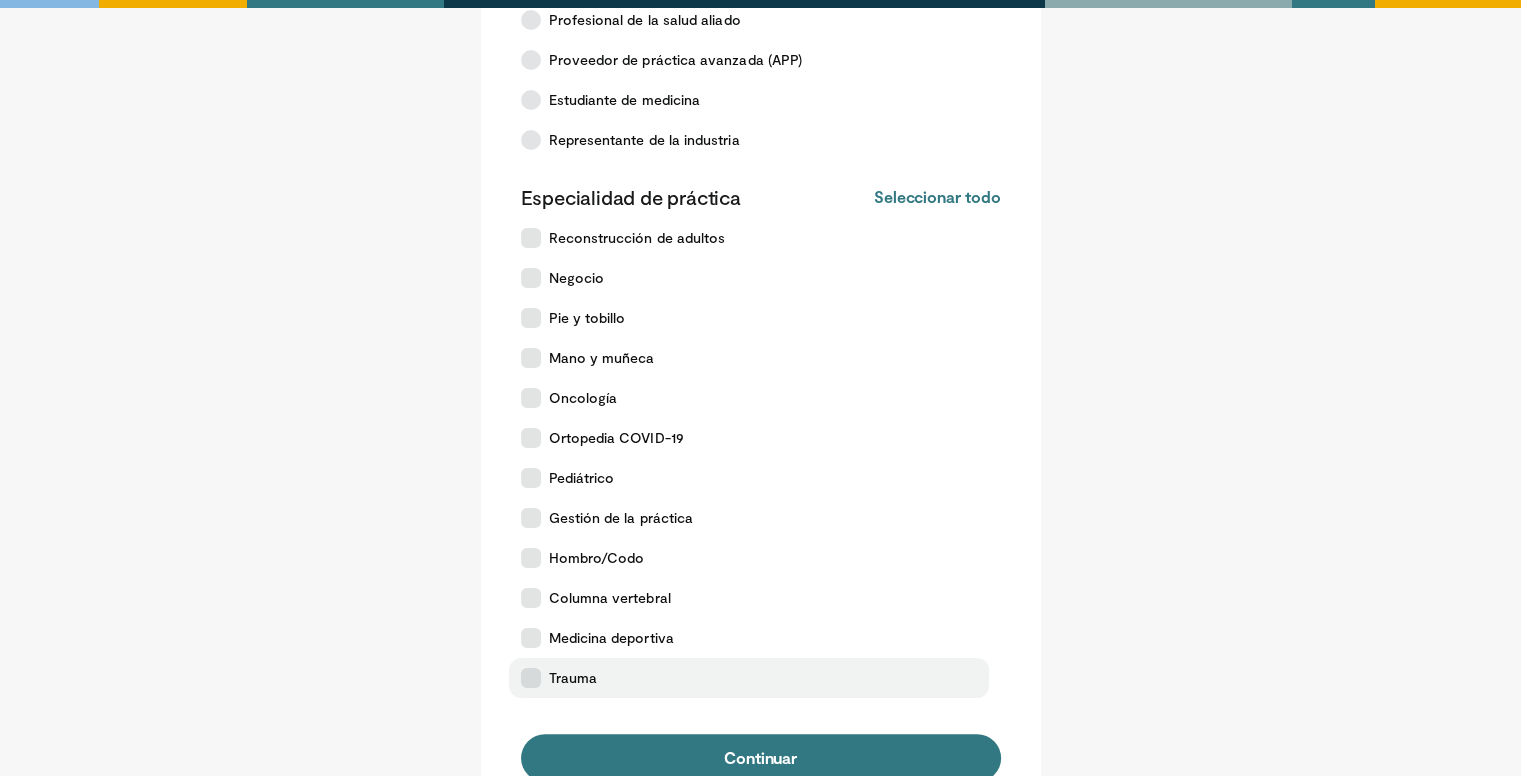 click at bounding box center [531, 678] 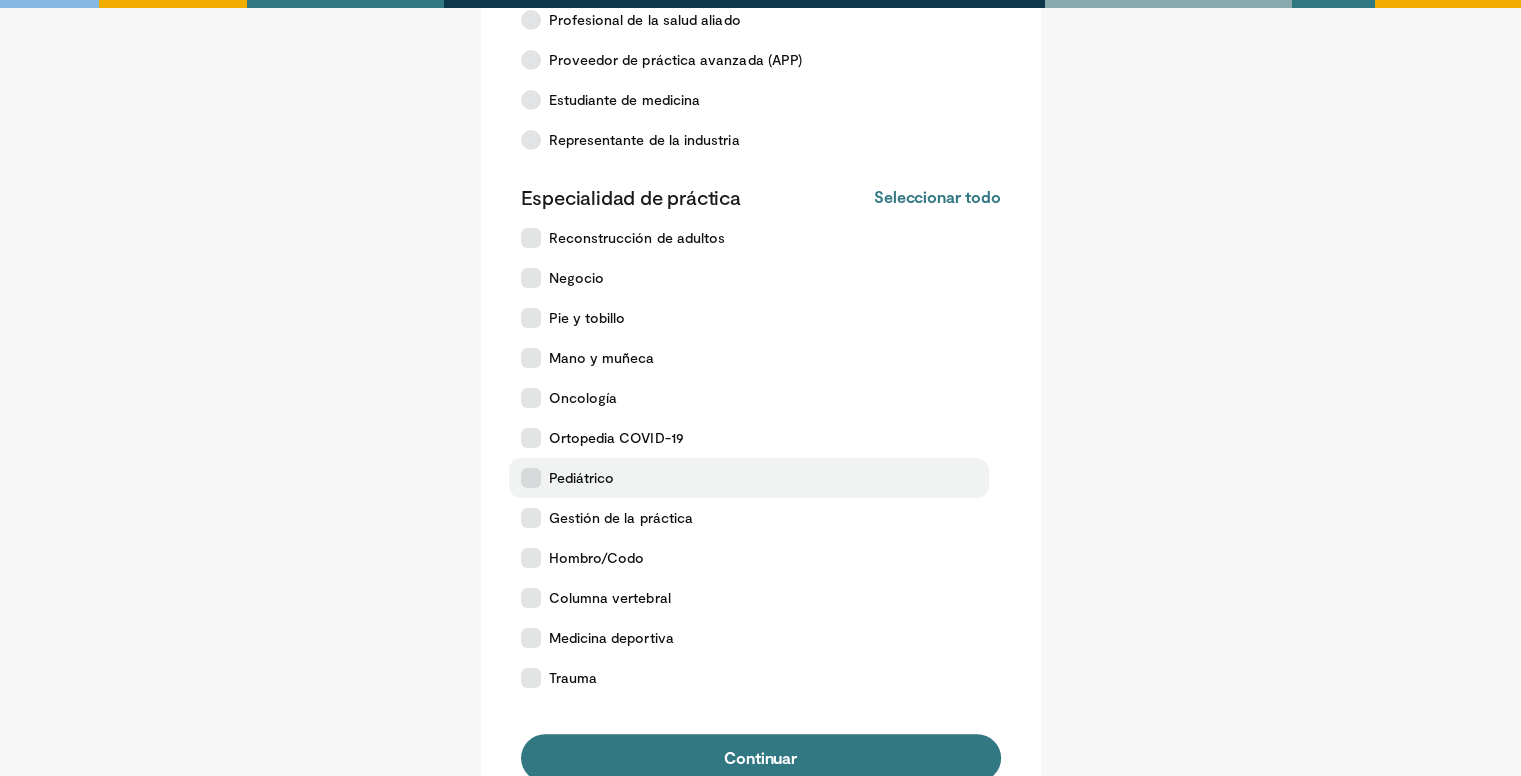 click at bounding box center [531, 478] 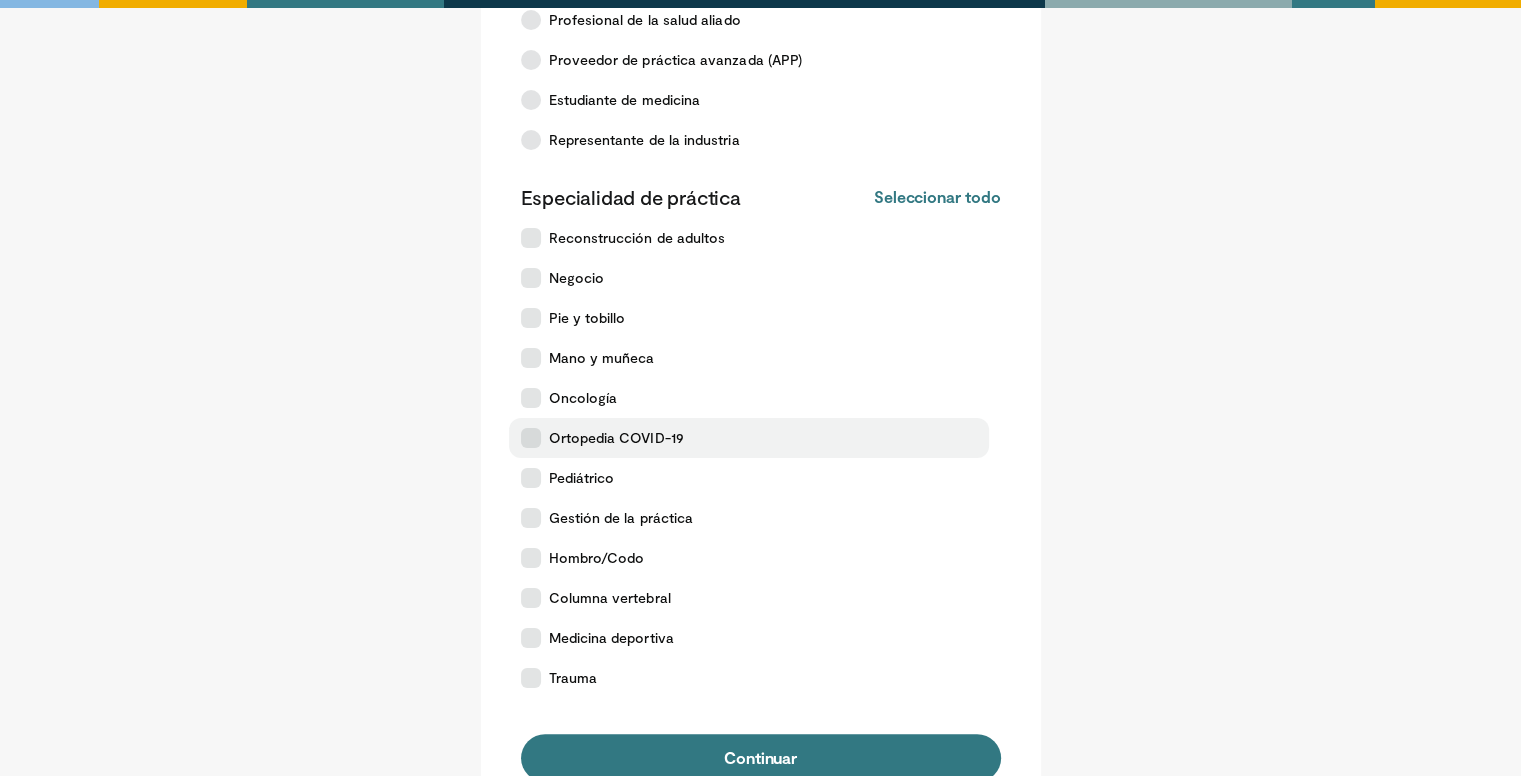 click at bounding box center (531, 438) 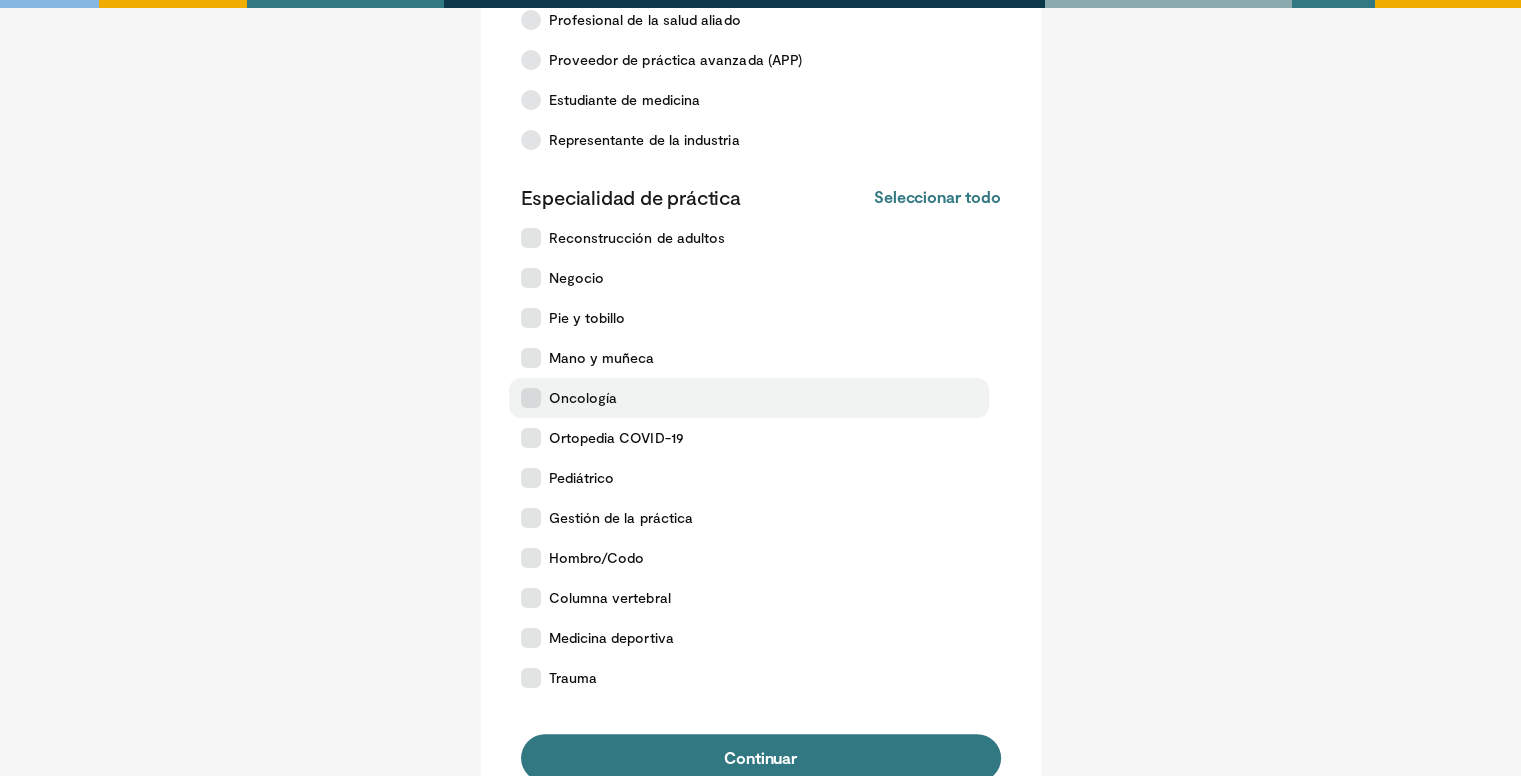 click at bounding box center (531, 398) 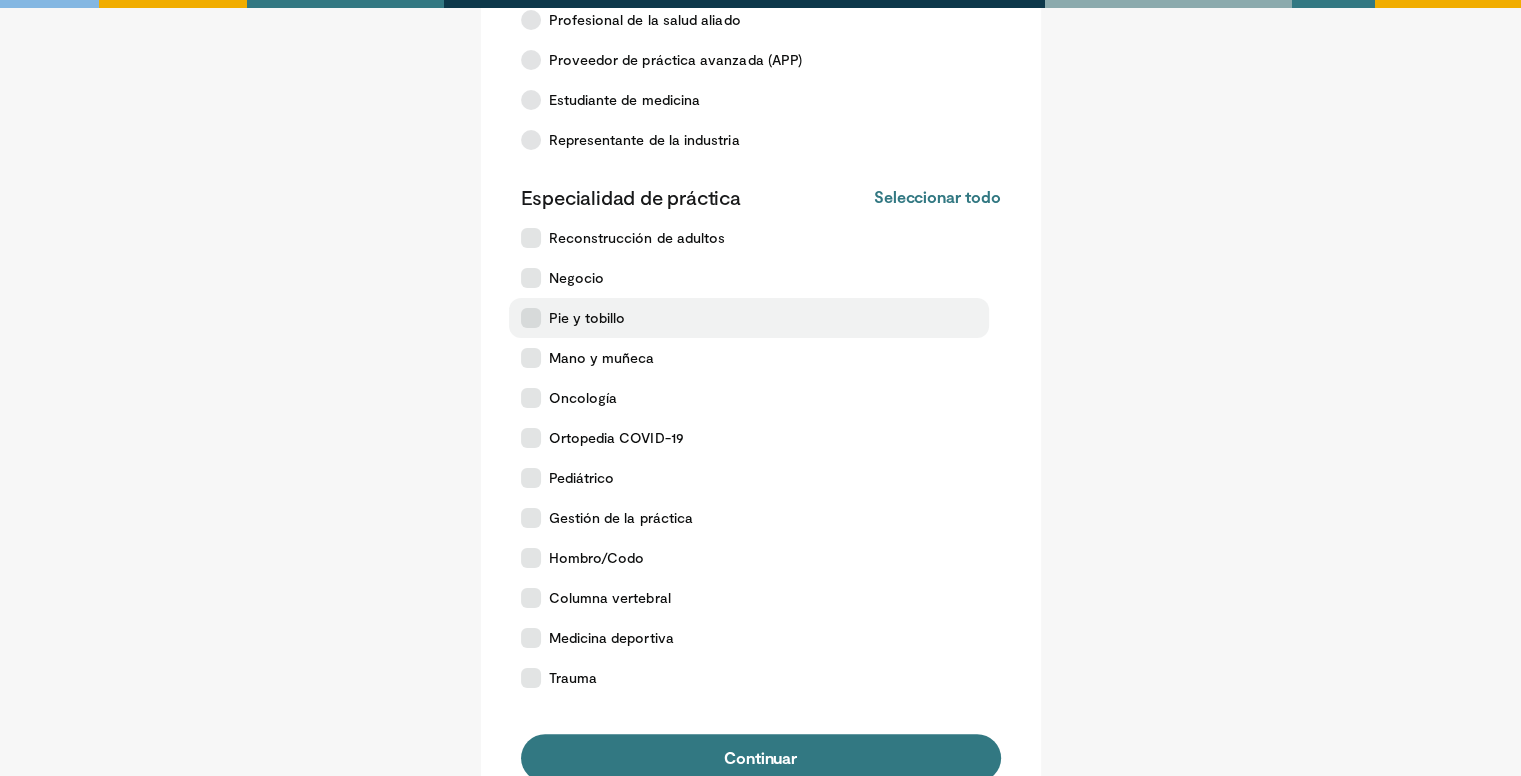 click at bounding box center (531, 318) 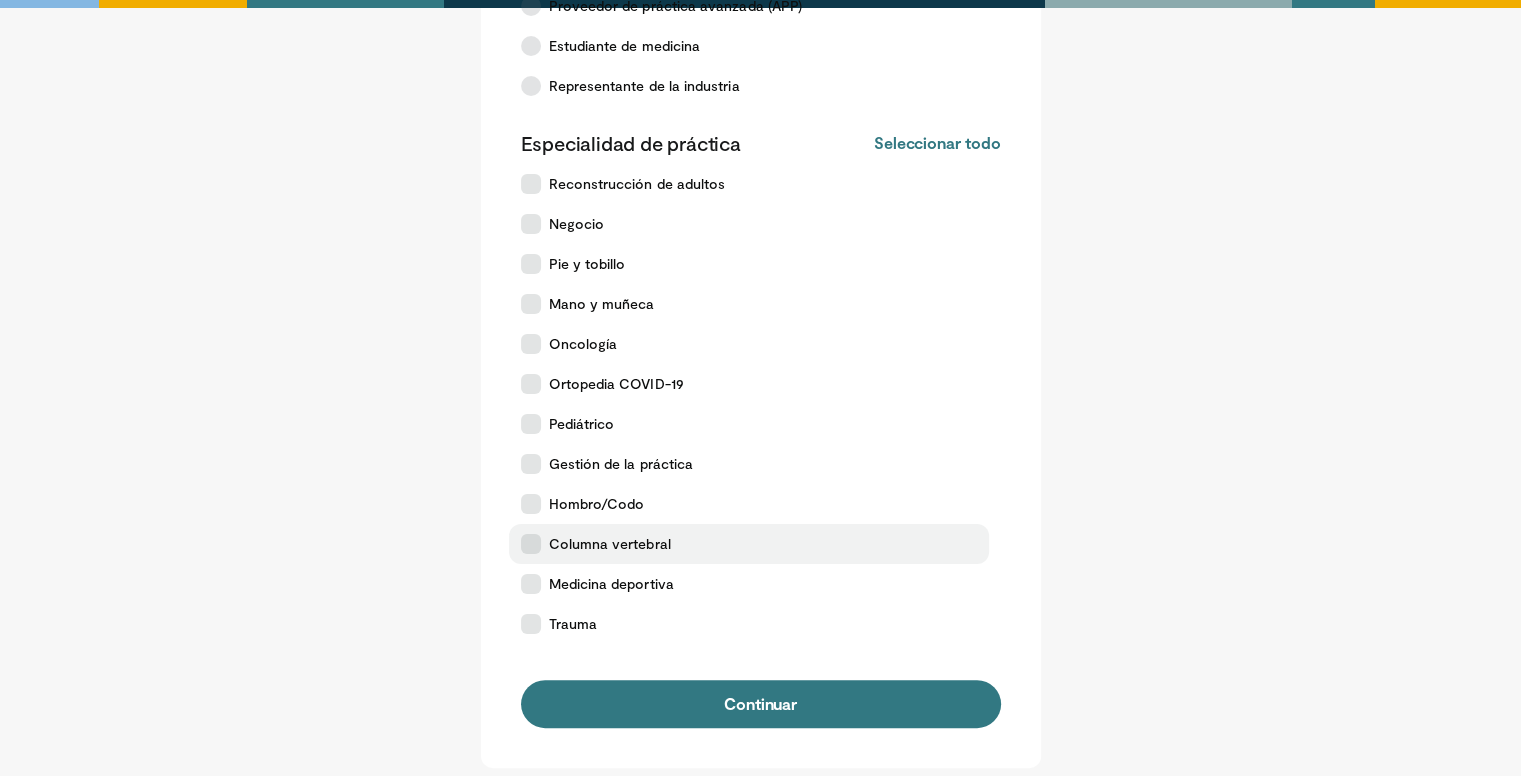 scroll, scrollTop: 272, scrollLeft: 0, axis: vertical 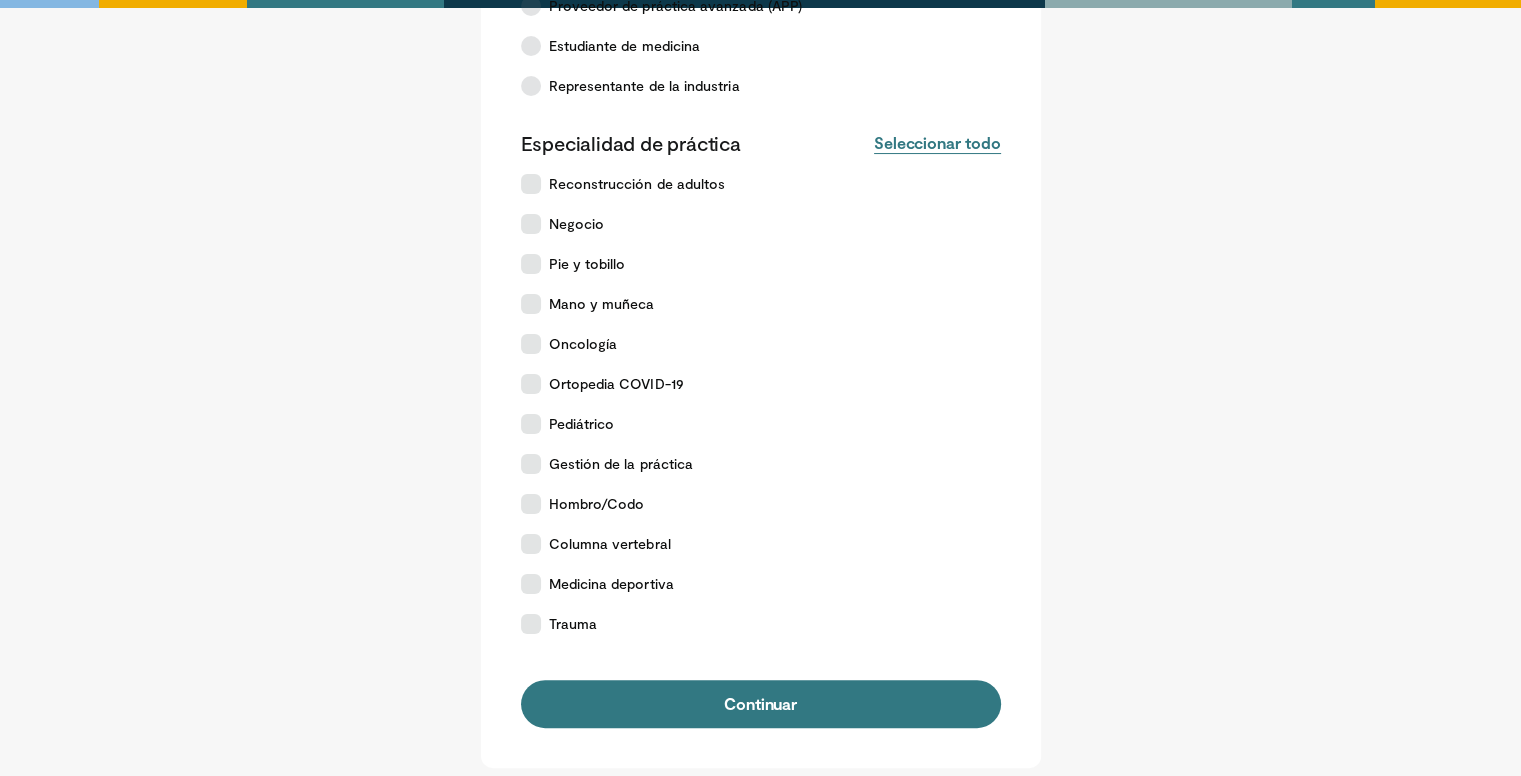 click on "Seleccionar todo" at bounding box center (937, 142) 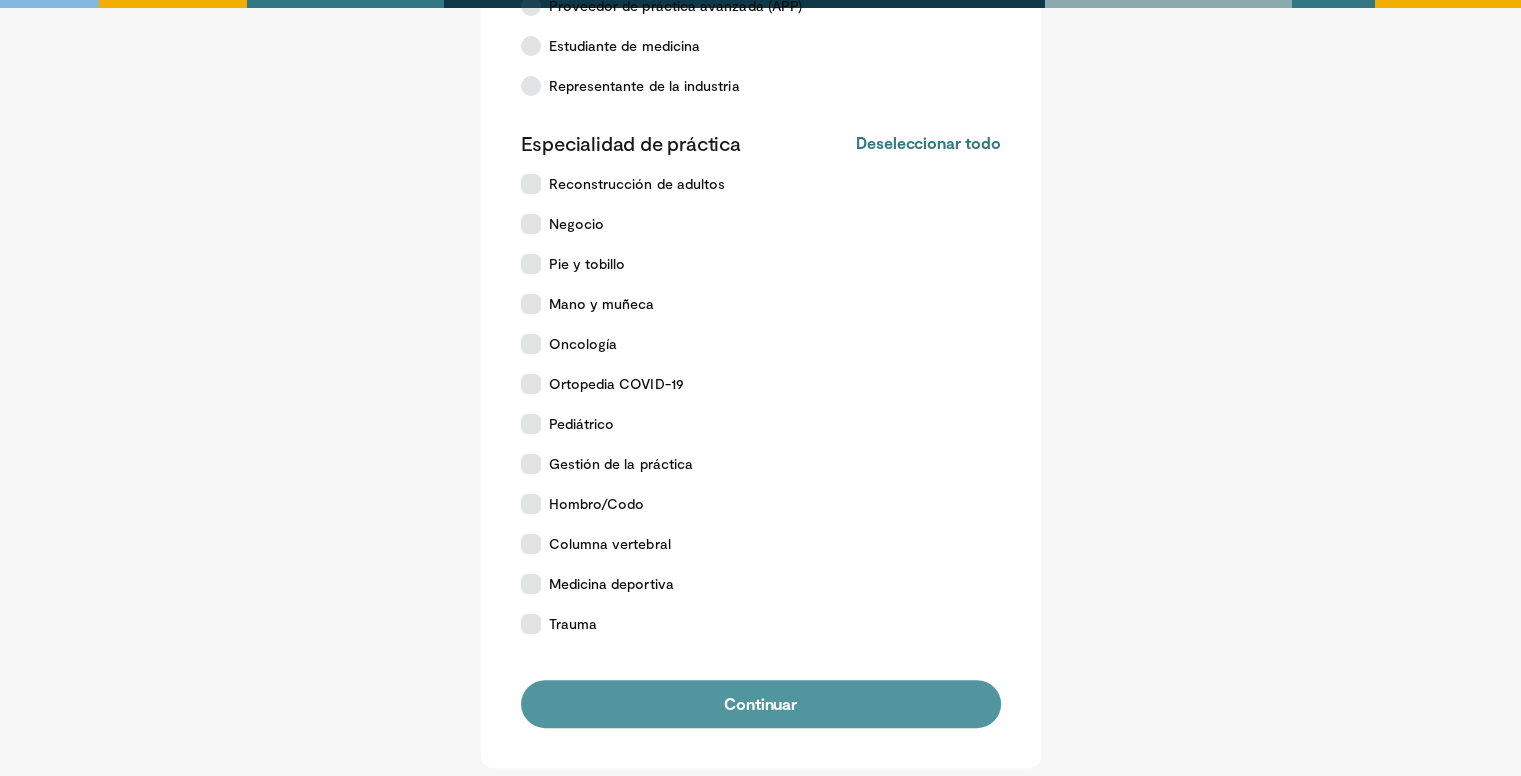 click on "Continuar" at bounding box center (761, 704) 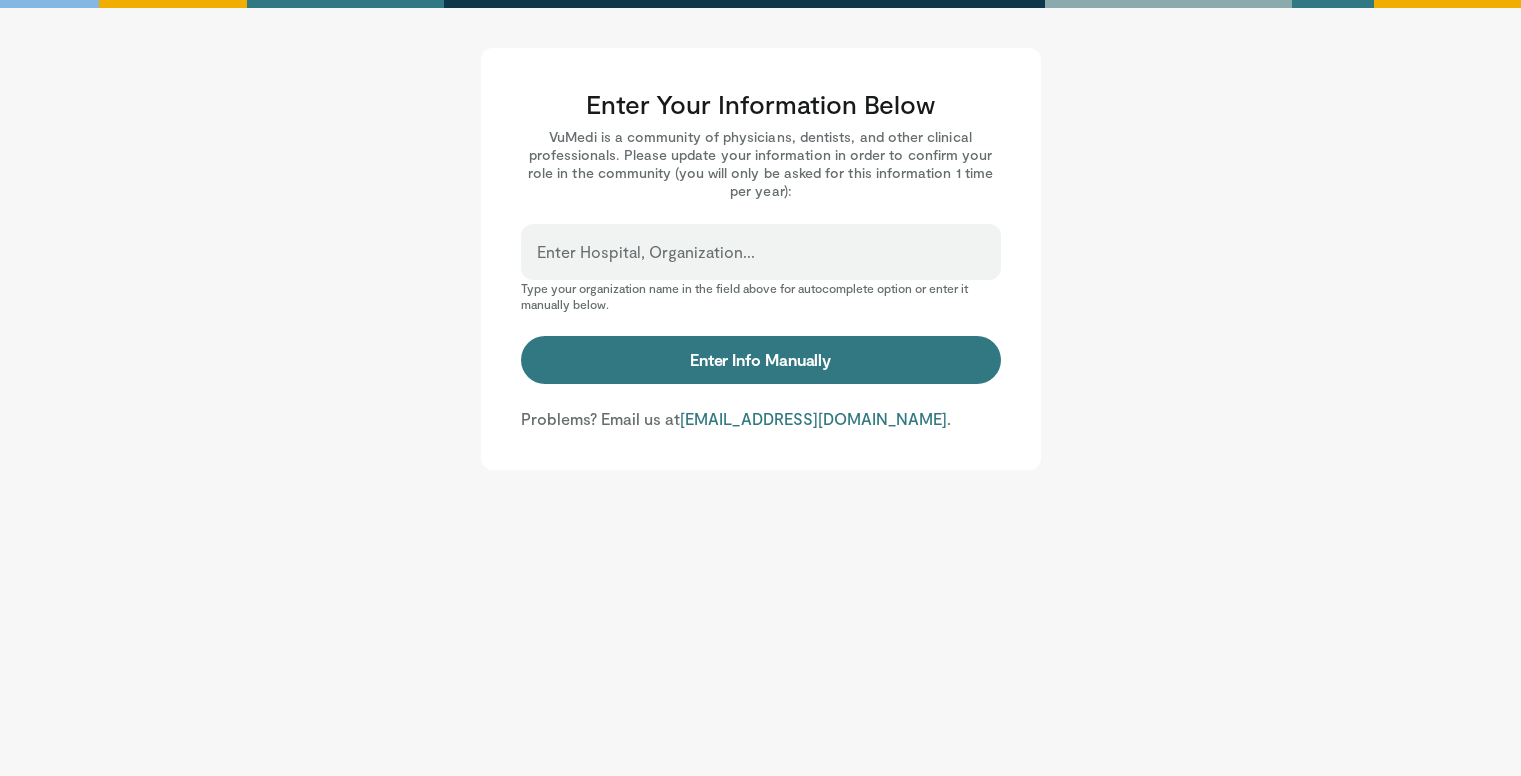 scroll, scrollTop: 0, scrollLeft: 0, axis: both 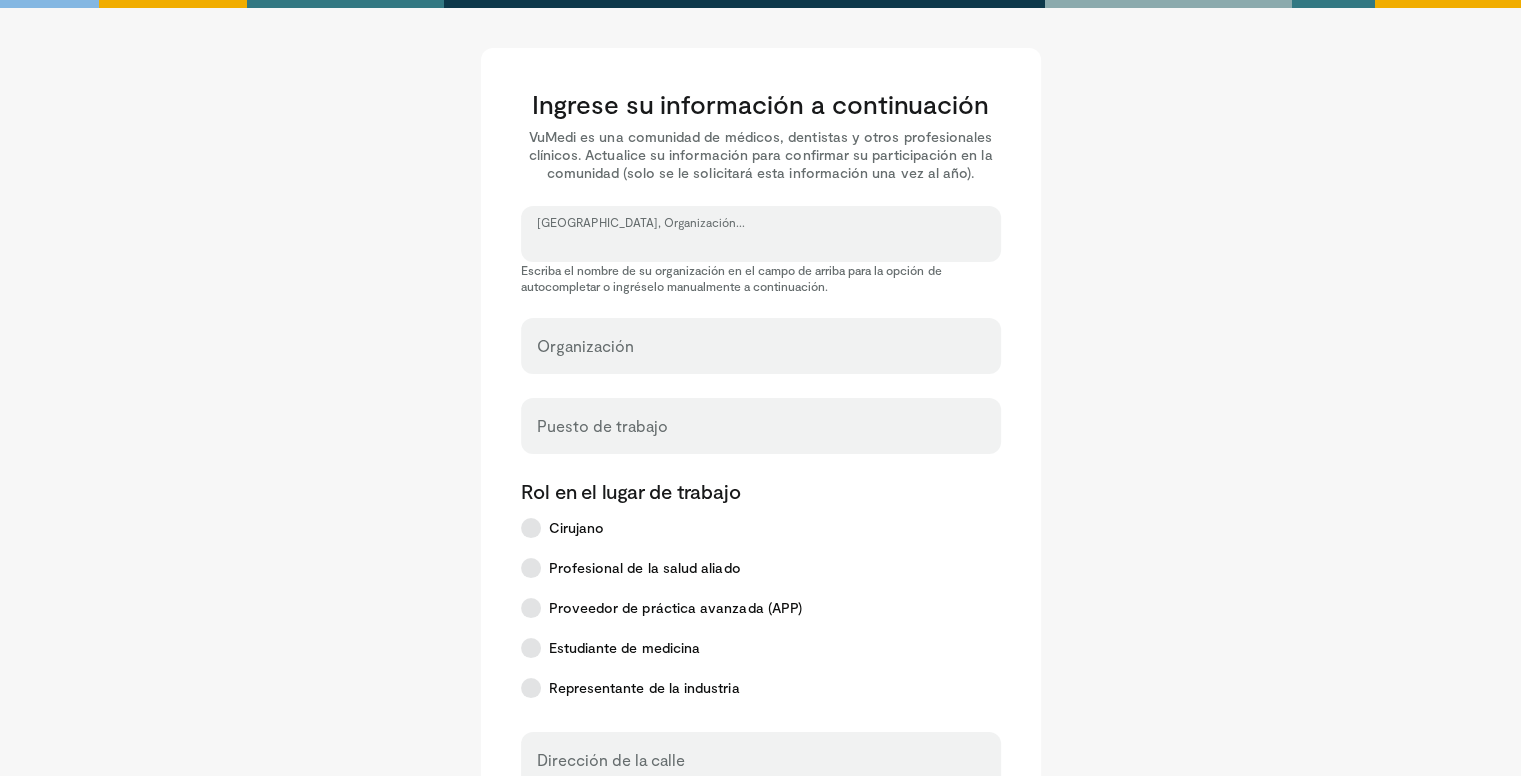 click on "[GEOGRAPHIC_DATA], Organización..." at bounding box center (761, 243) 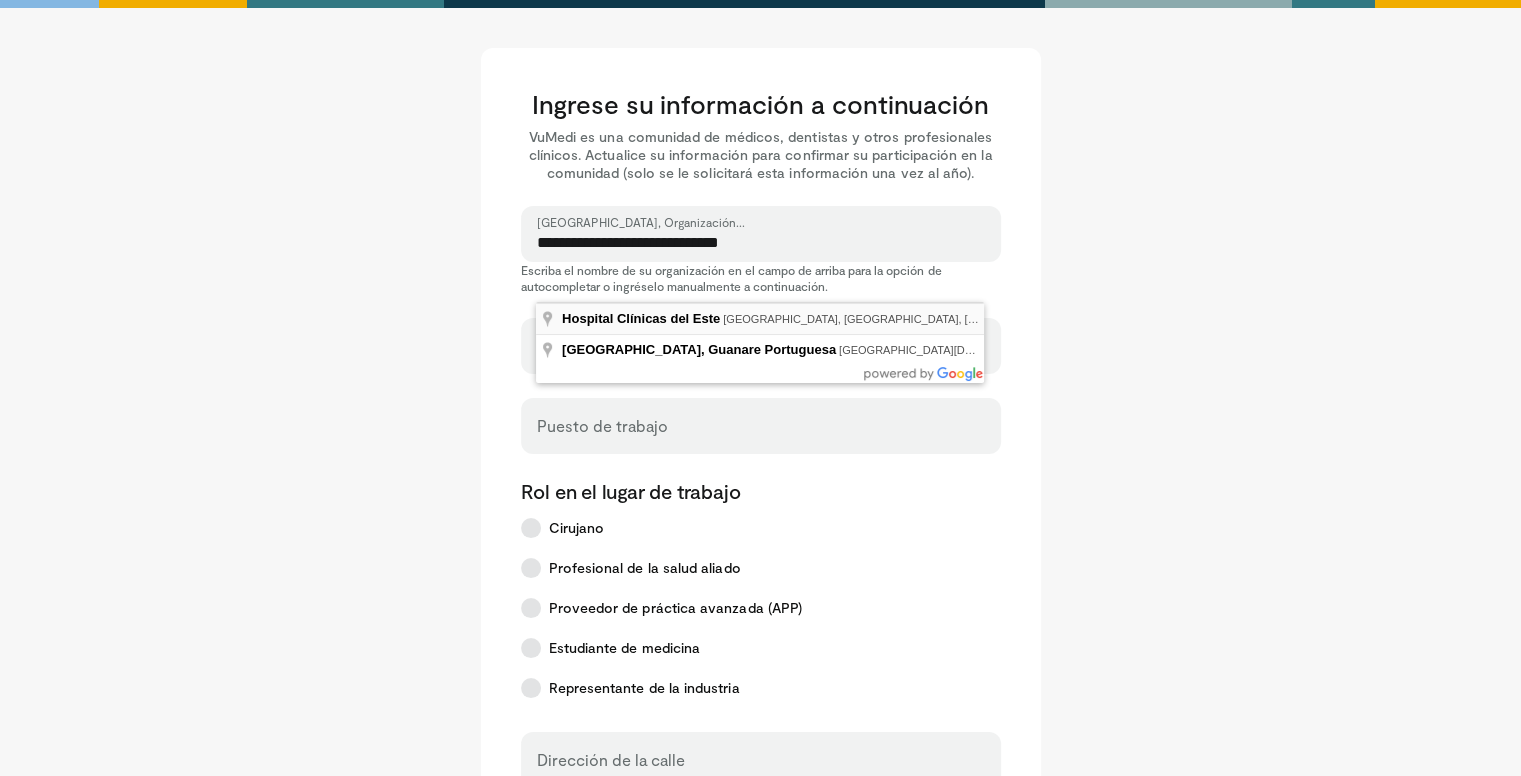 type on "**********" 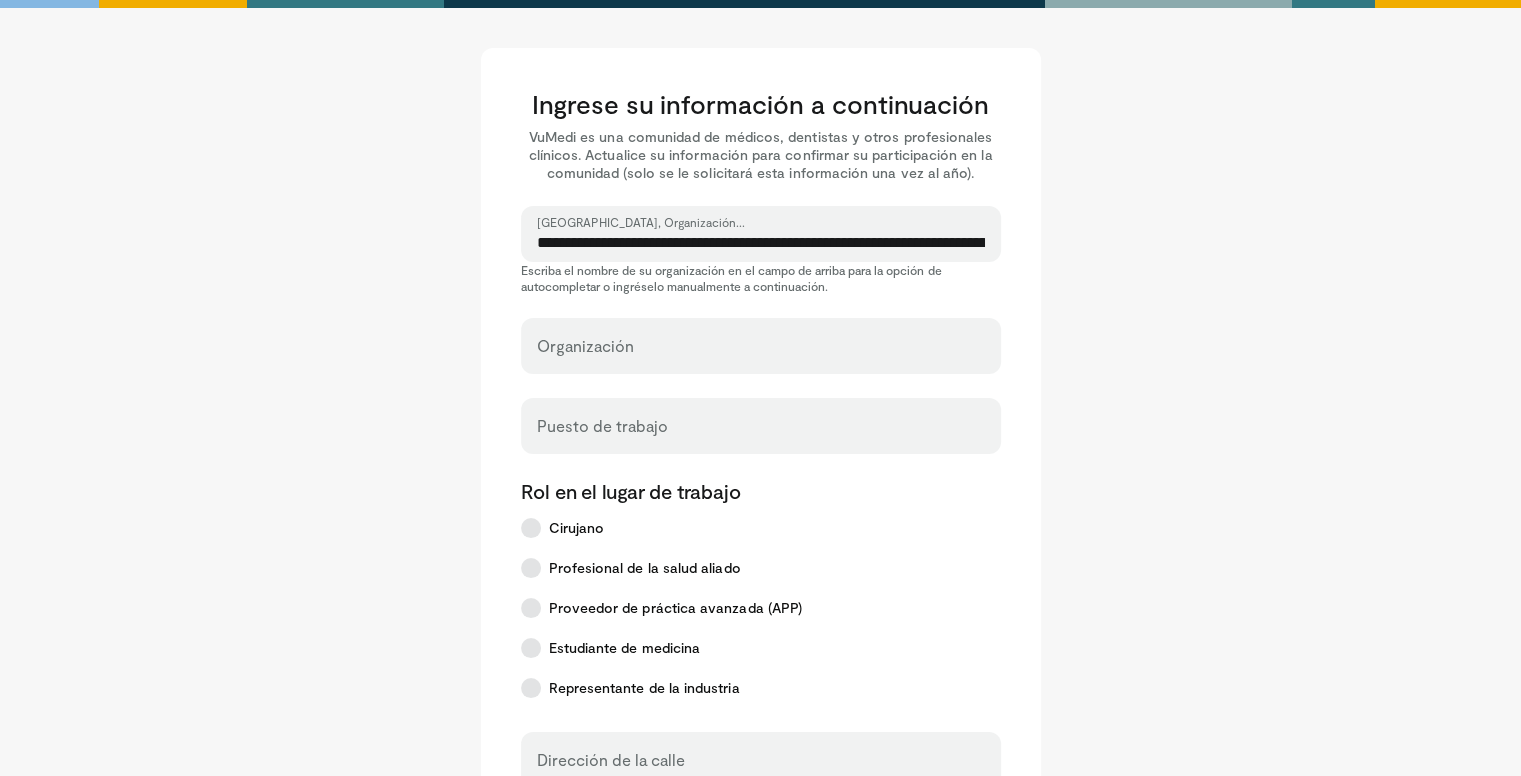 select on "**" 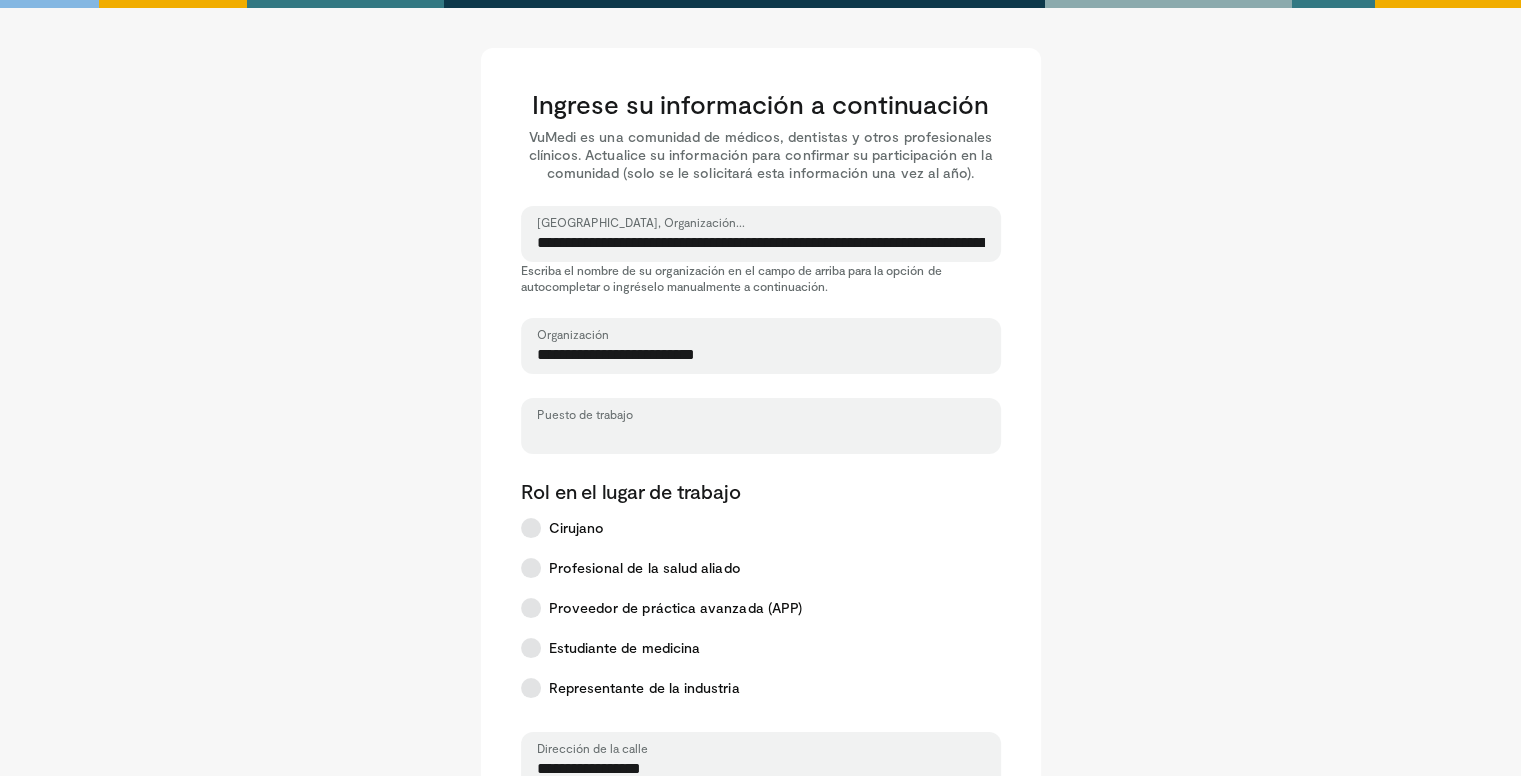 click on "Puesto de trabajo" at bounding box center [761, 435] 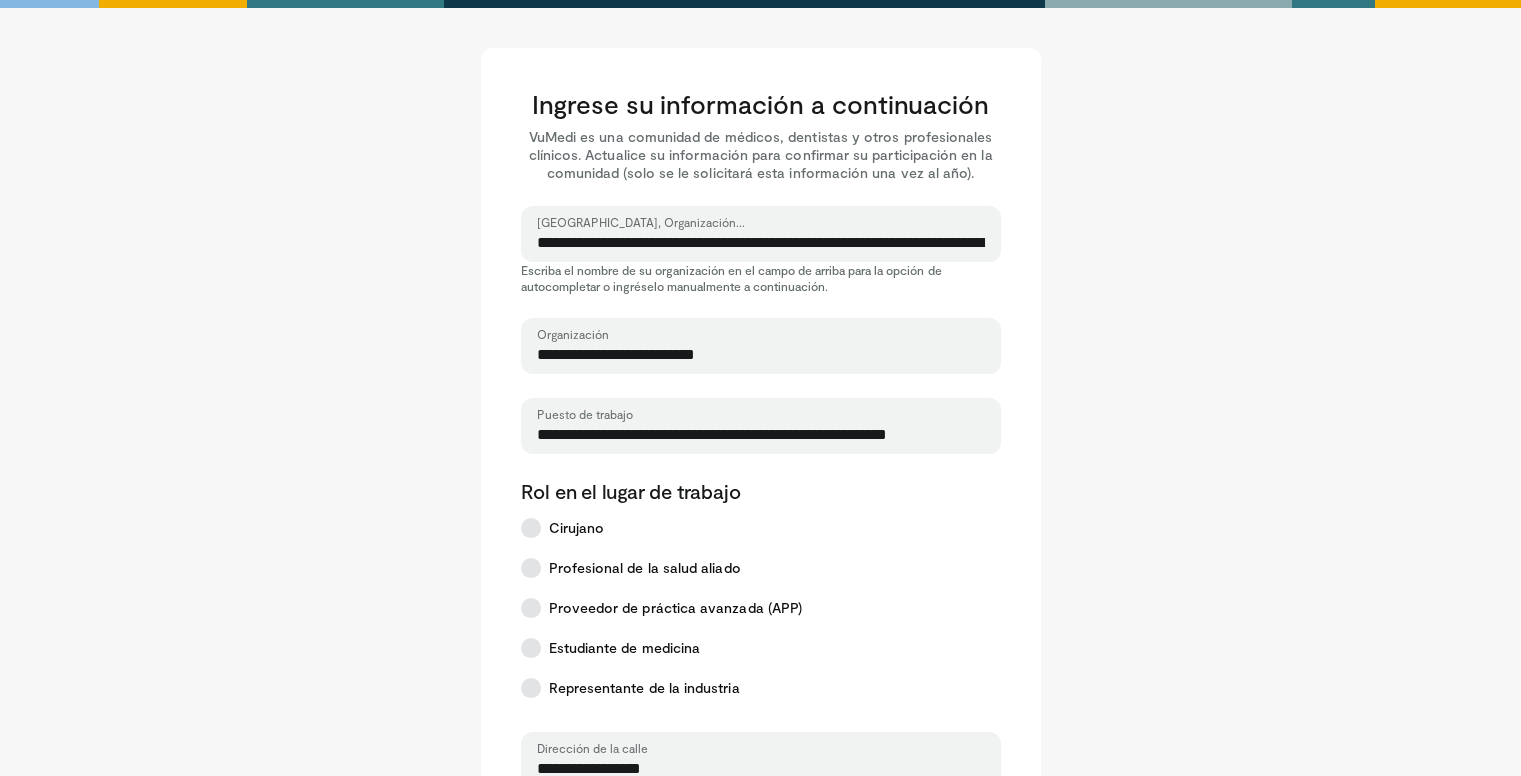click on "**********" at bounding box center (761, 435) 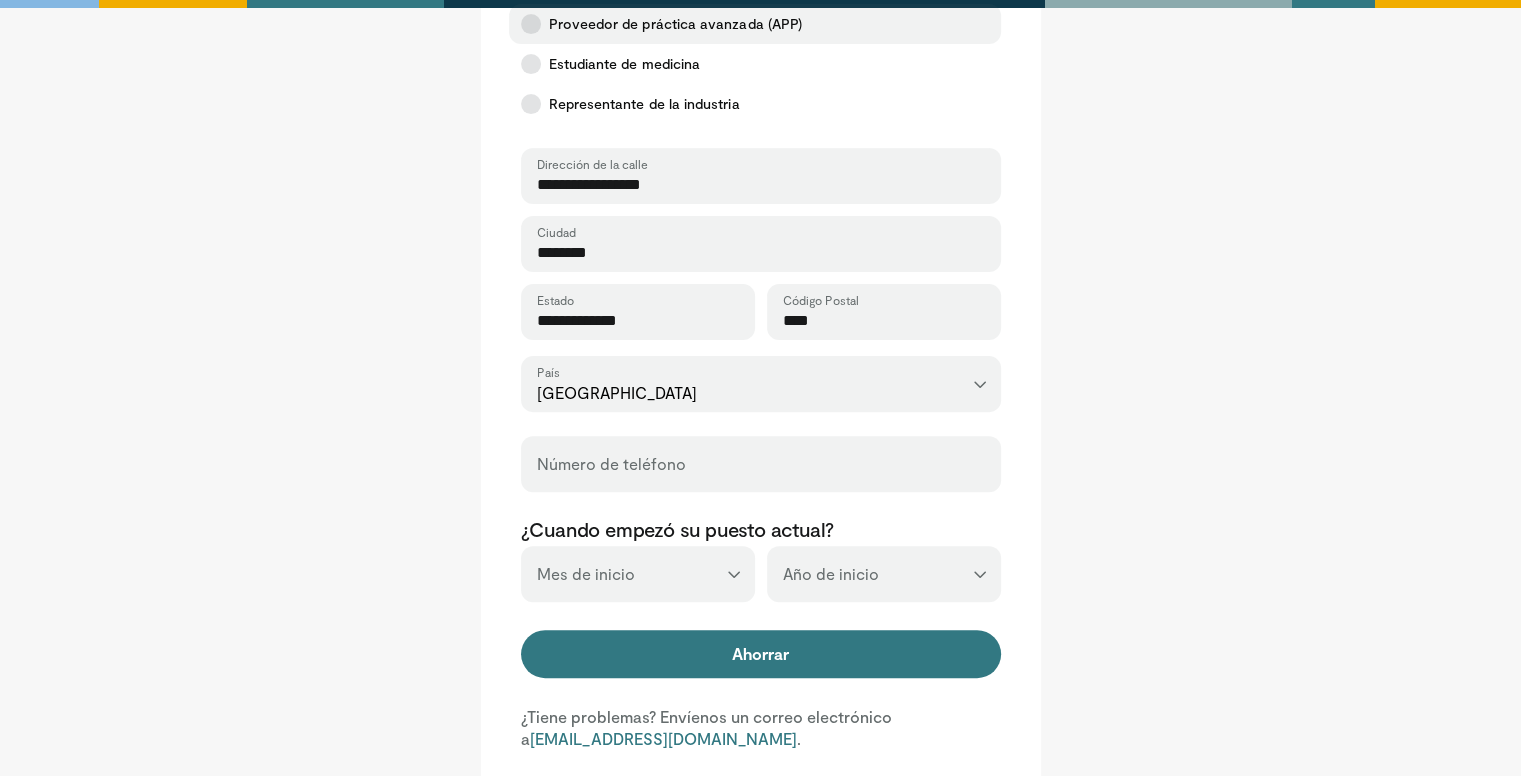 scroll, scrollTop: 687, scrollLeft: 0, axis: vertical 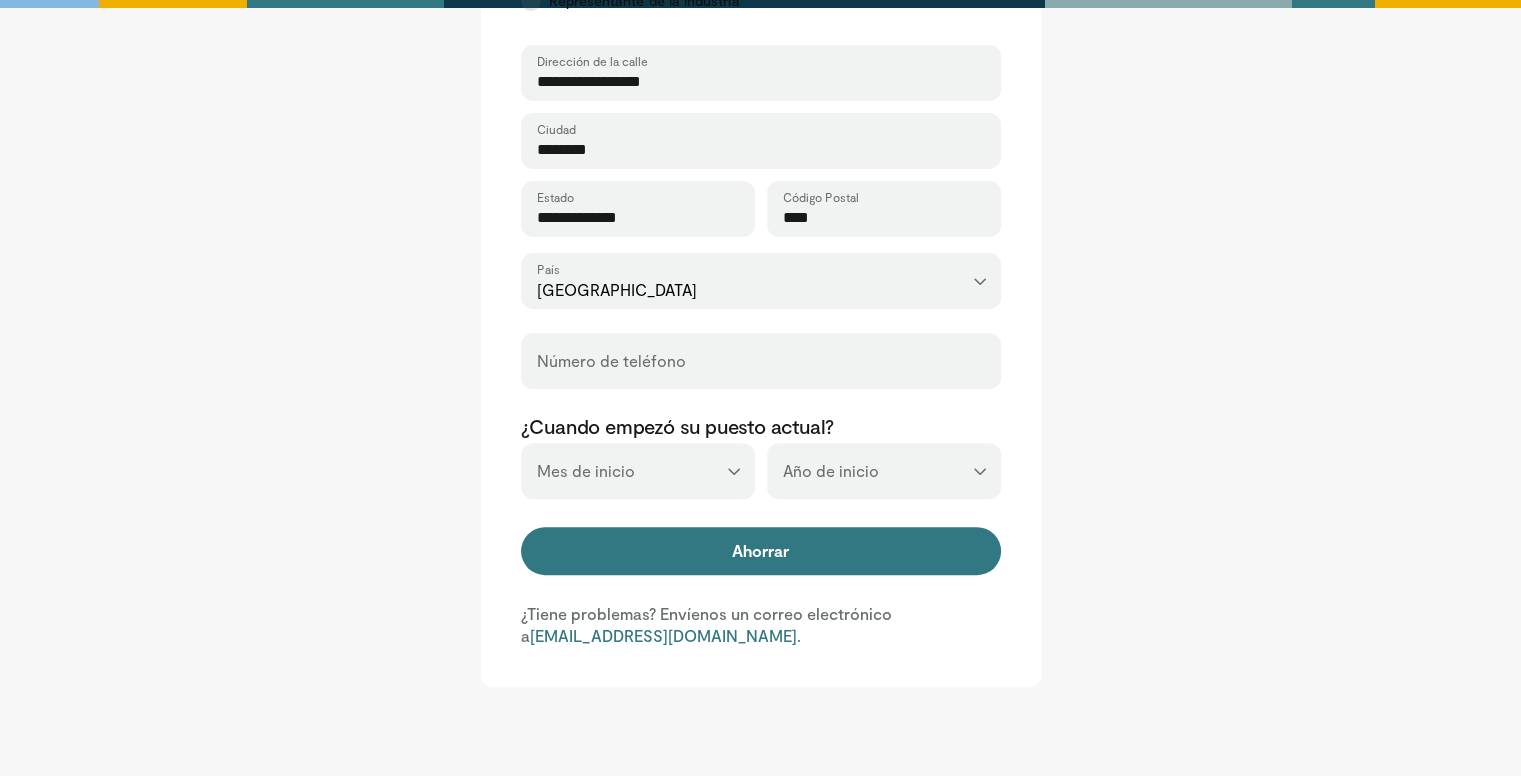 type on "**********" 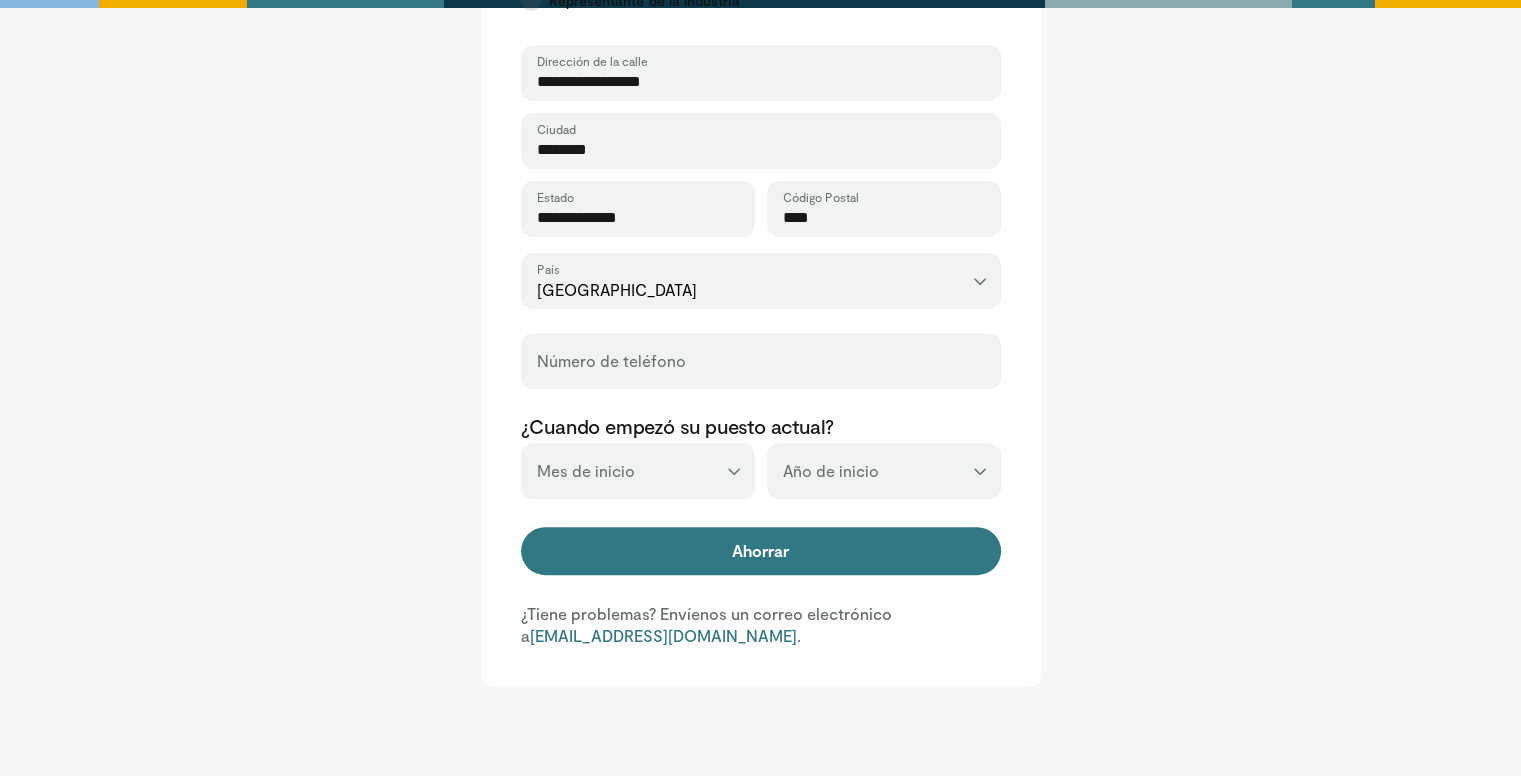 select on "*" 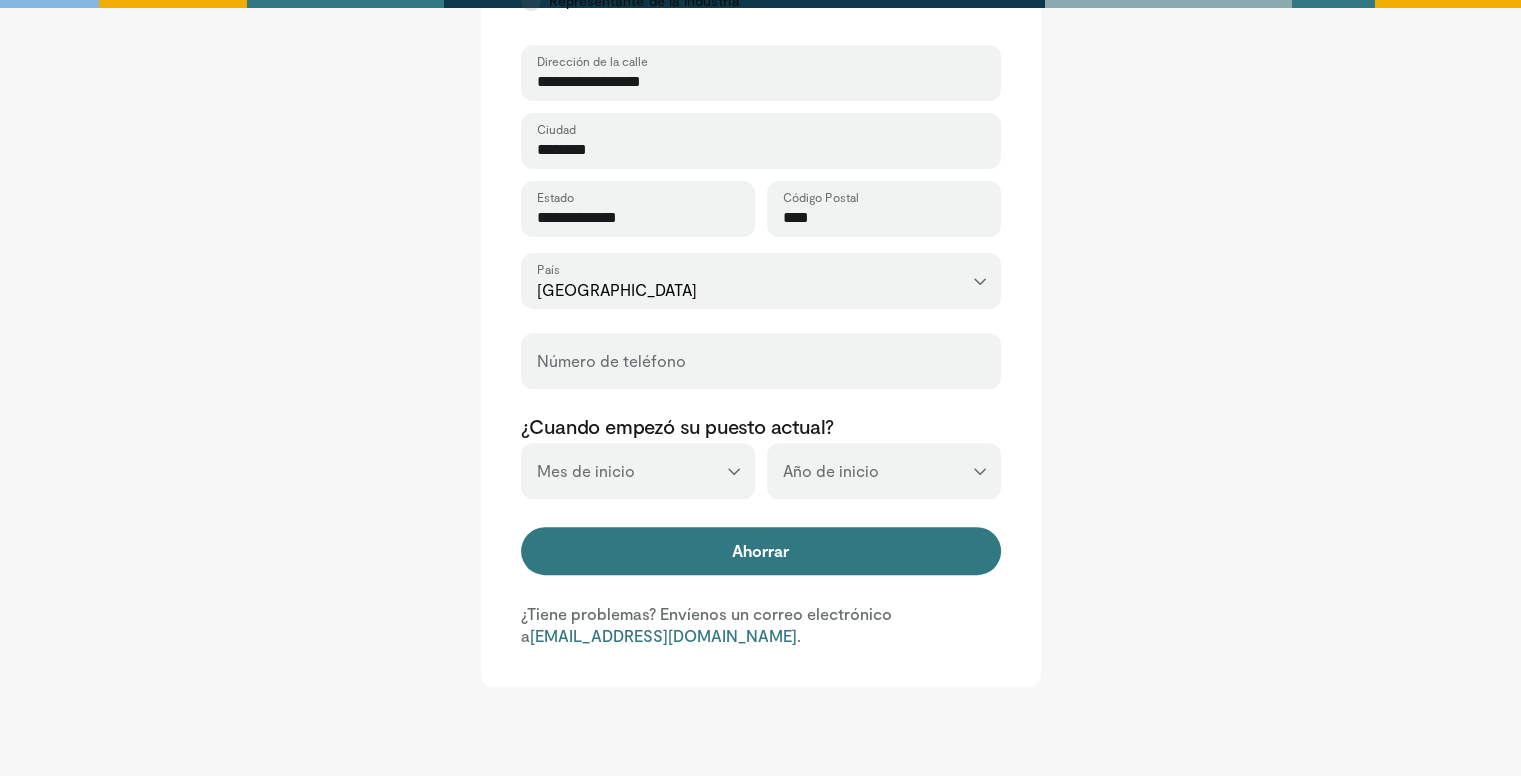 click on "**********" at bounding box center (638, 471) 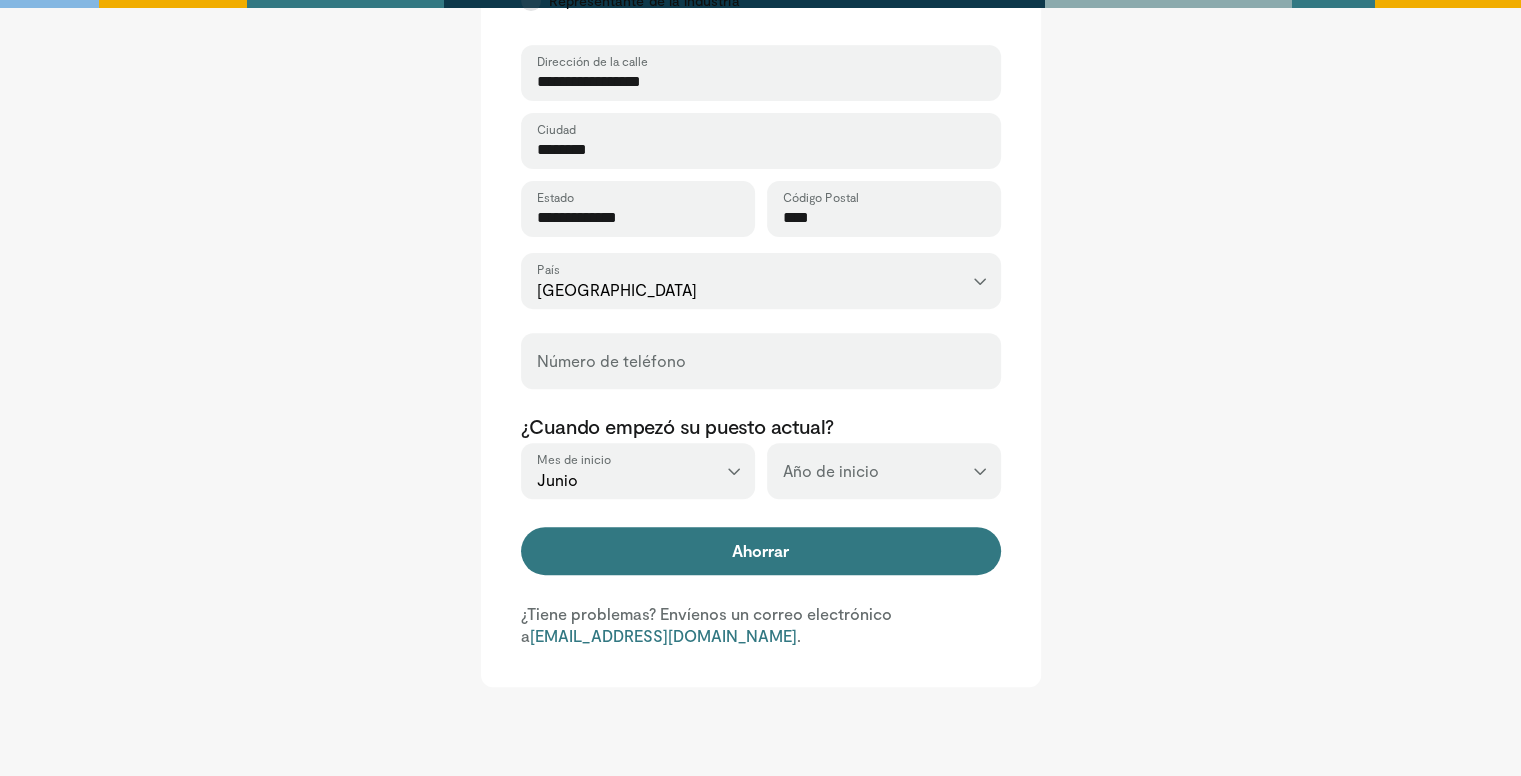 click on "***
****
****
****
****
****
****
****
****
****
****
****
****
****
****
****
****
****
****
****
****
****
****
****
****
****
****
****
****
**** **** **** **** ****" at bounding box center (884, 471) 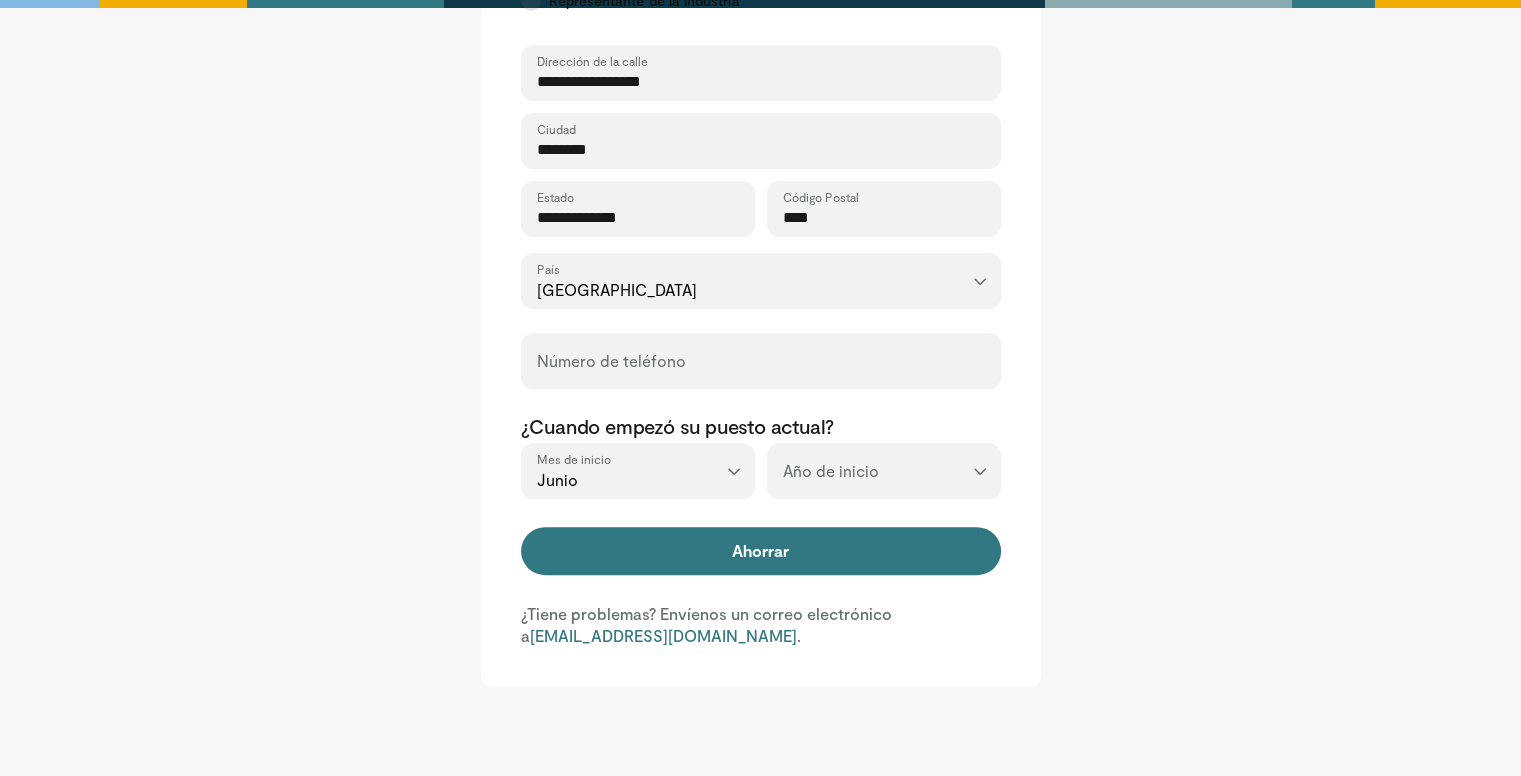 select on "****" 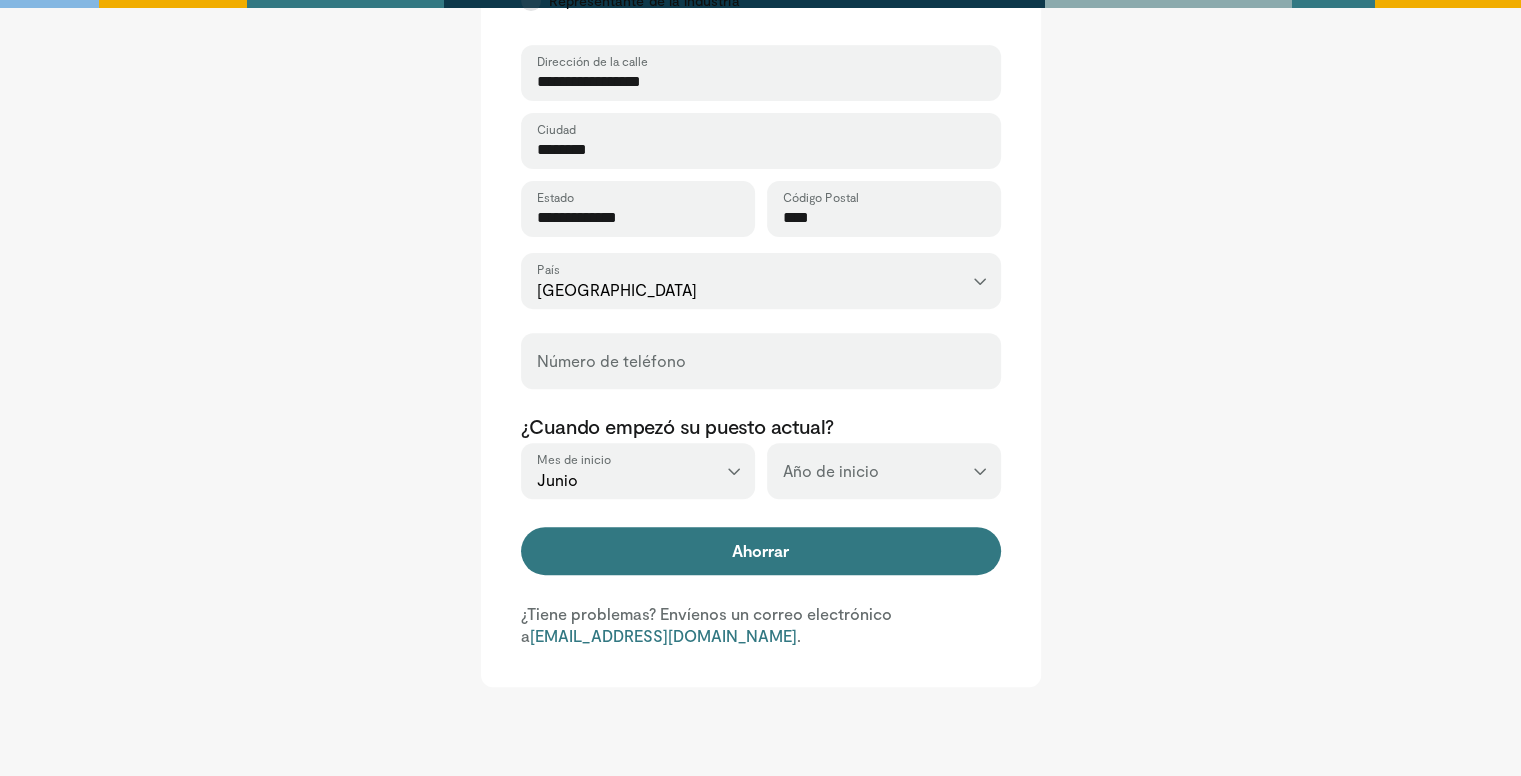 click on "***
****
****
****
****
****
****
****
****
****
****
****
****
****
****
****
****
****
****
****
****
****
****
****
****
****
****
****
****
**** **** **** **** ****" at bounding box center [884, 471] 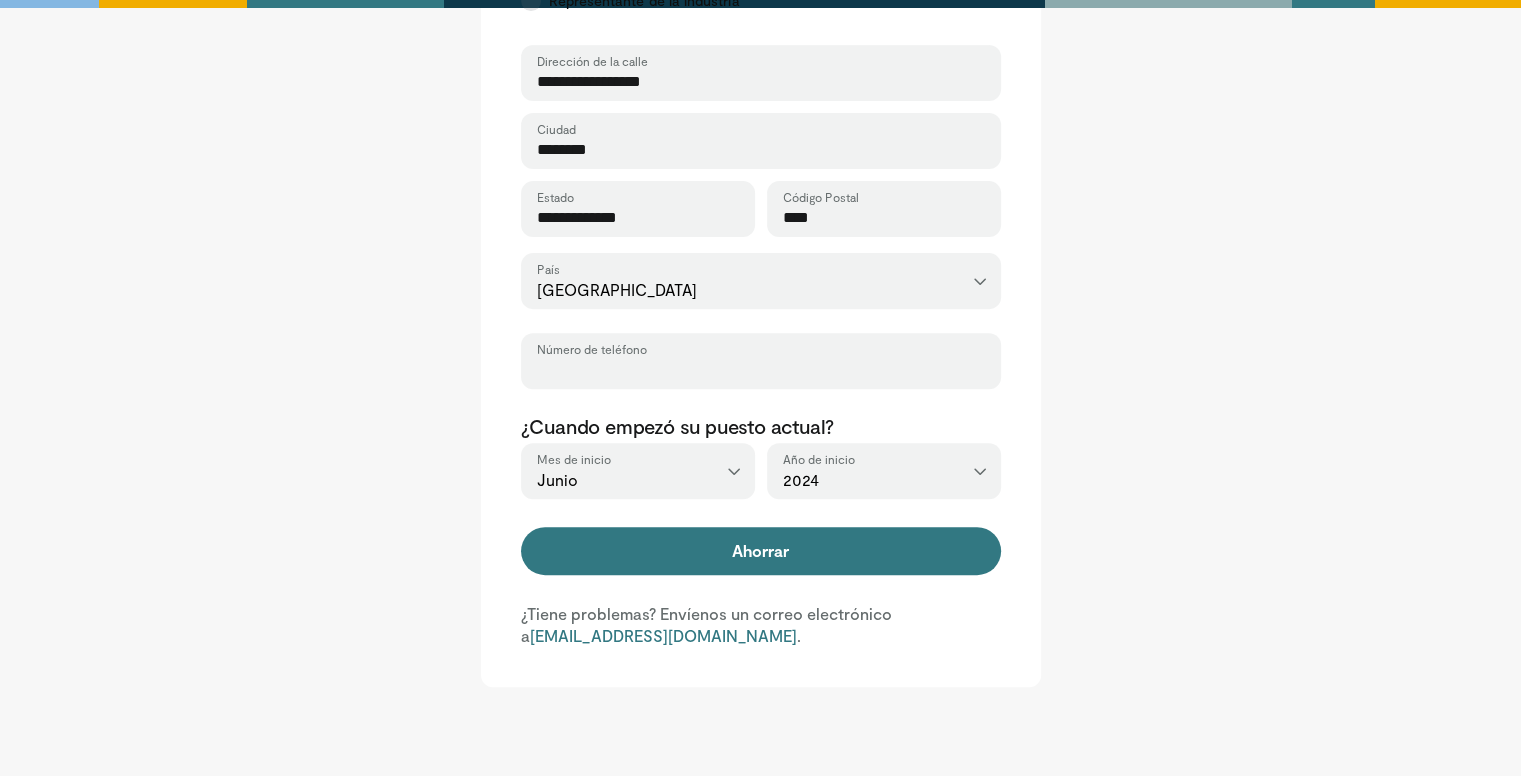 click on "Número de teléfono" at bounding box center (761, 370) 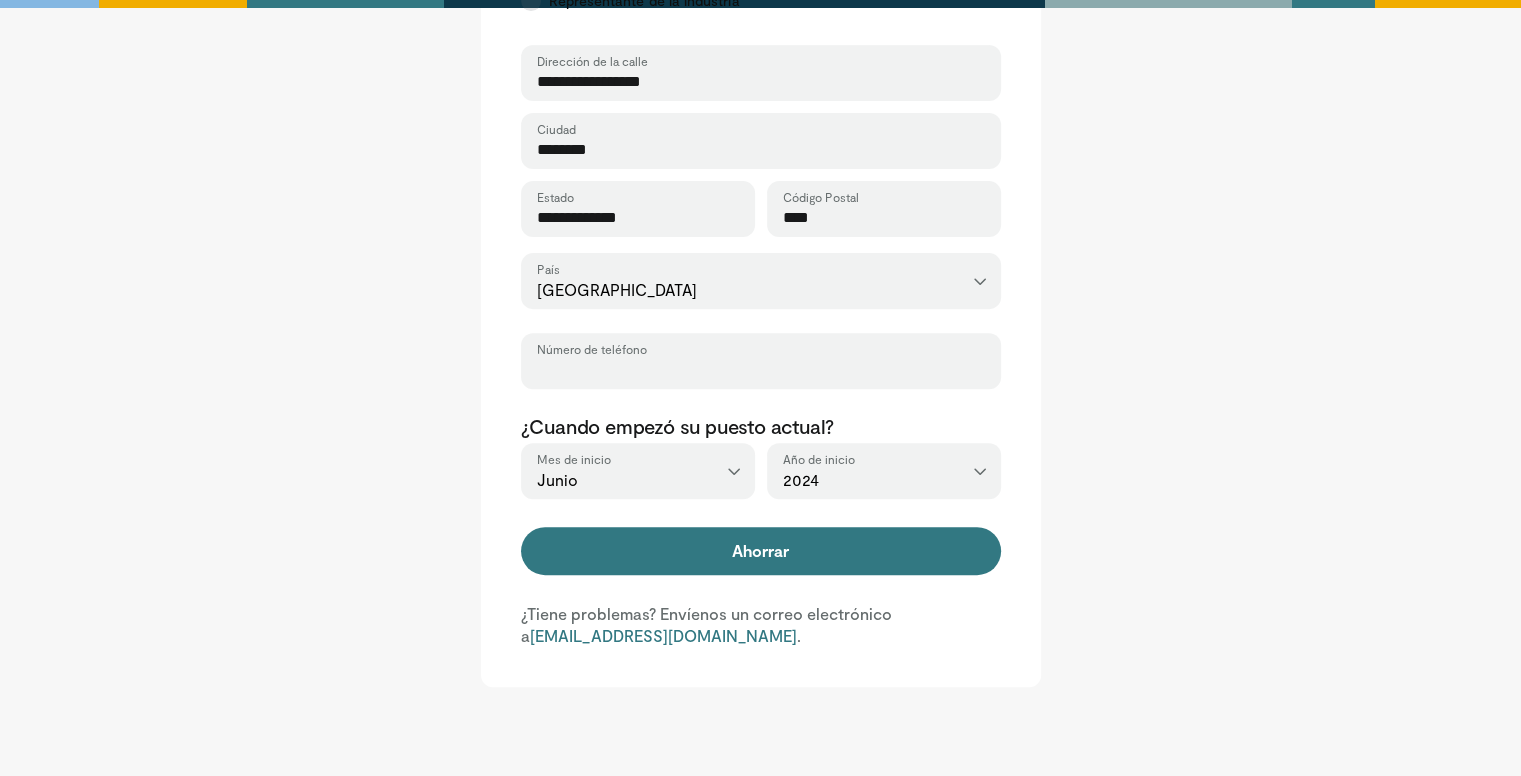 type on "**********" 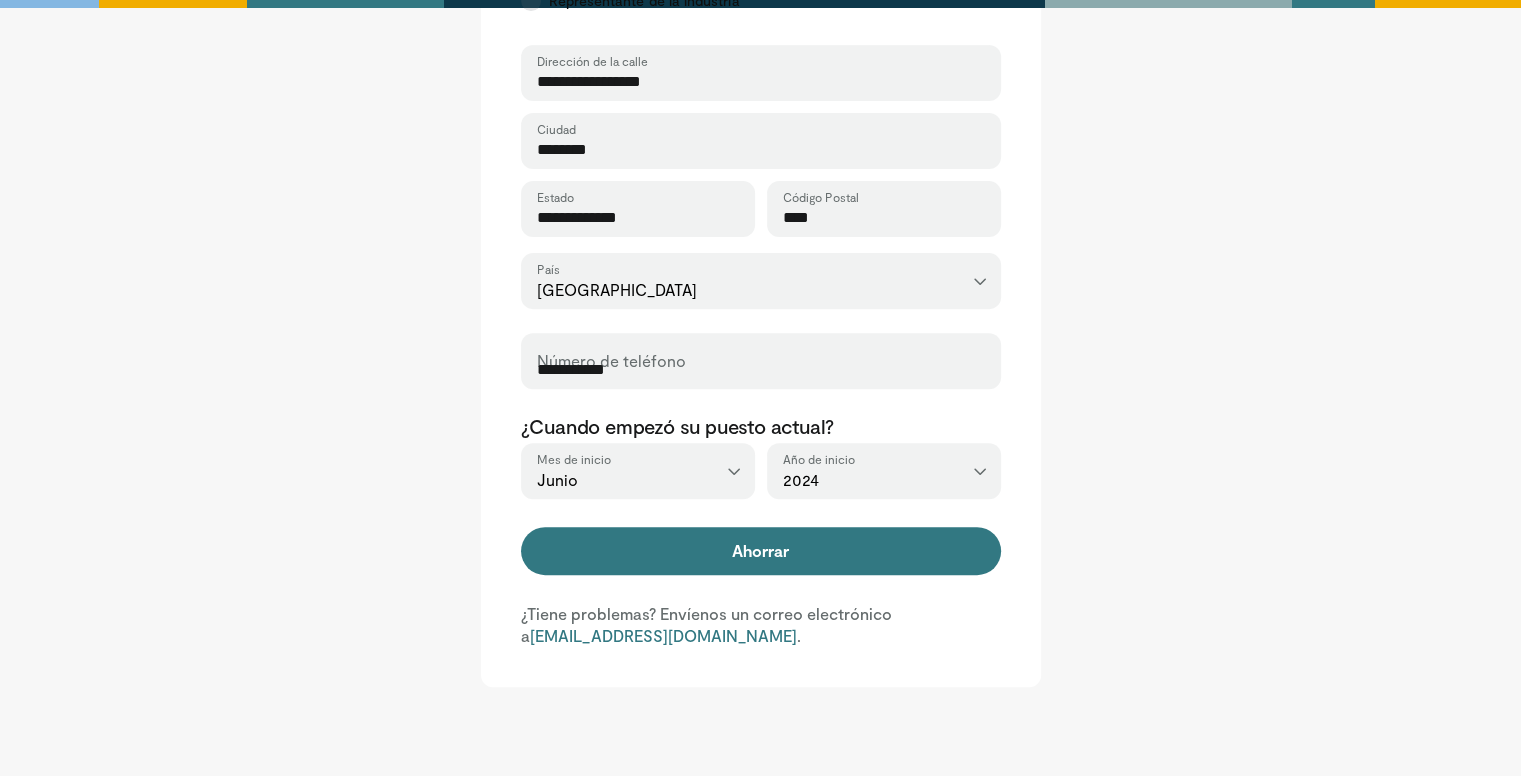 type on "**********" 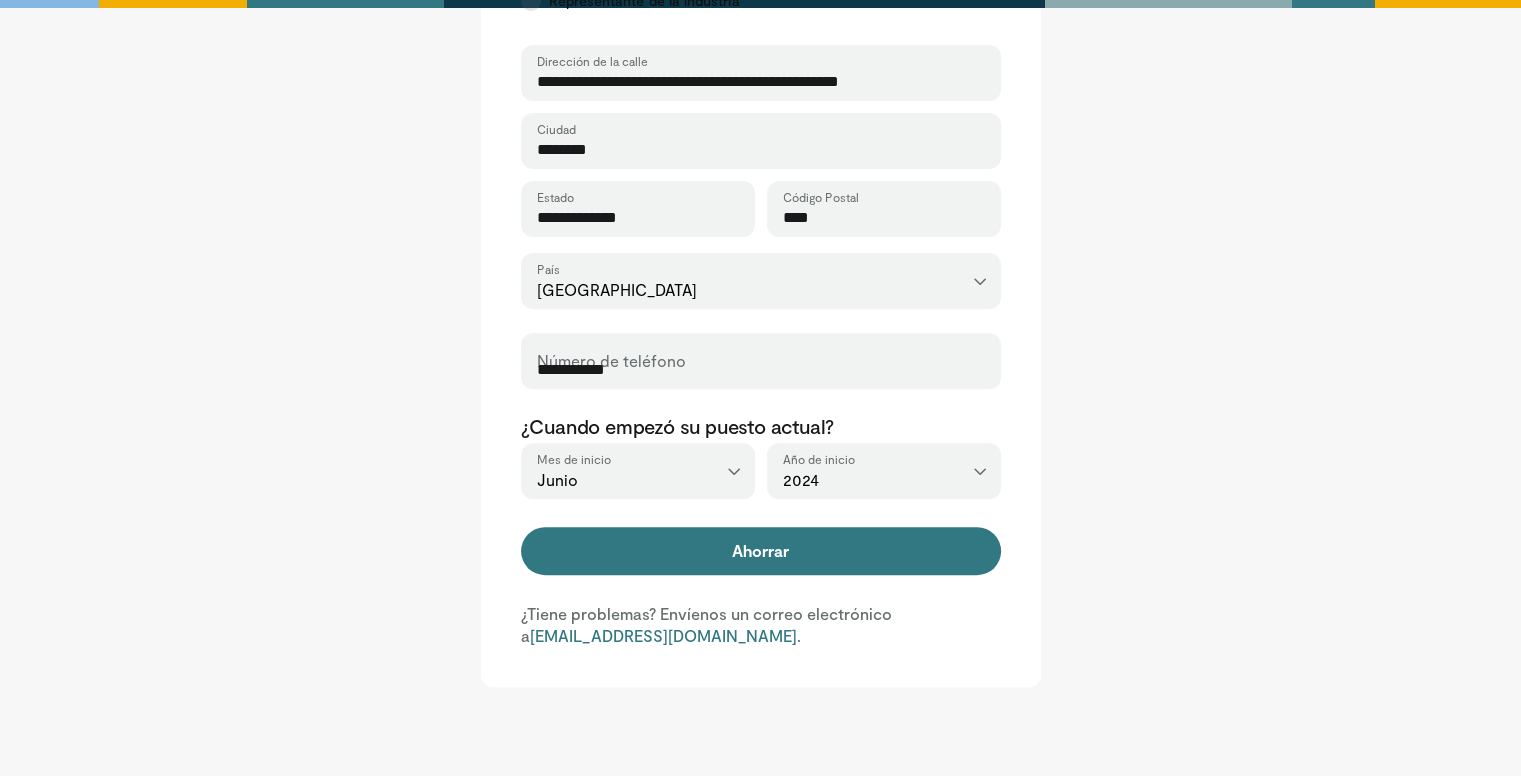 type on "**********" 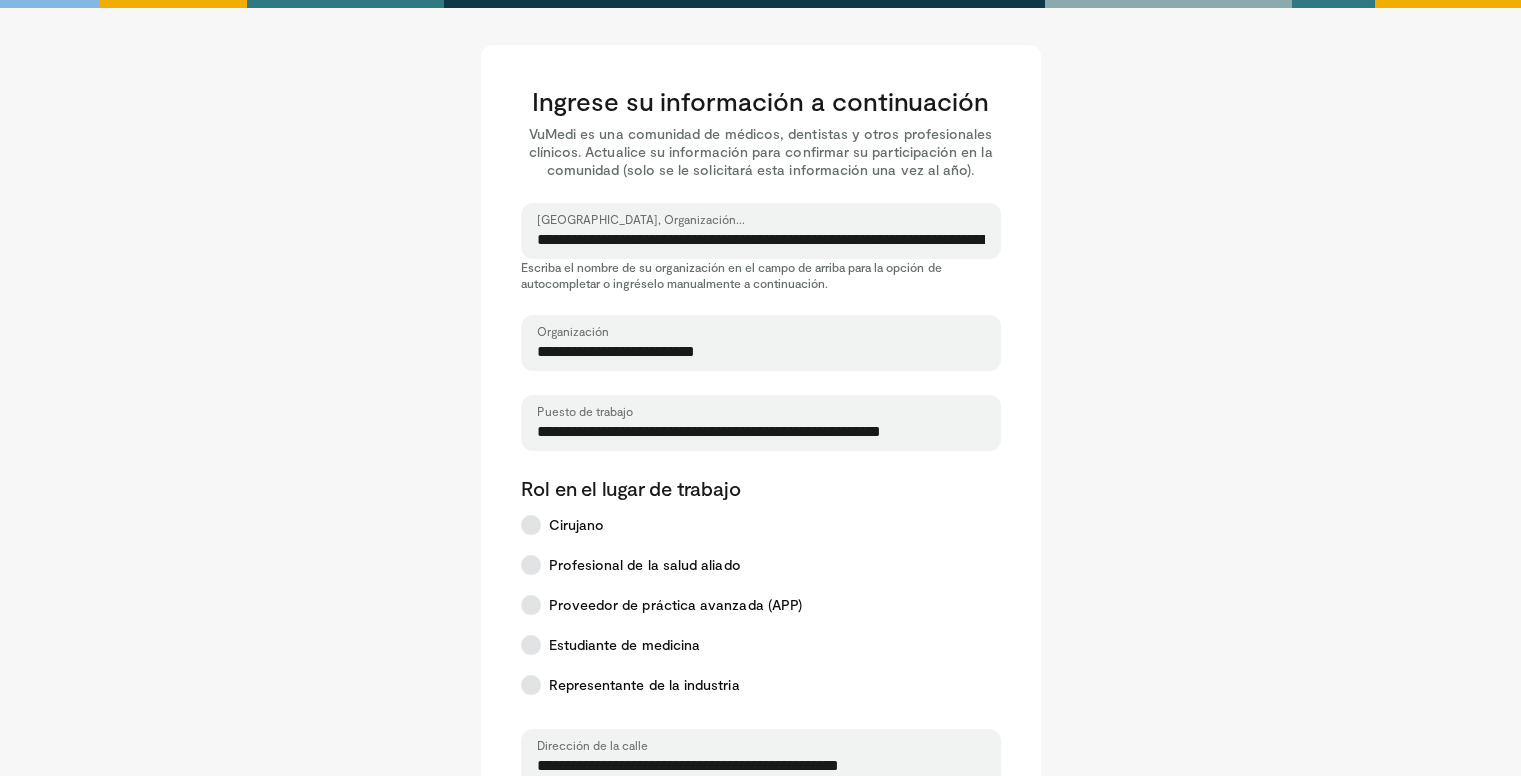 scroll, scrollTop: 0, scrollLeft: 0, axis: both 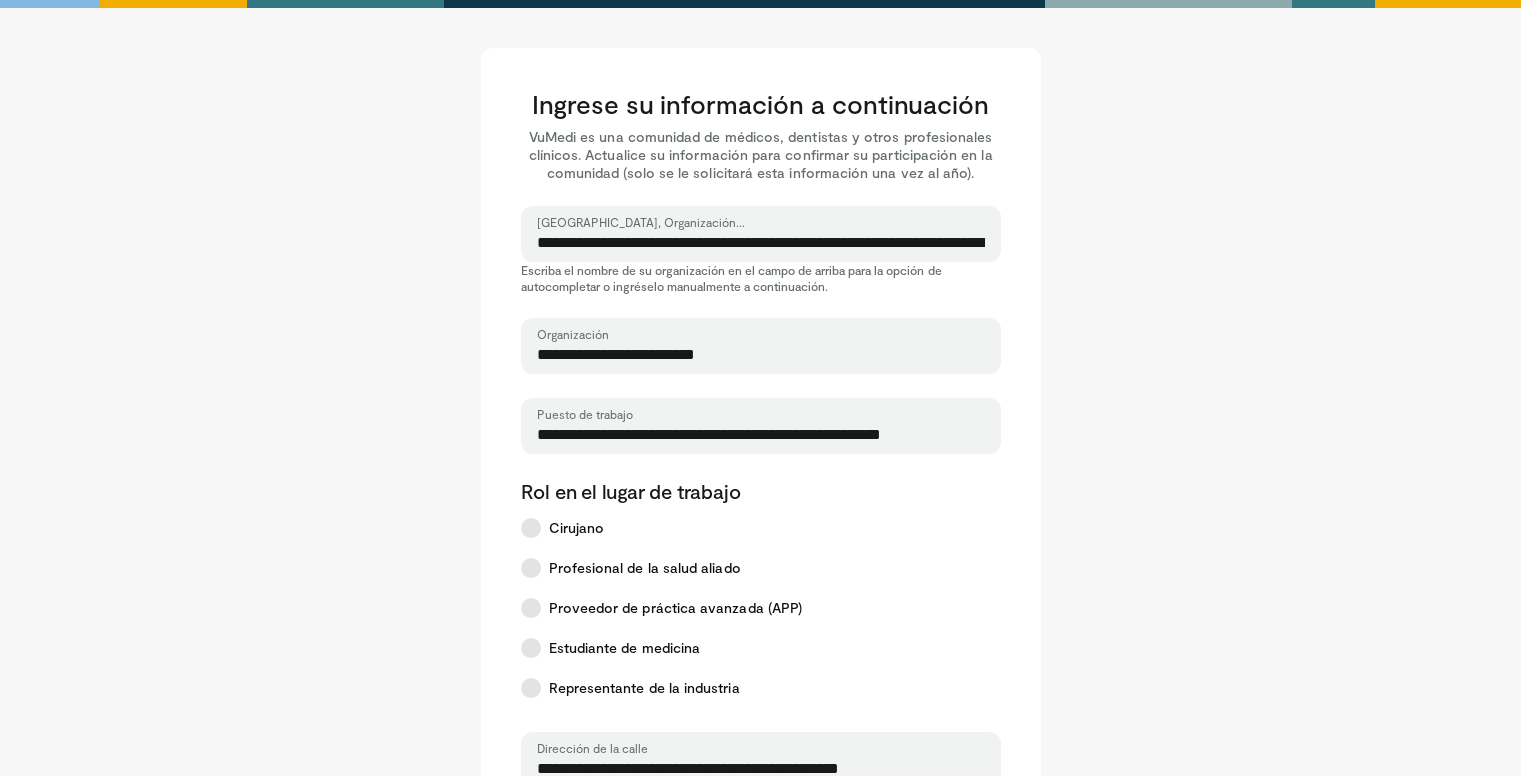 click on "**********" at bounding box center [761, 243] 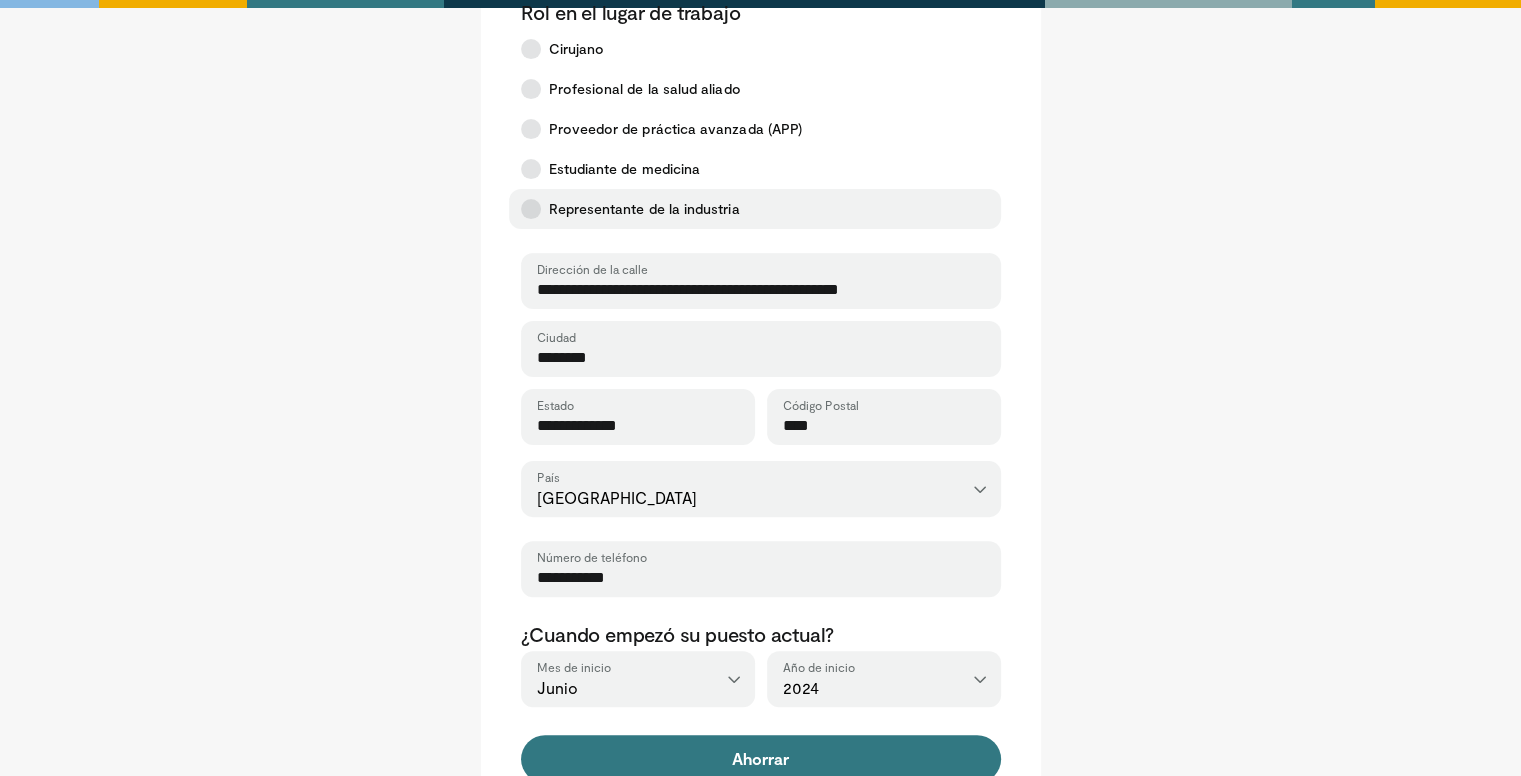 scroll, scrollTop: 482, scrollLeft: 0, axis: vertical 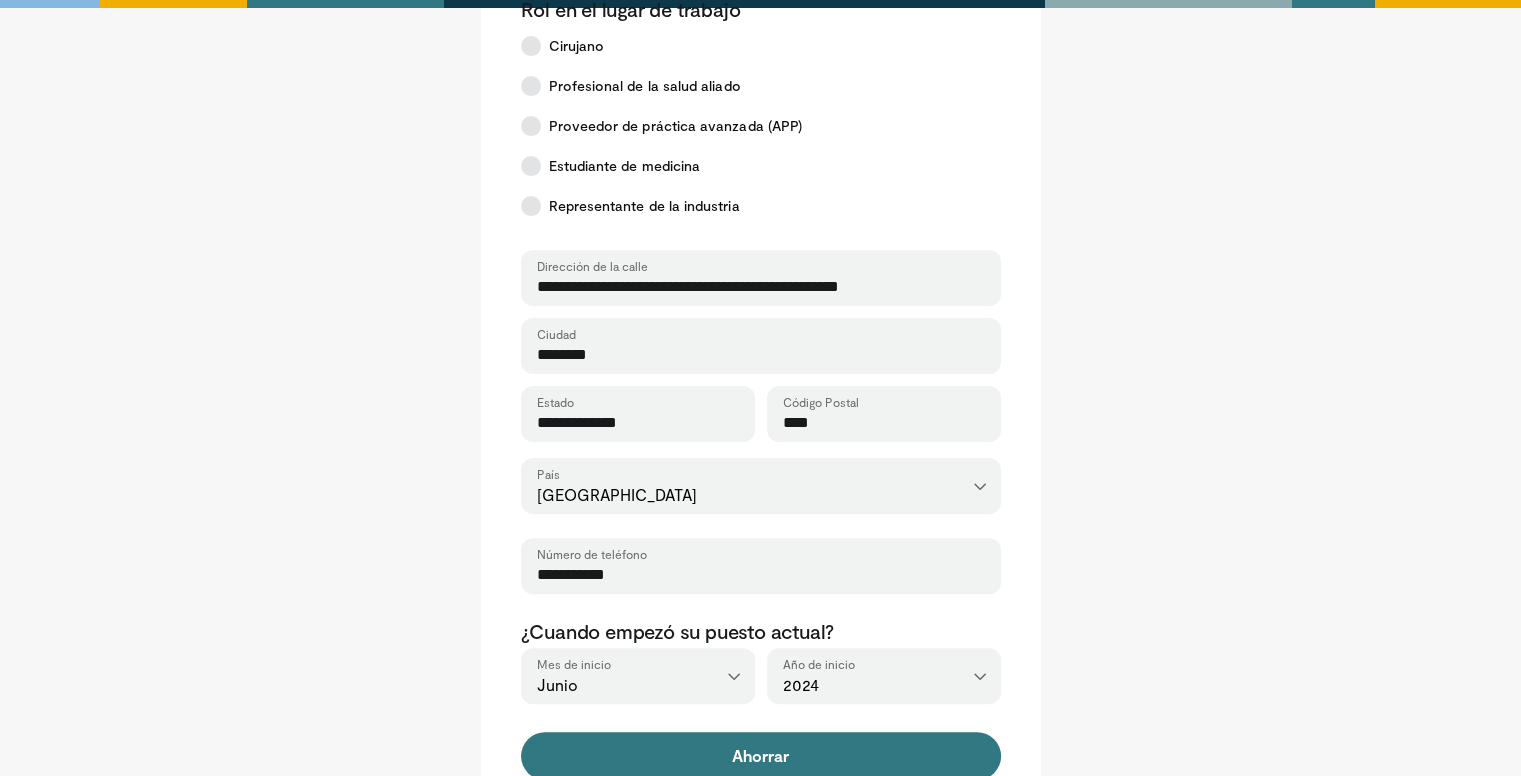 click on "**********" at bounding box center (761, 575) 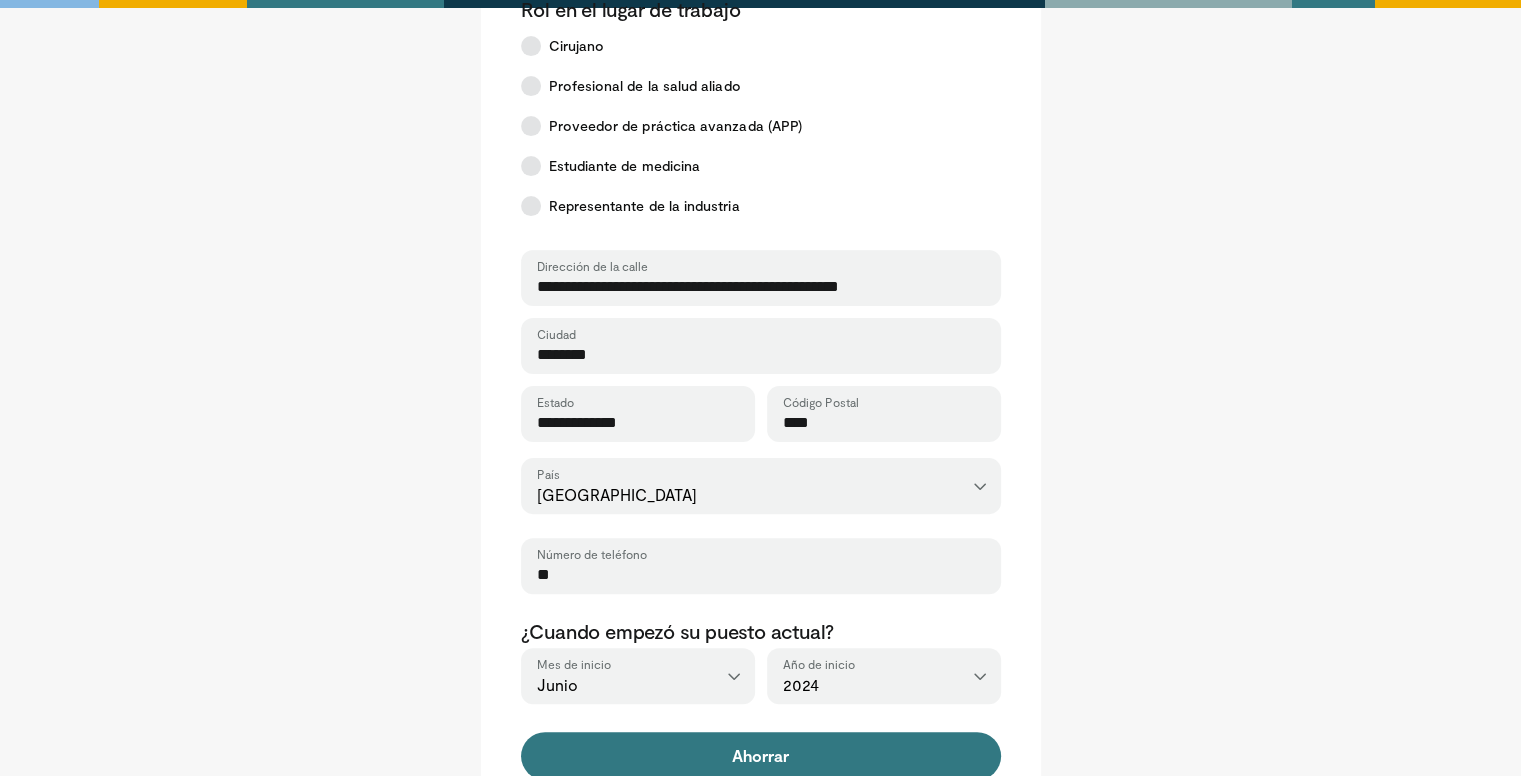 type on "*" 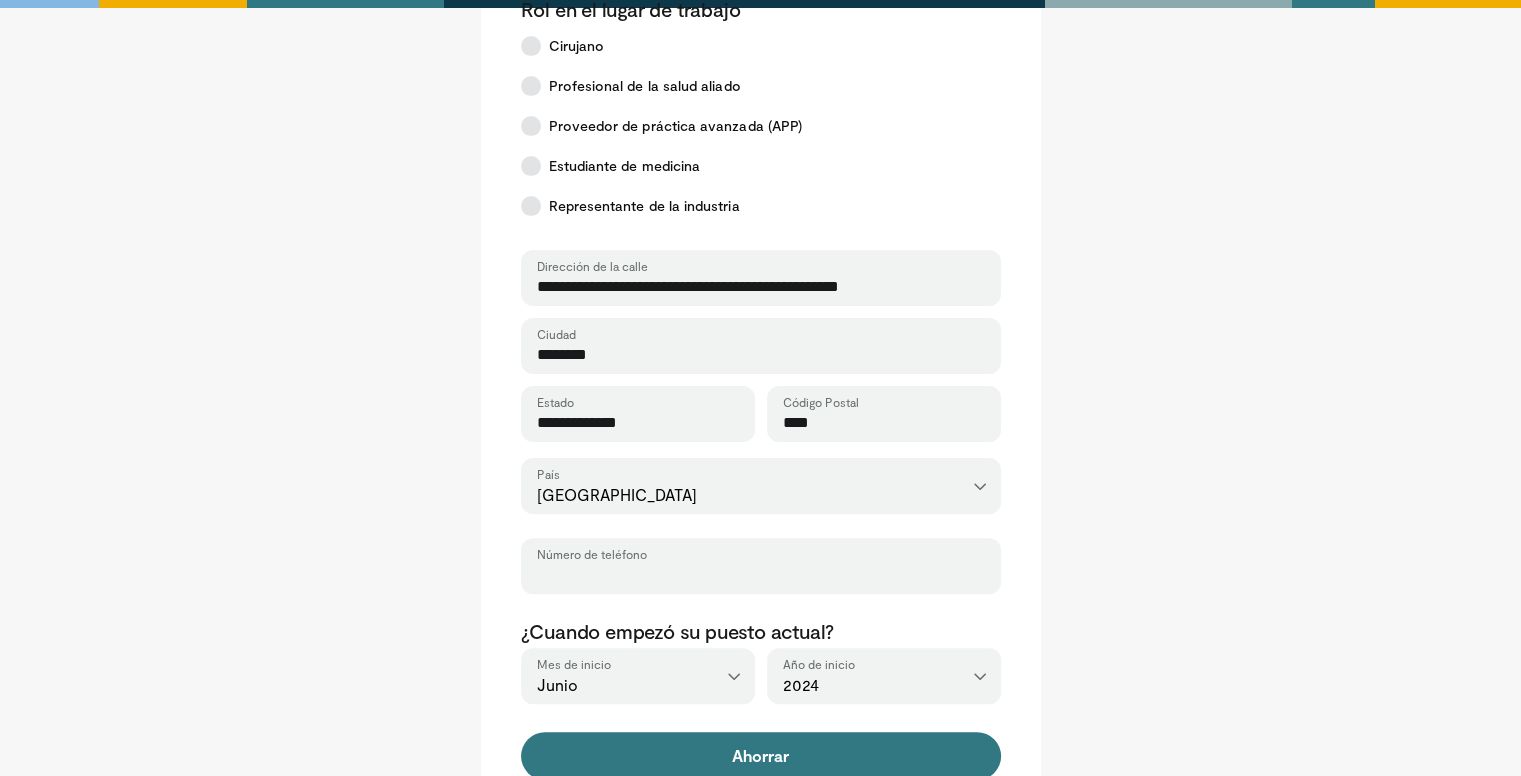 type 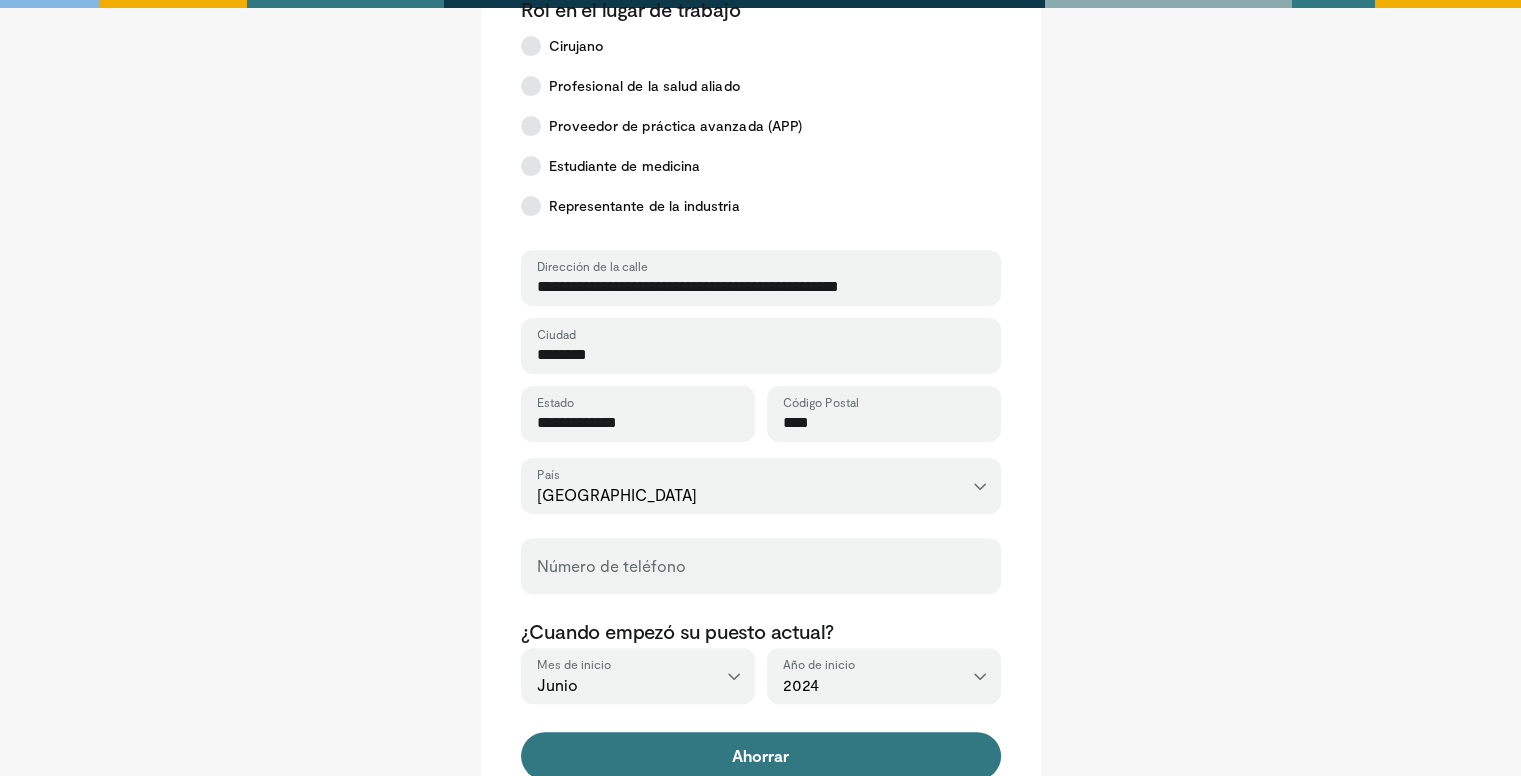 click on "**********" at bounding box center (761, 287) 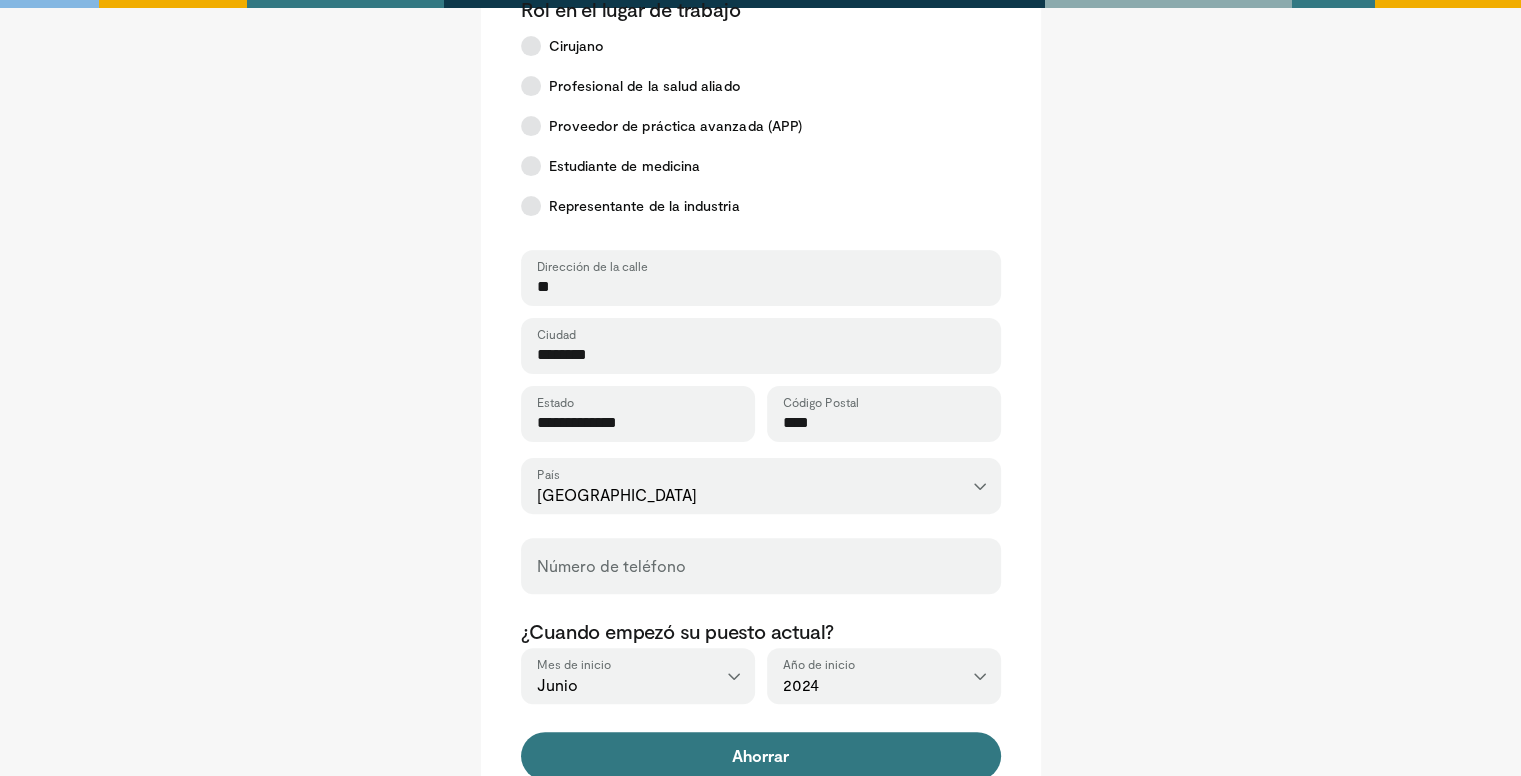 type on "*" 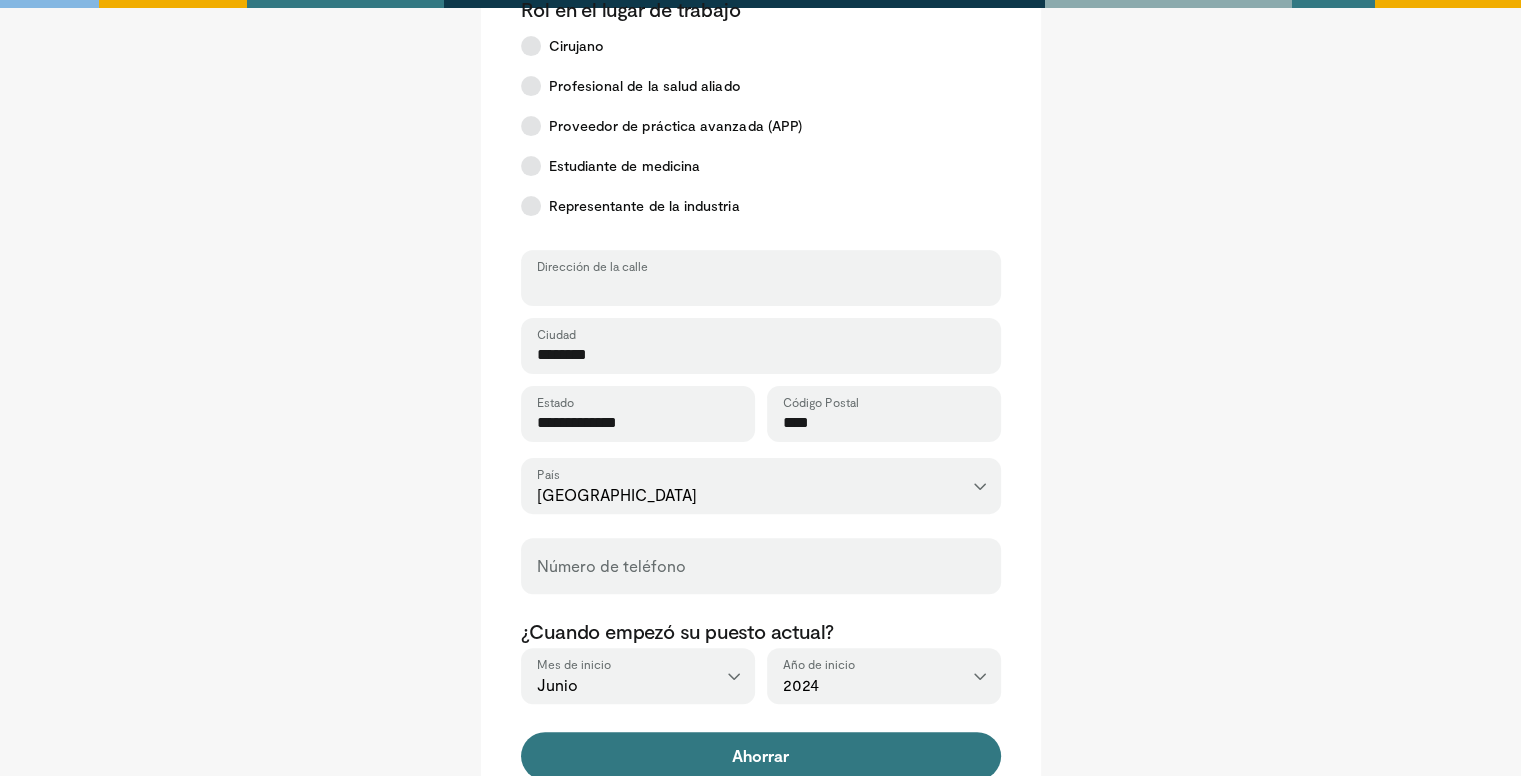 type 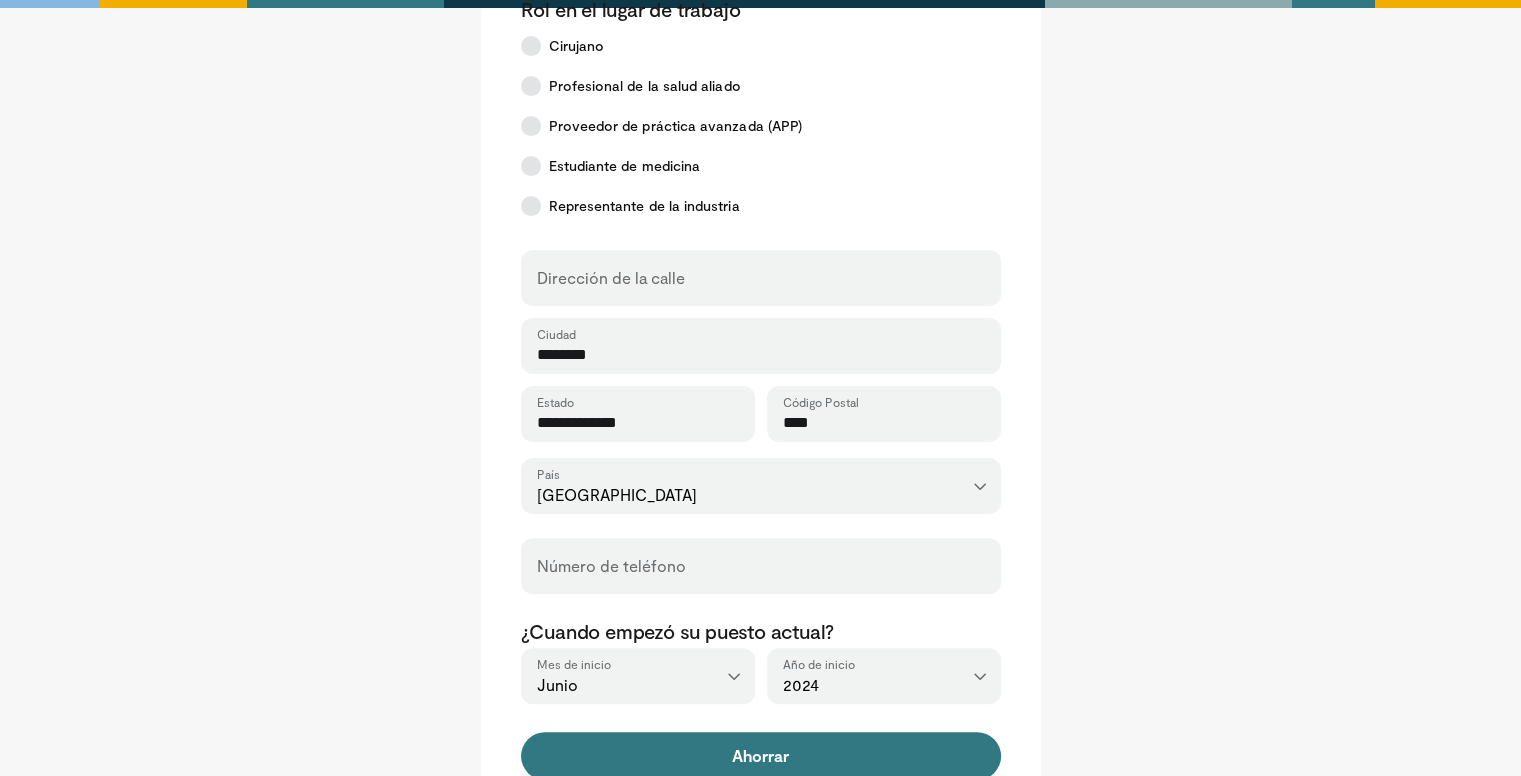 click on "********" at bounding box center (761, 355) 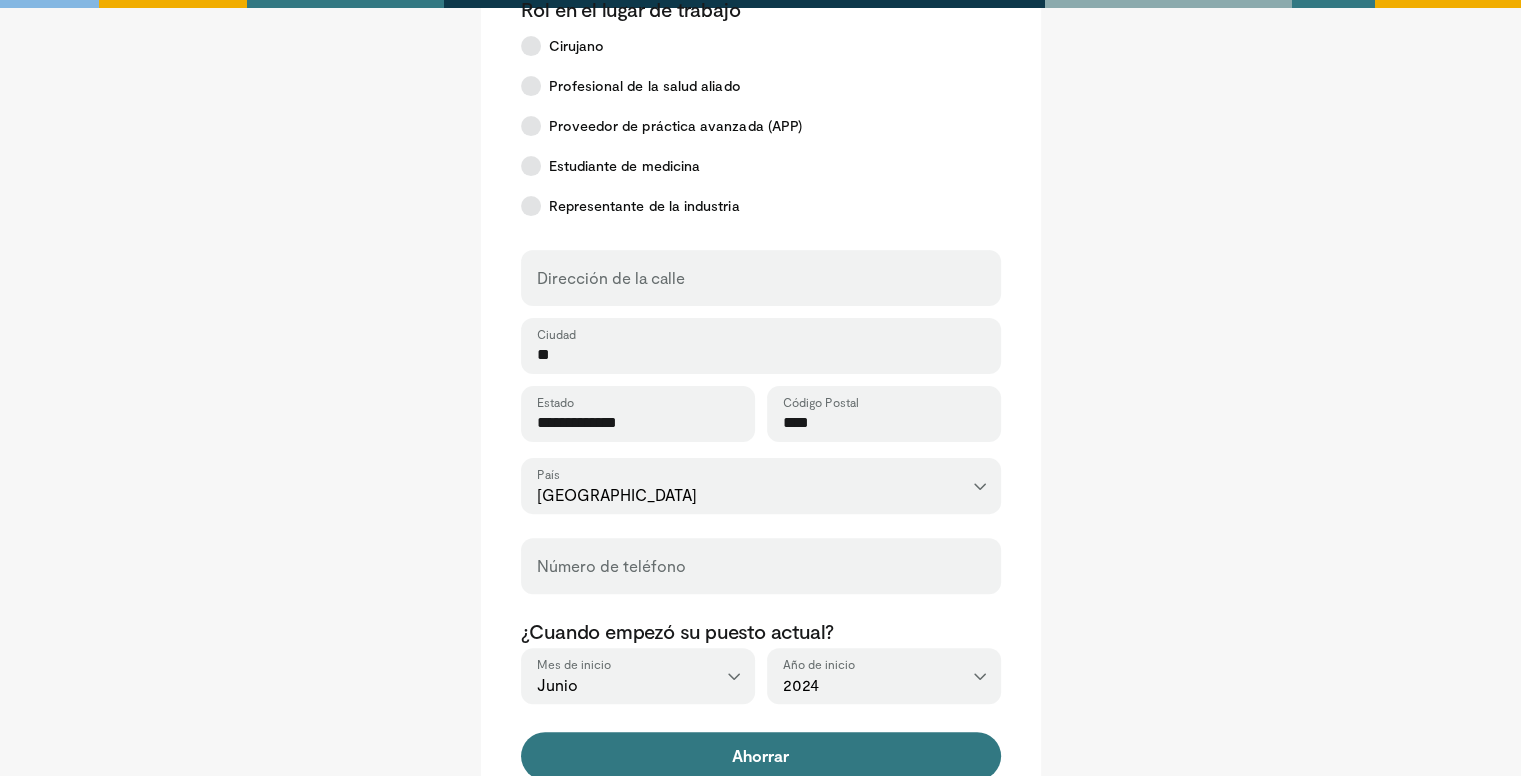 type on "*" 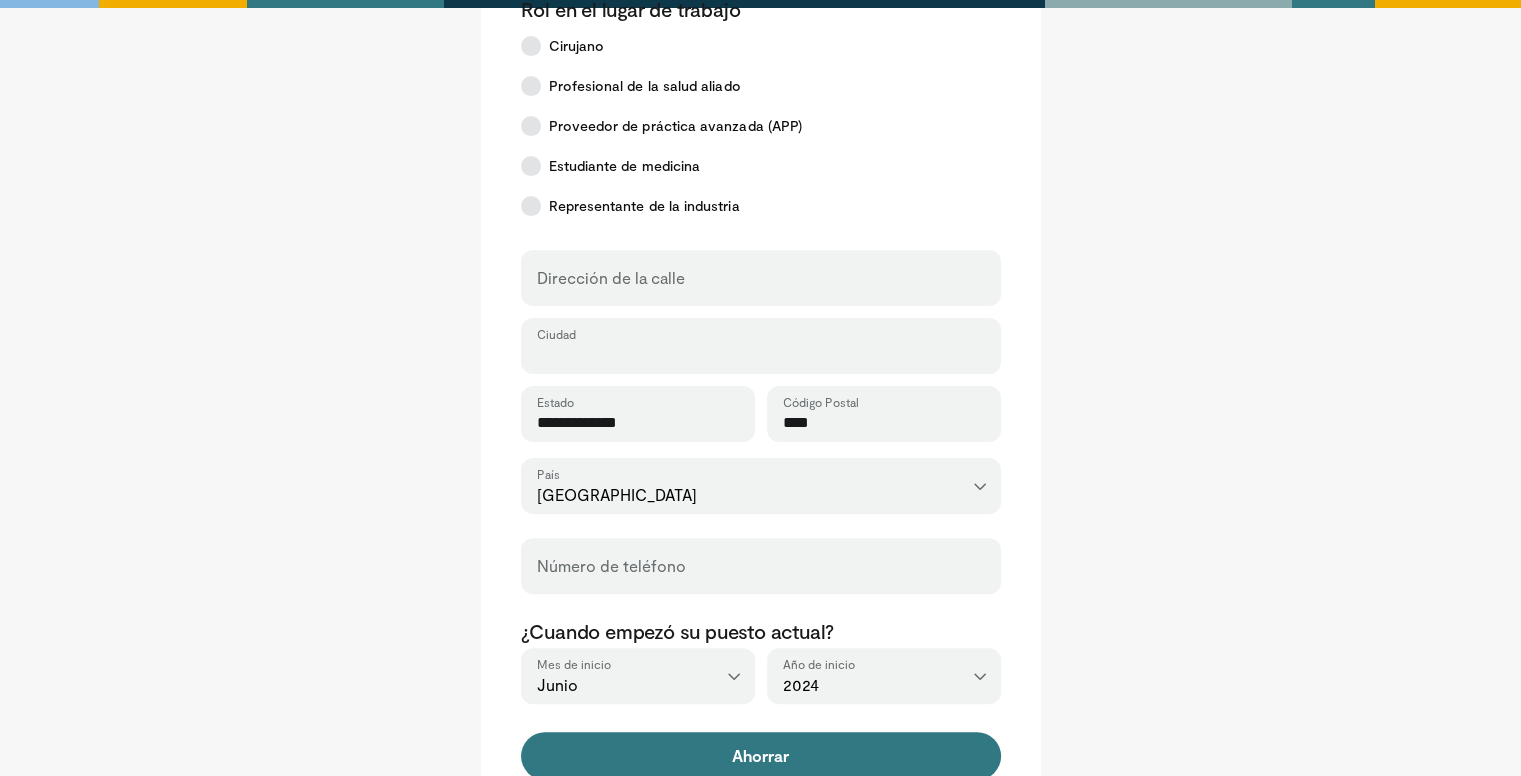 type 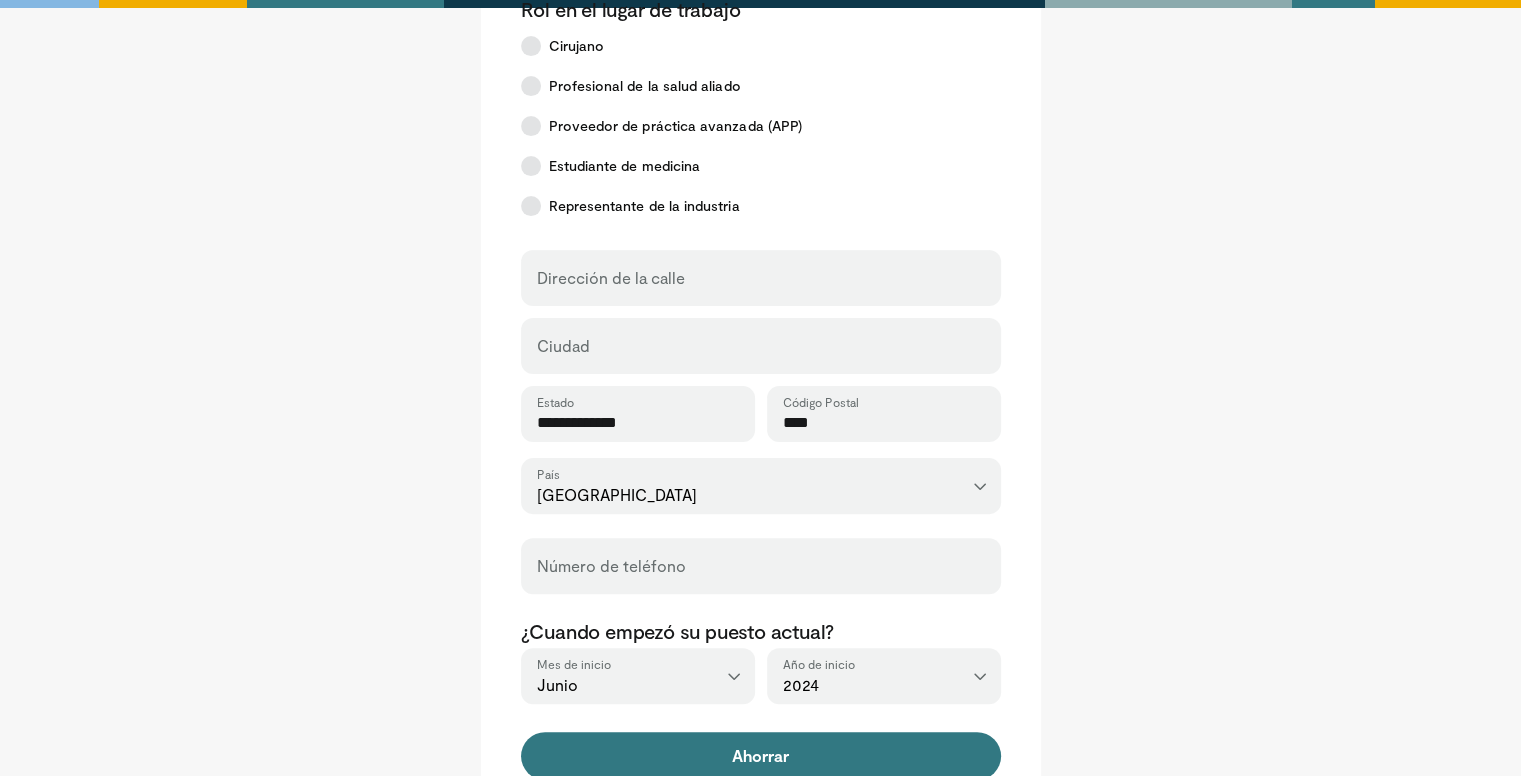 click on "****" at bounding box center (884, 423) 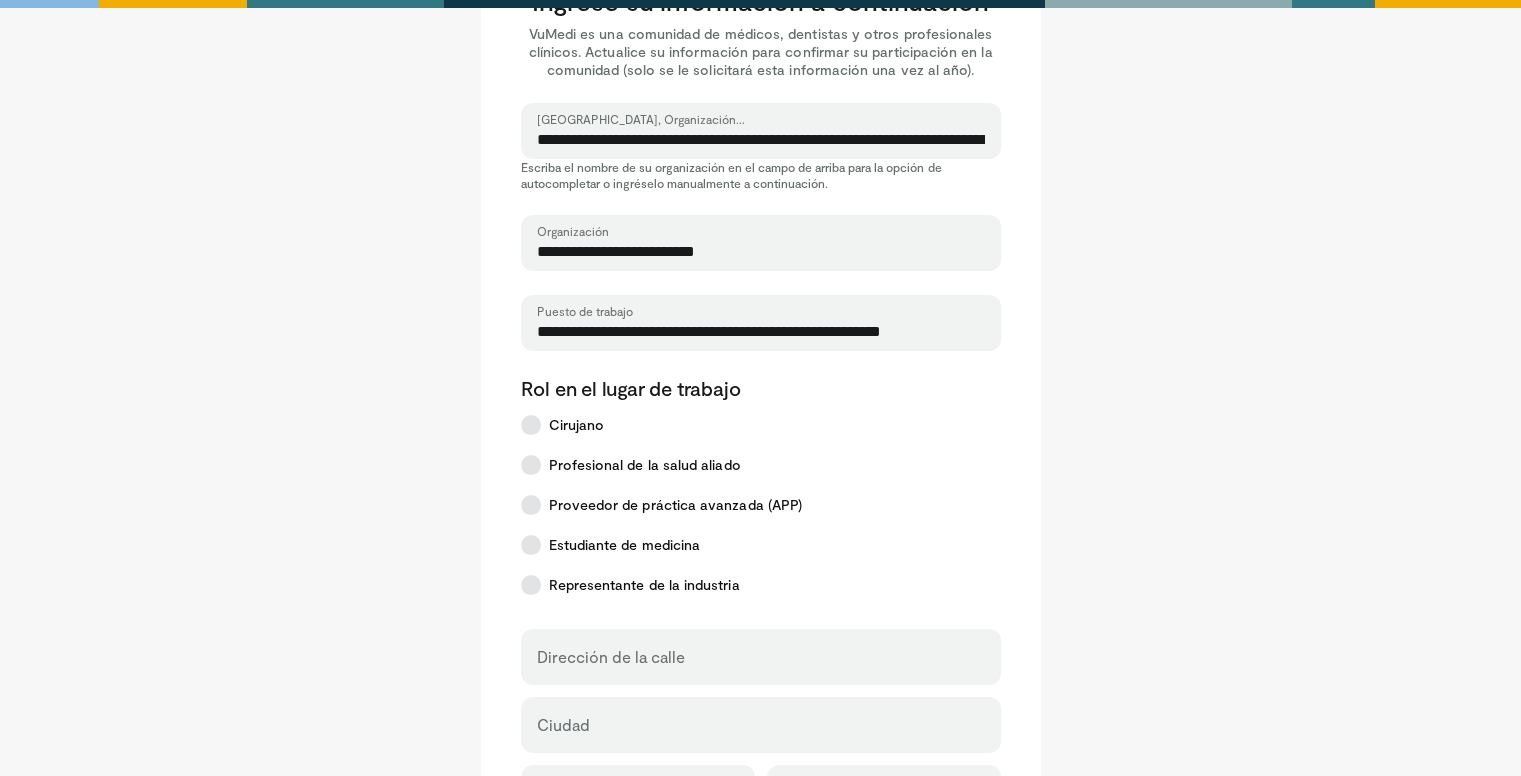 scroll, scrollTop: 102, scrollLeft: 0, axis: vertical 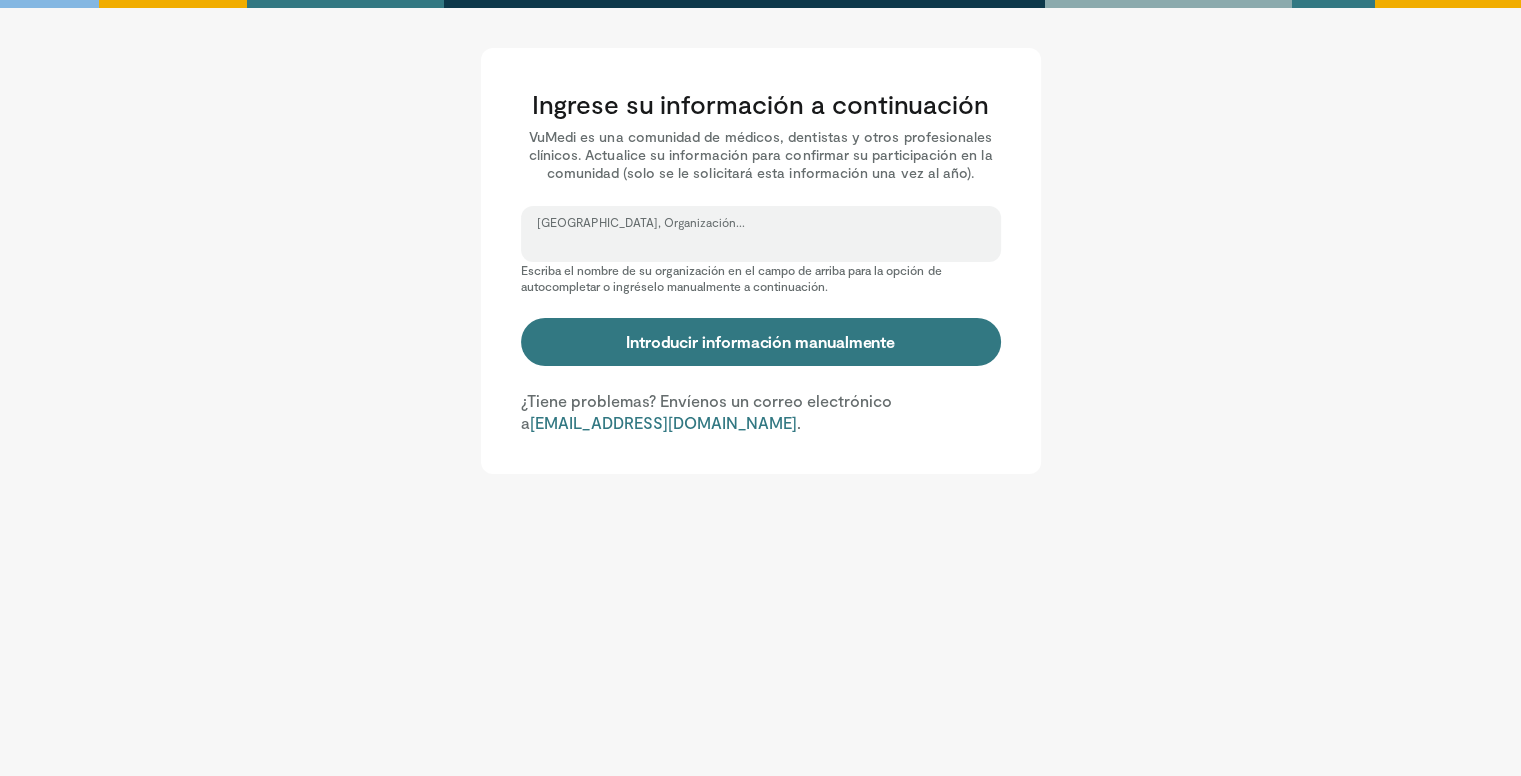 click on "[GEOGRAPHIC_DATA], Organización..." at bounding box center (761, 243) 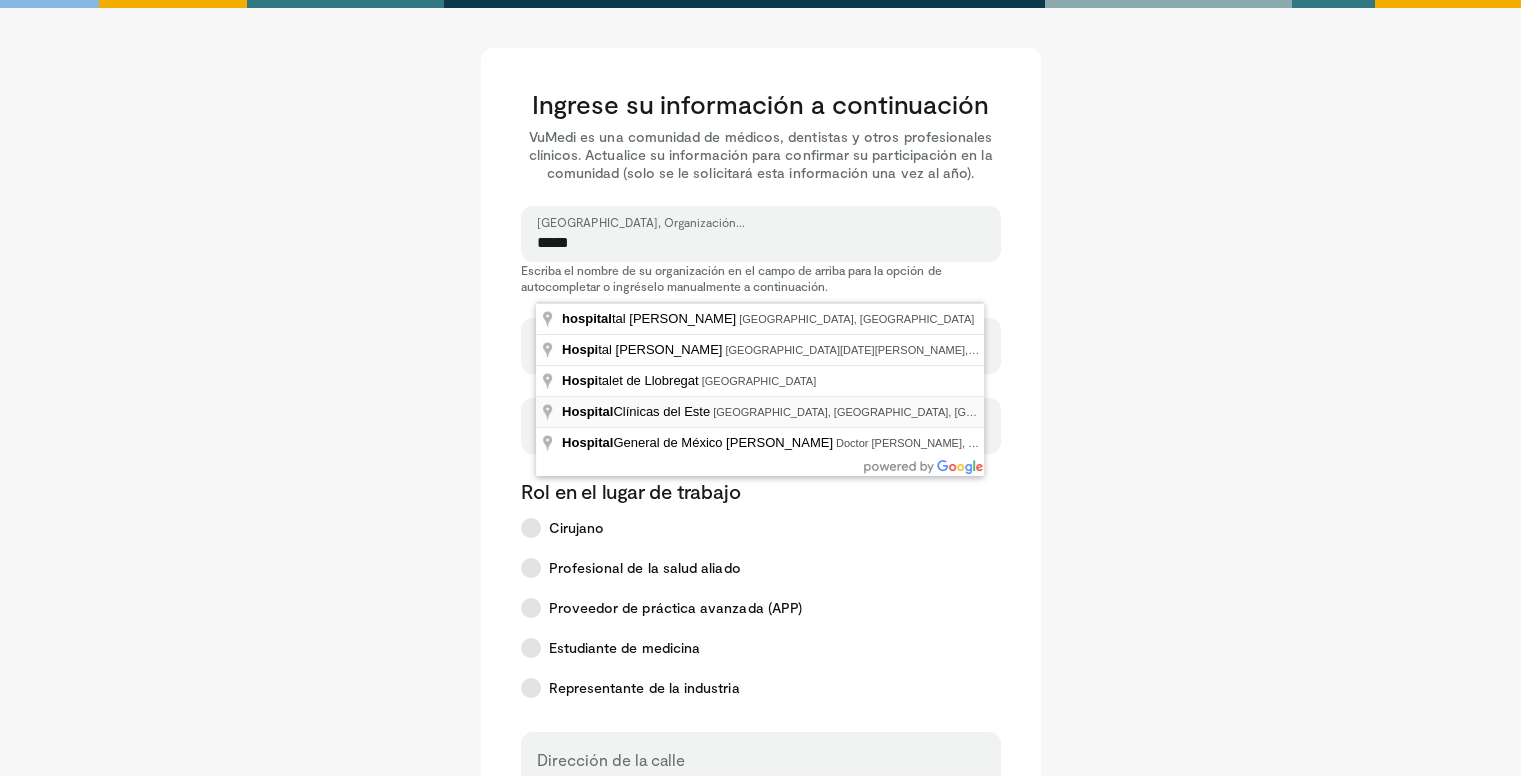 type on "**********" 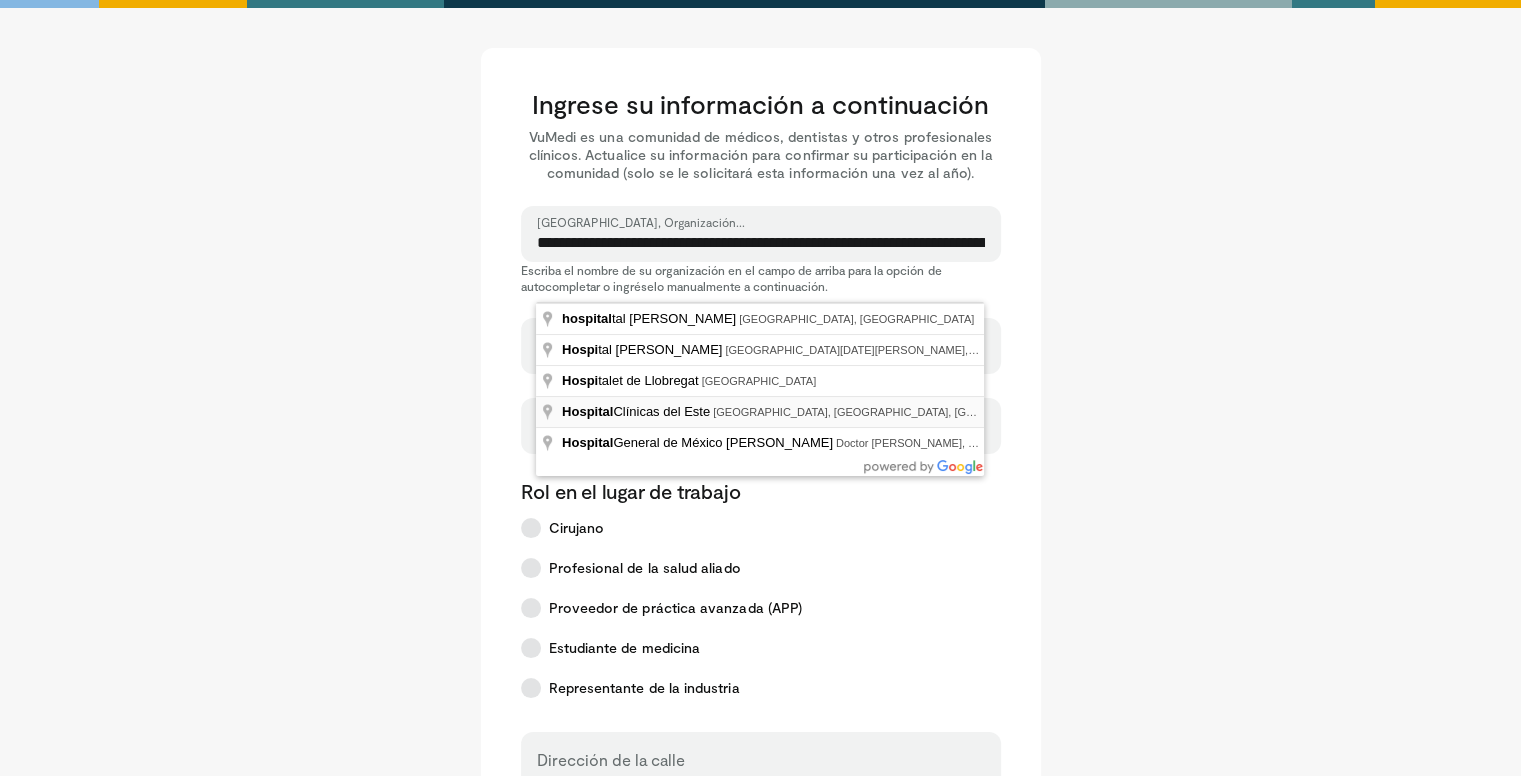 select on "**" 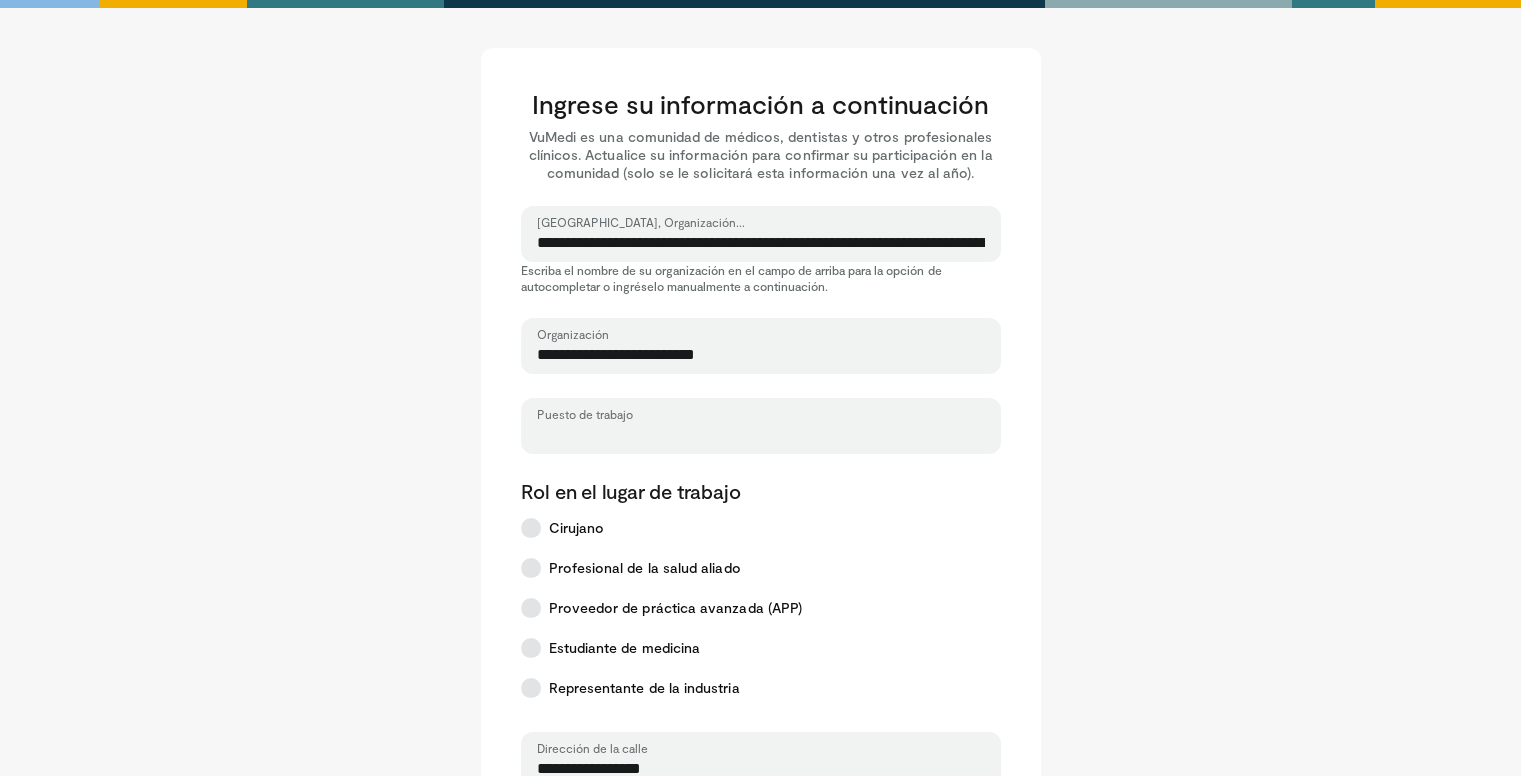 click on "Puesto de trabajo" at bounding box center (761, 435) 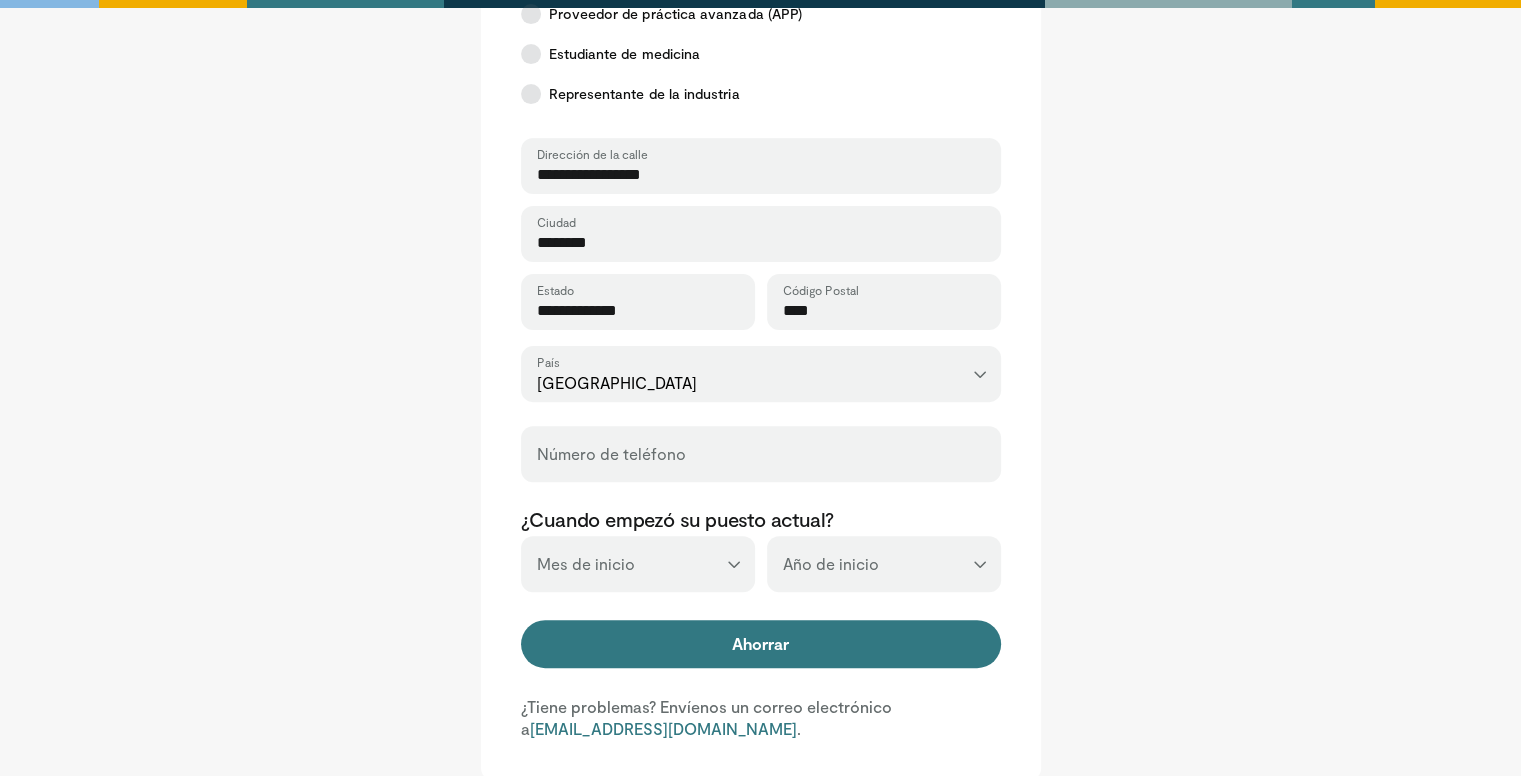scroll, scrollTop: 595, scrollLeft: 0, axis: vertical 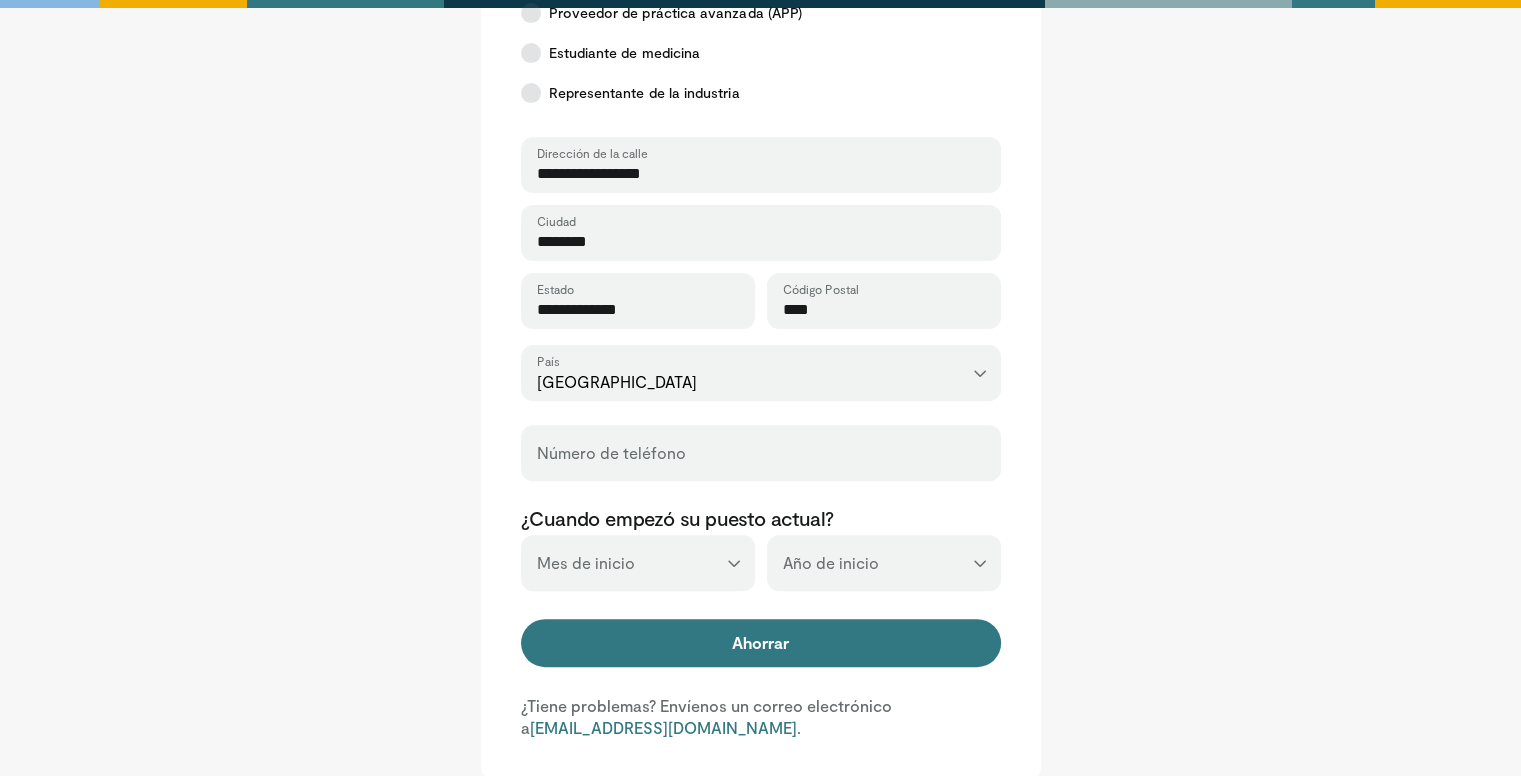 type on "**********" 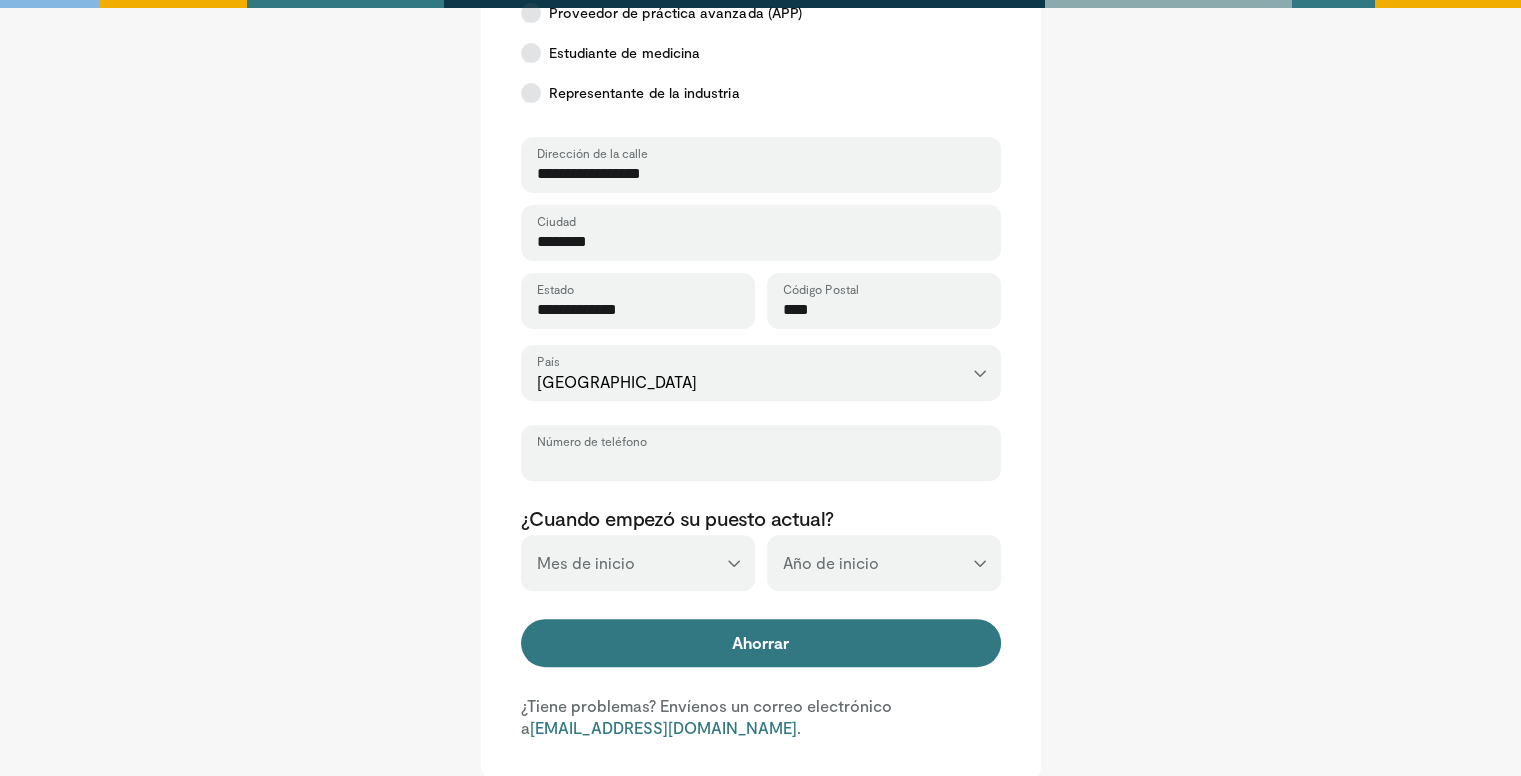 click on "Número de teléfono" at bounding box center [761, 462] 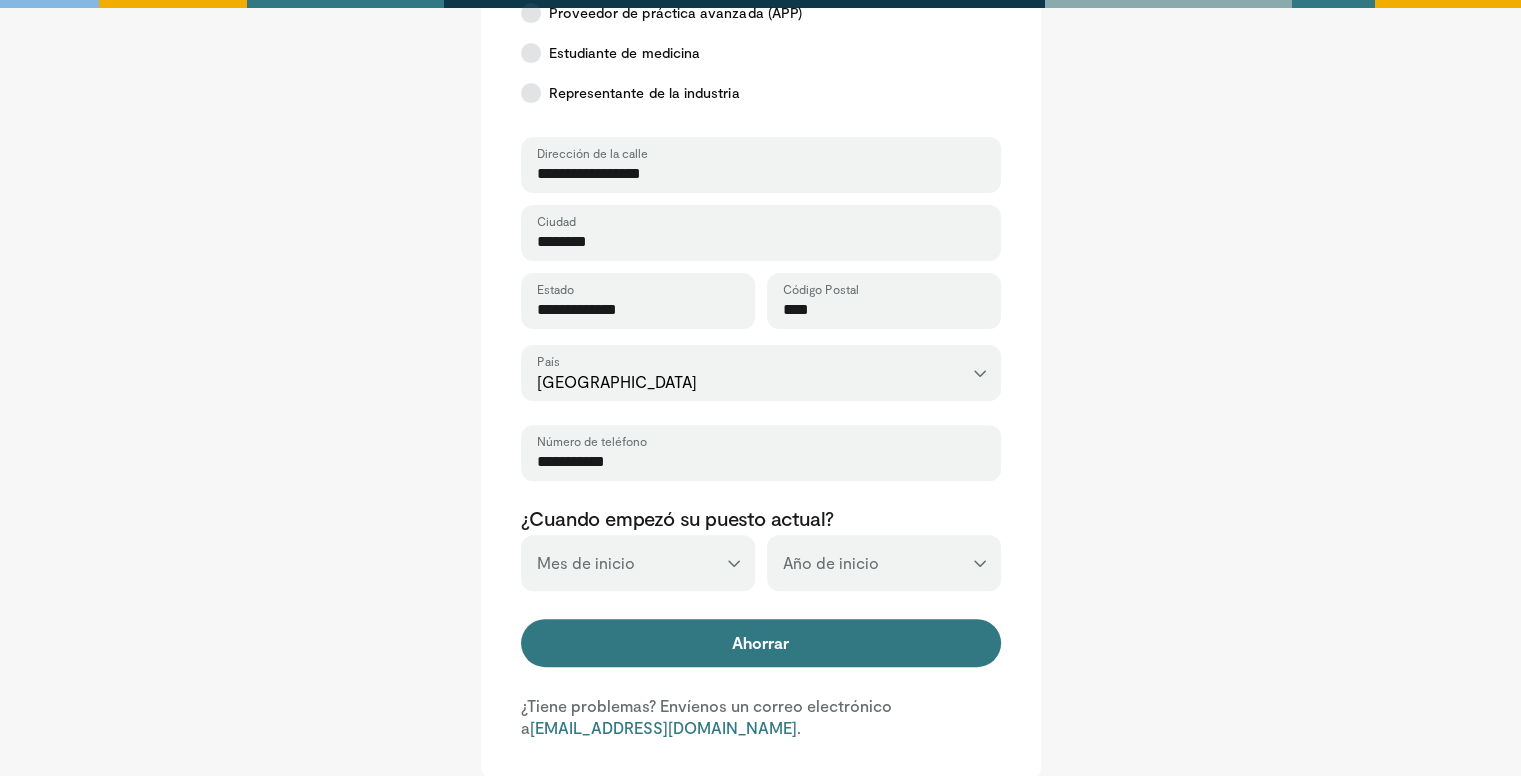 click on "**********" at bounding box center (761, 462) 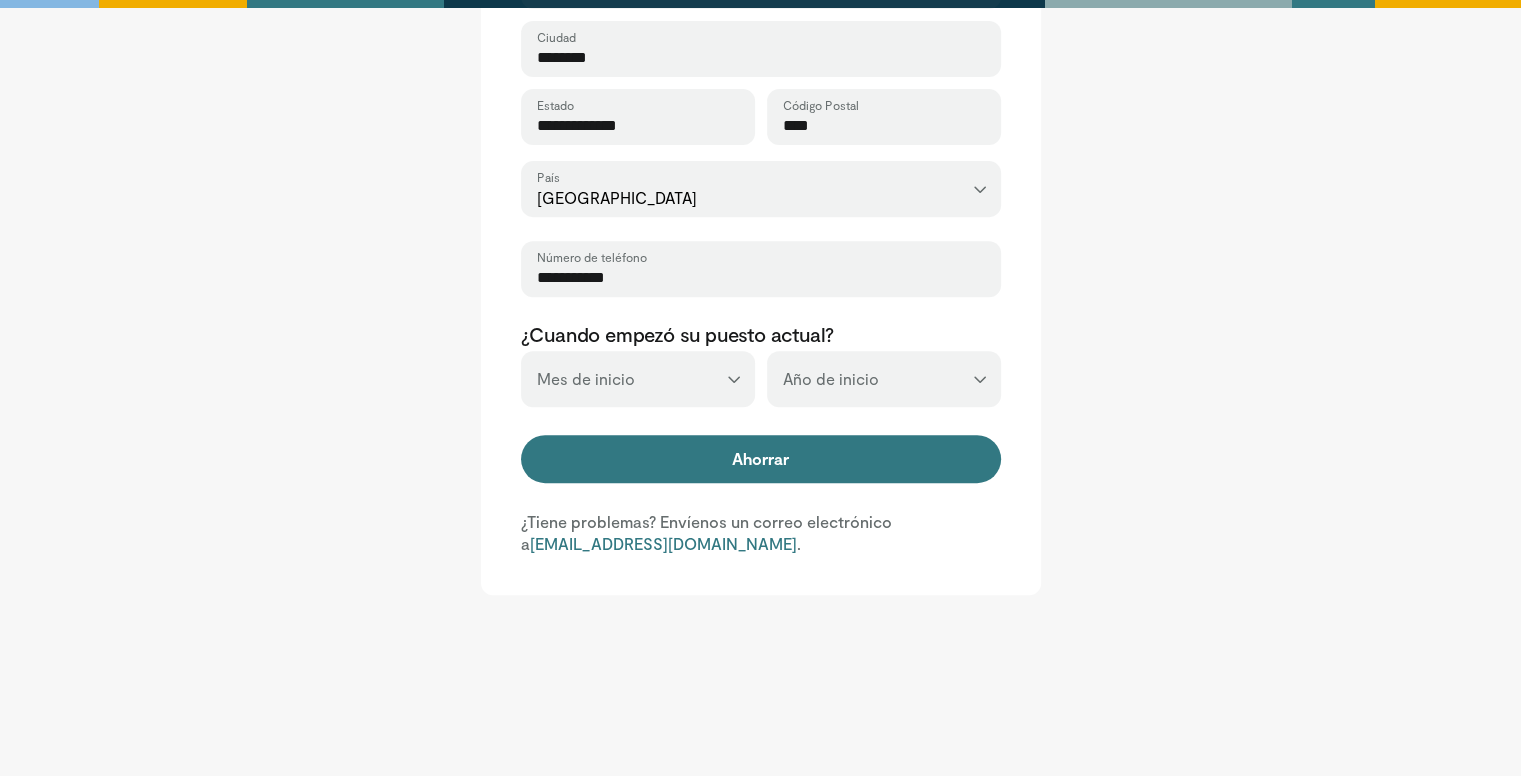 scroll, scrollTop: 796, scrollLeft: 0, axis: vertical 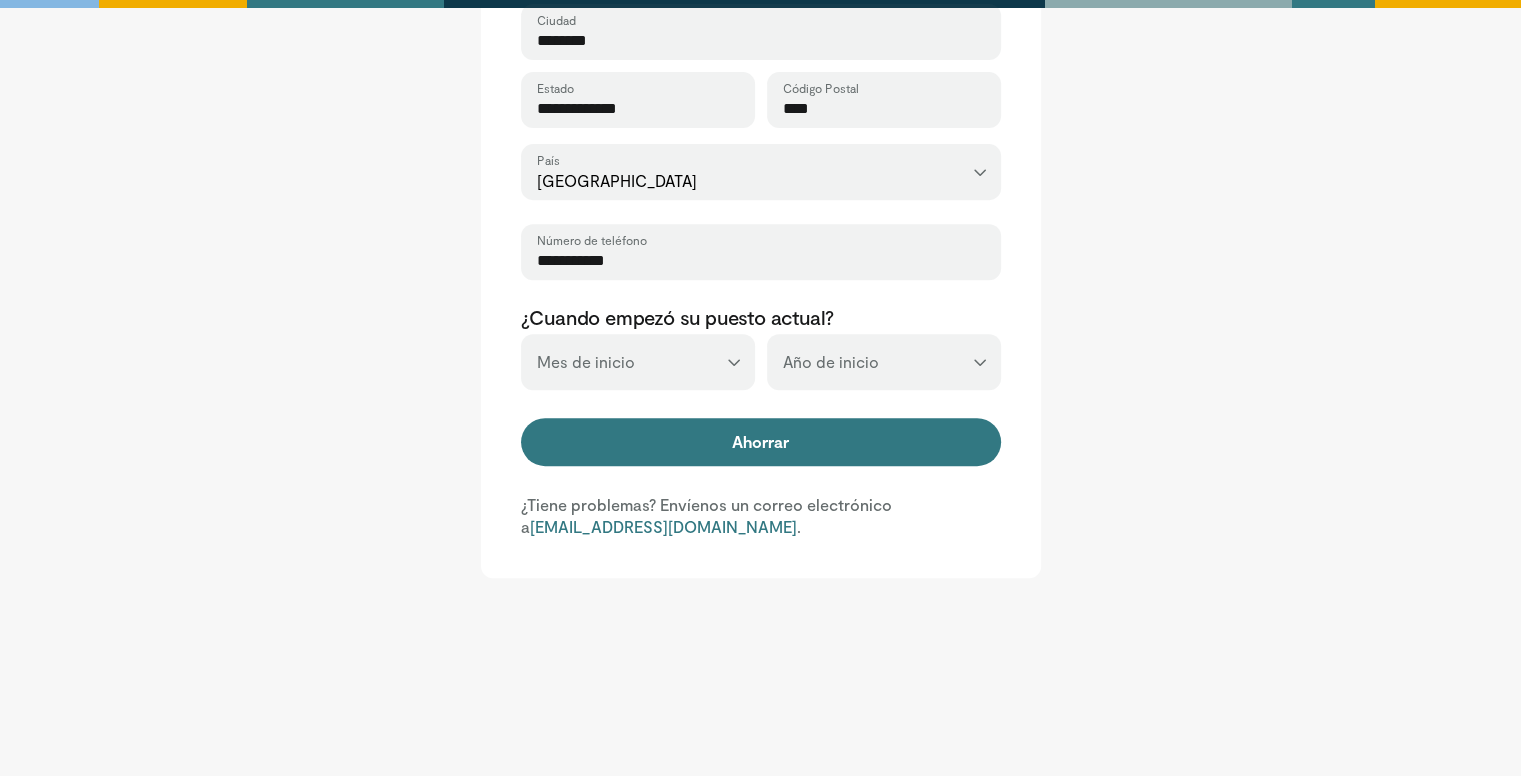 type on "**********" 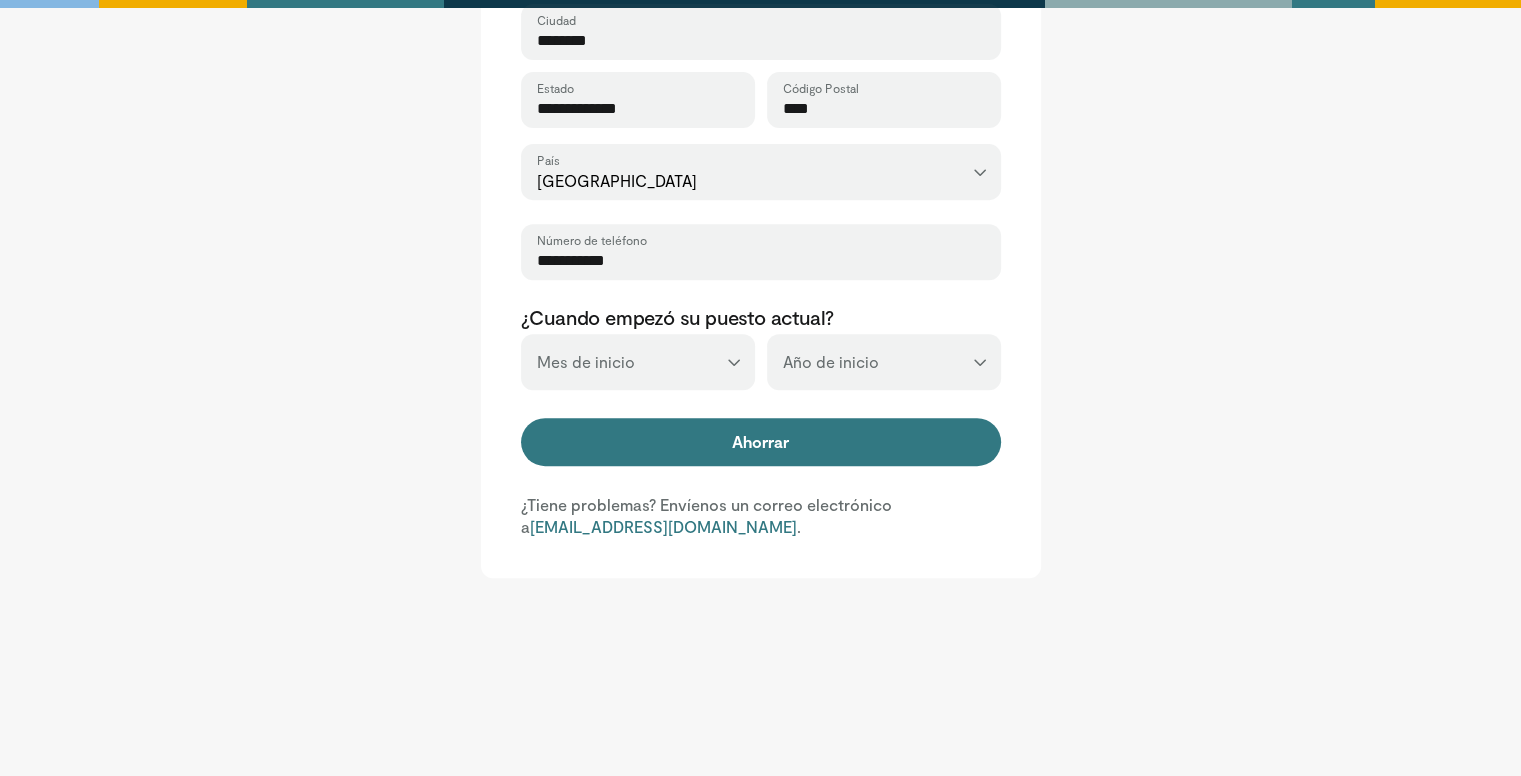 select on "*" 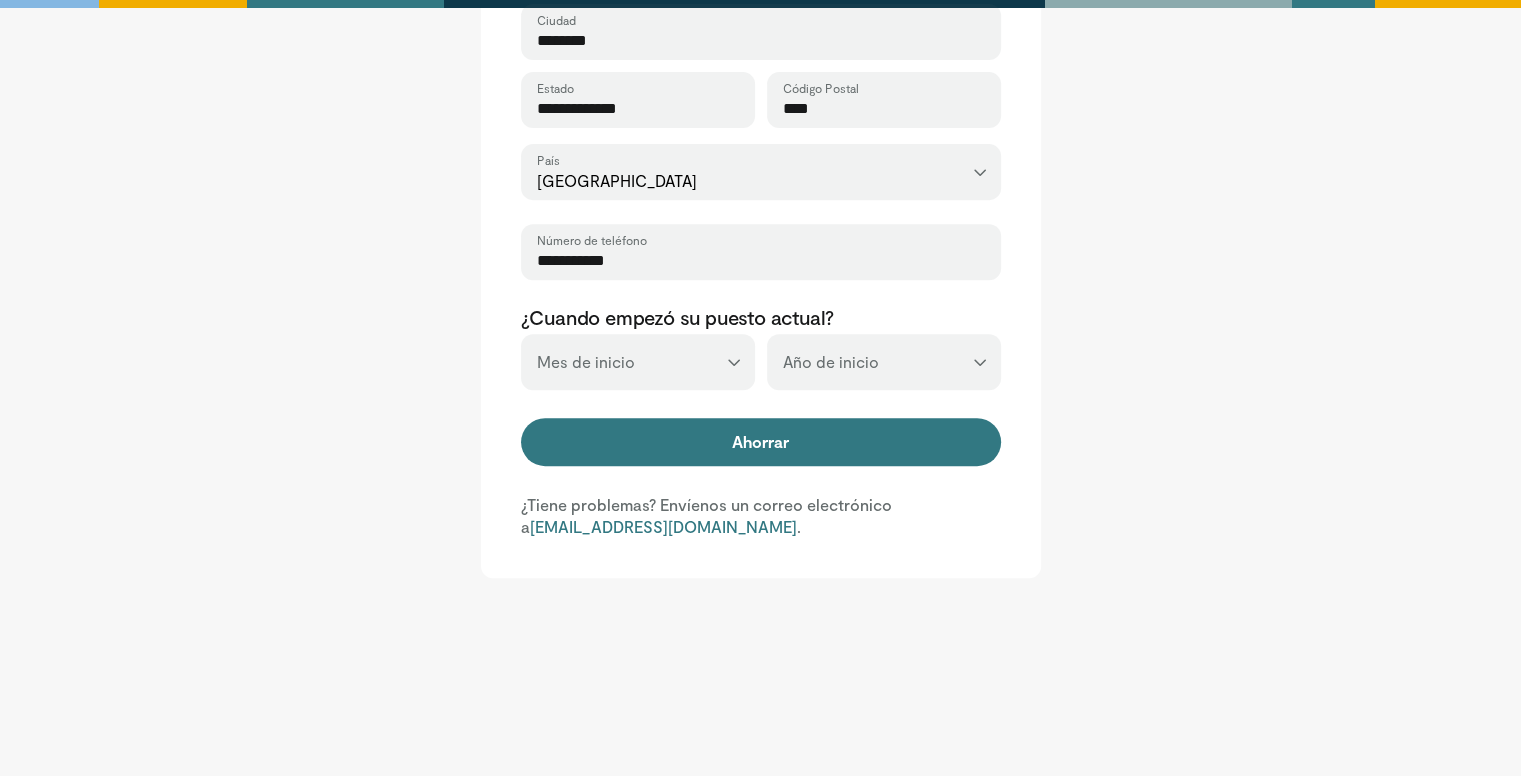 click on "**********" at bounding box center [638, 362] 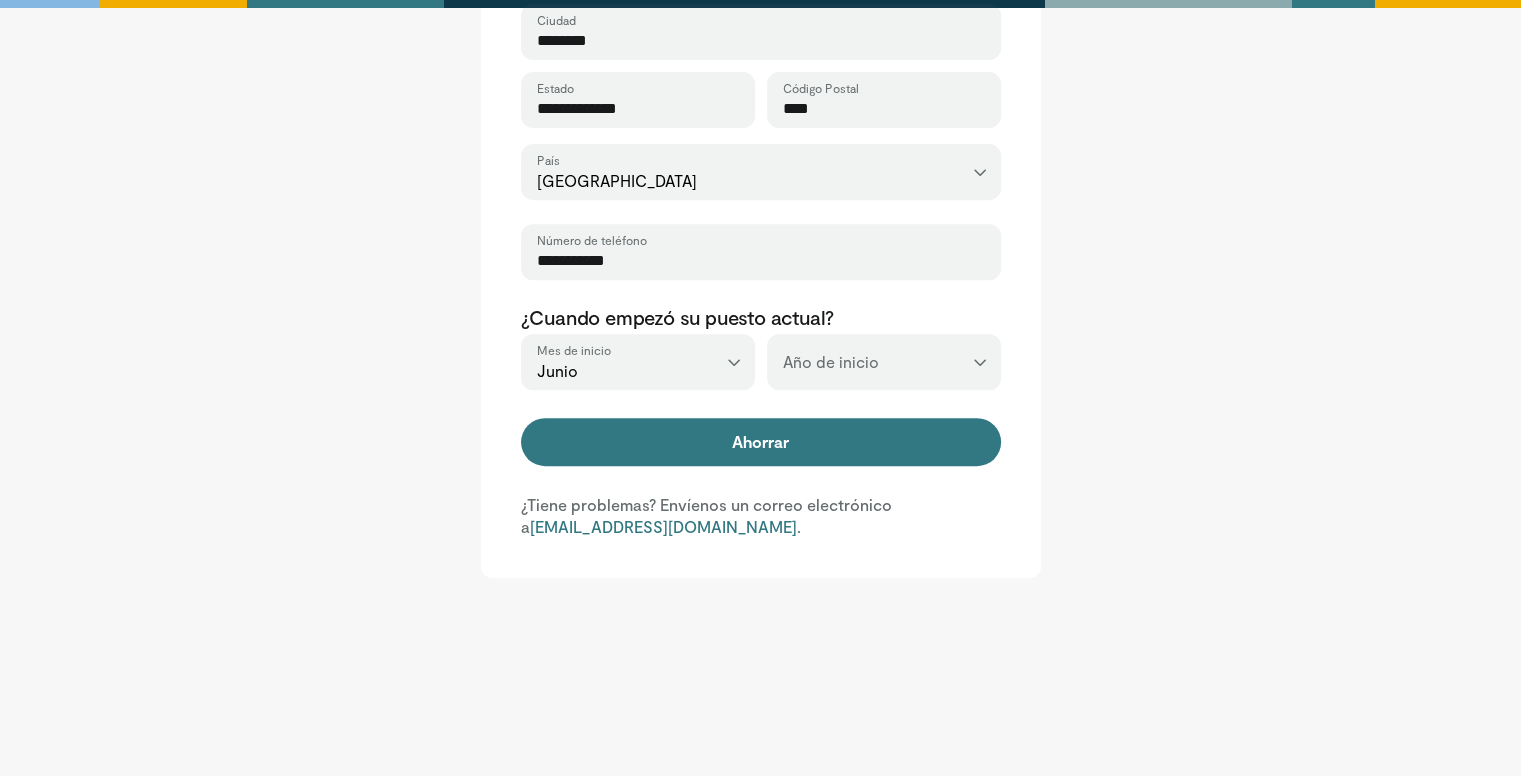click on "***
****
****
****
****
****
****
****
****
****
****
****
****
****
****
****
****
****
****
****
****
****
****
****
****
****
****
****
****
**** **** **** **** ****" at bounding box center (884, 362) 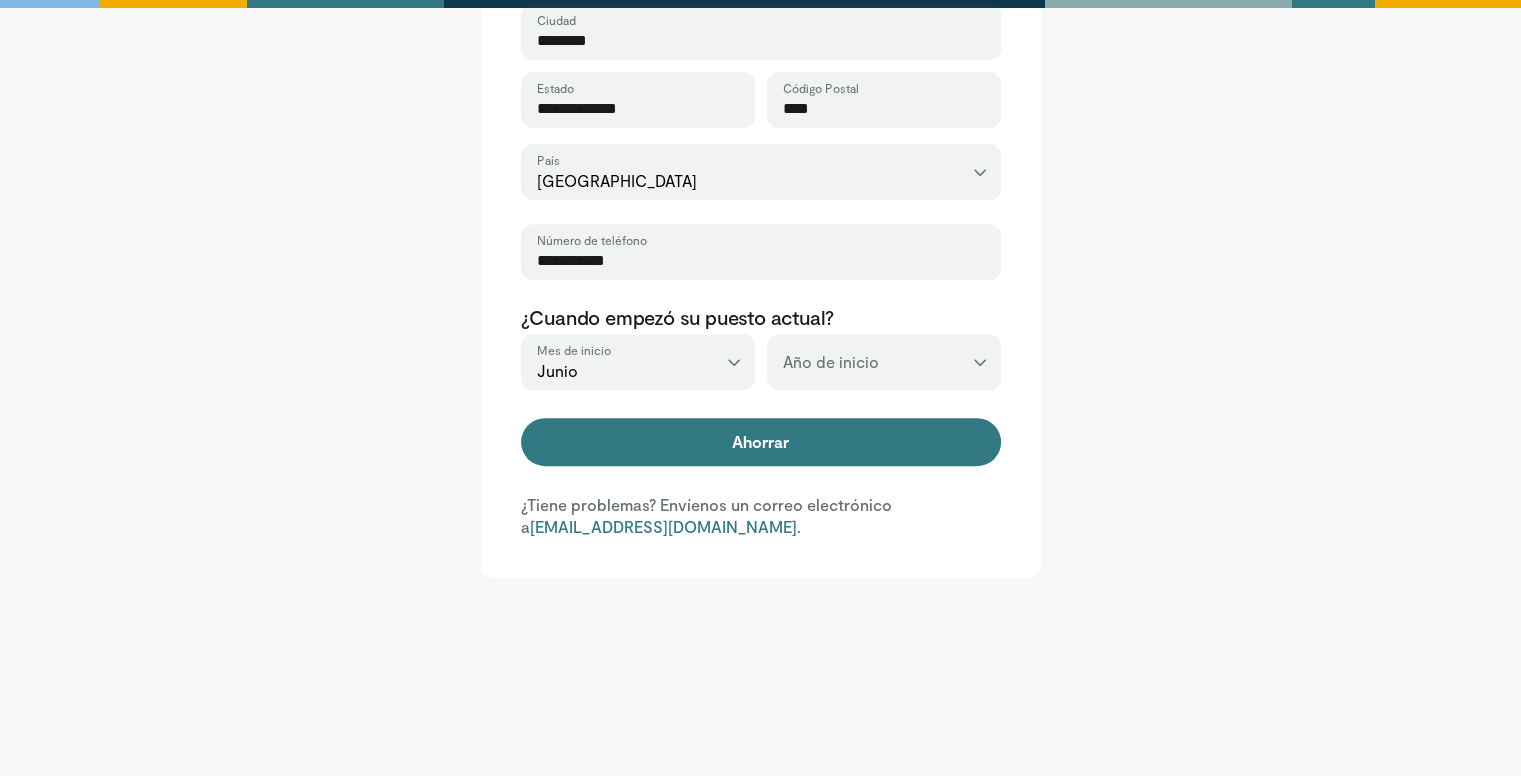 select on "****" 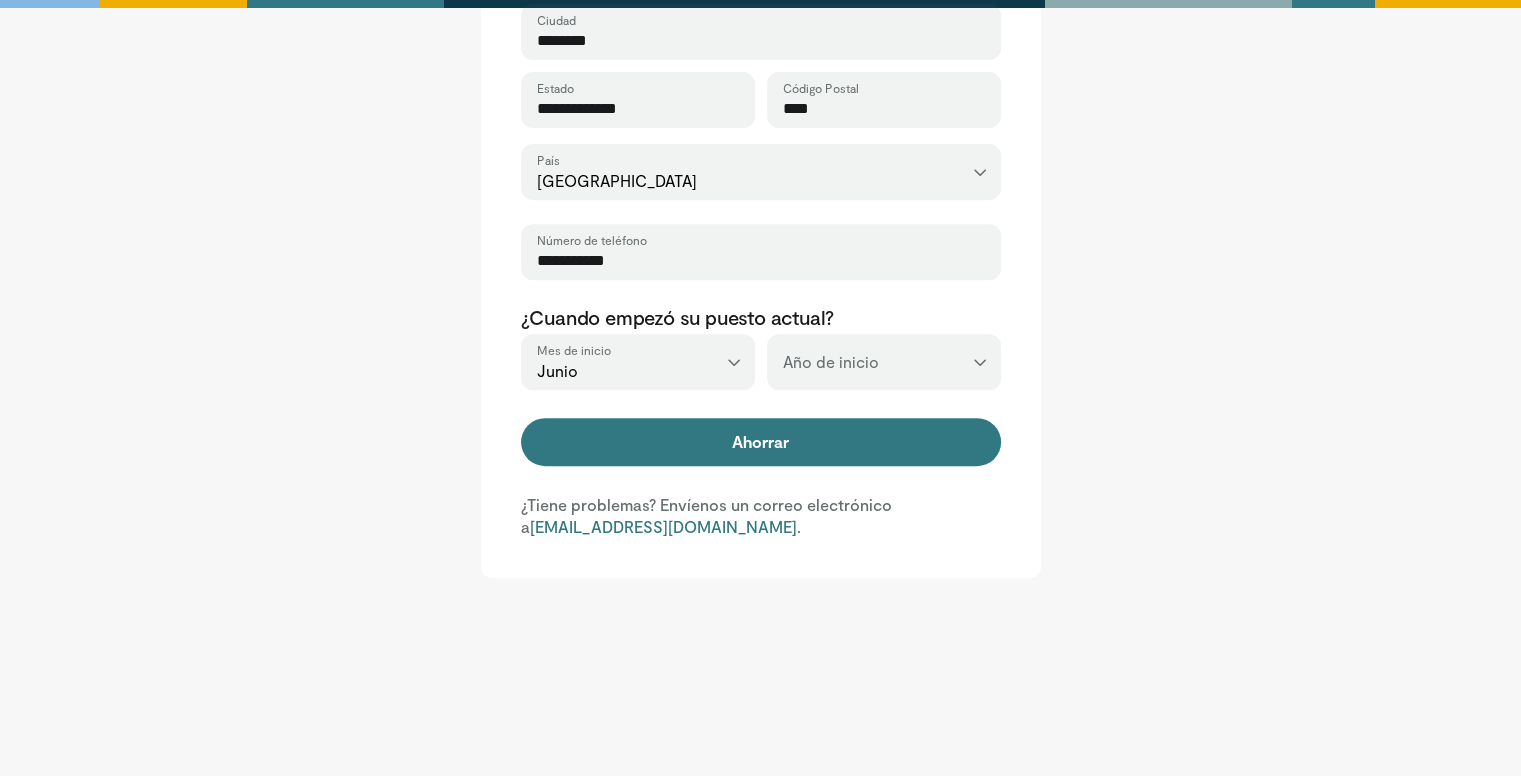click on "***
****
****
****
****
****
****
****
****
****
****
****
****
****
****
****
****
****
****
****
****
****
****
****
****
****
****
****
****
**** **** **** **** ****" at bounding box center [884, 362] 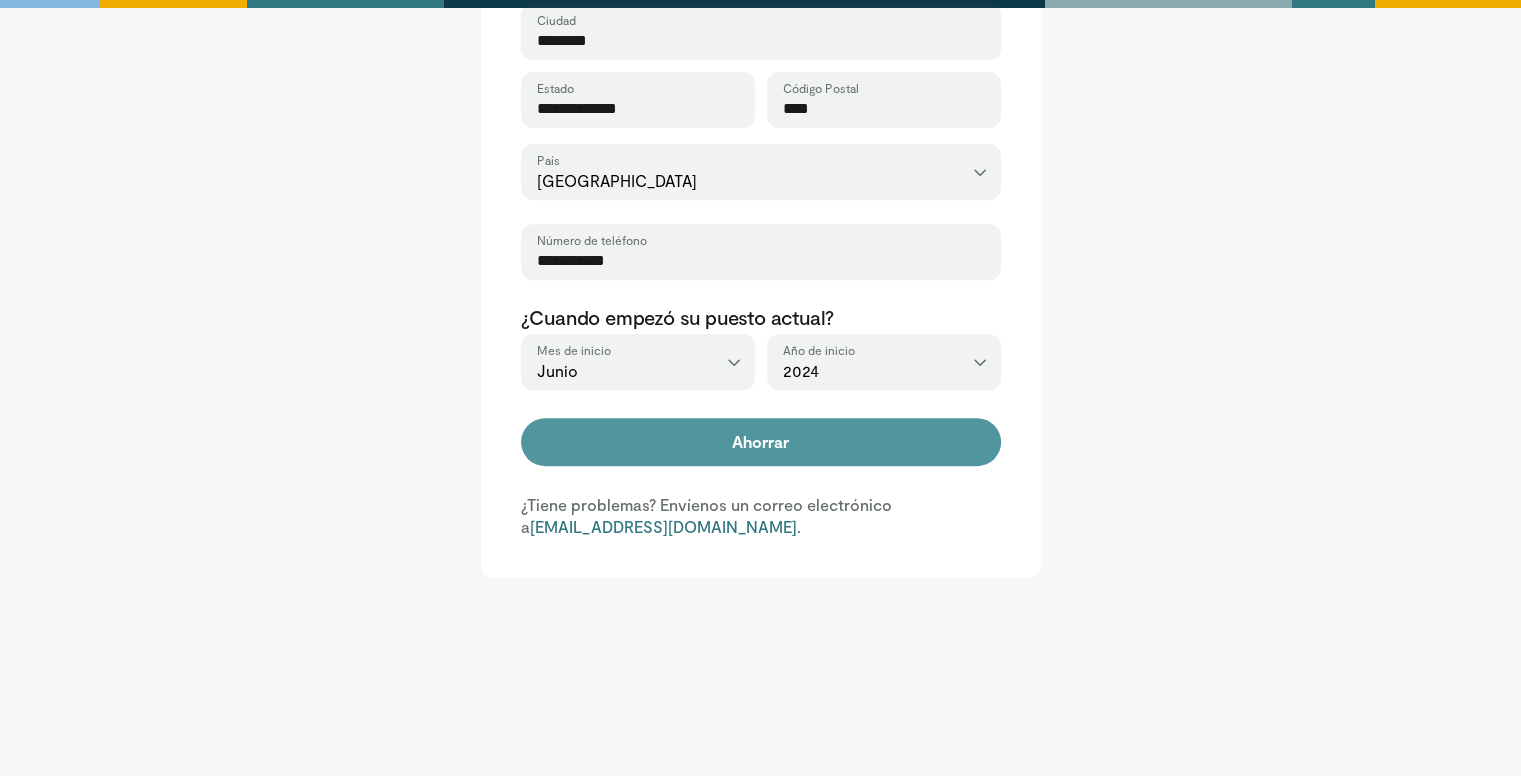 click on "Ahorrar" at bounding box center (761, 442) 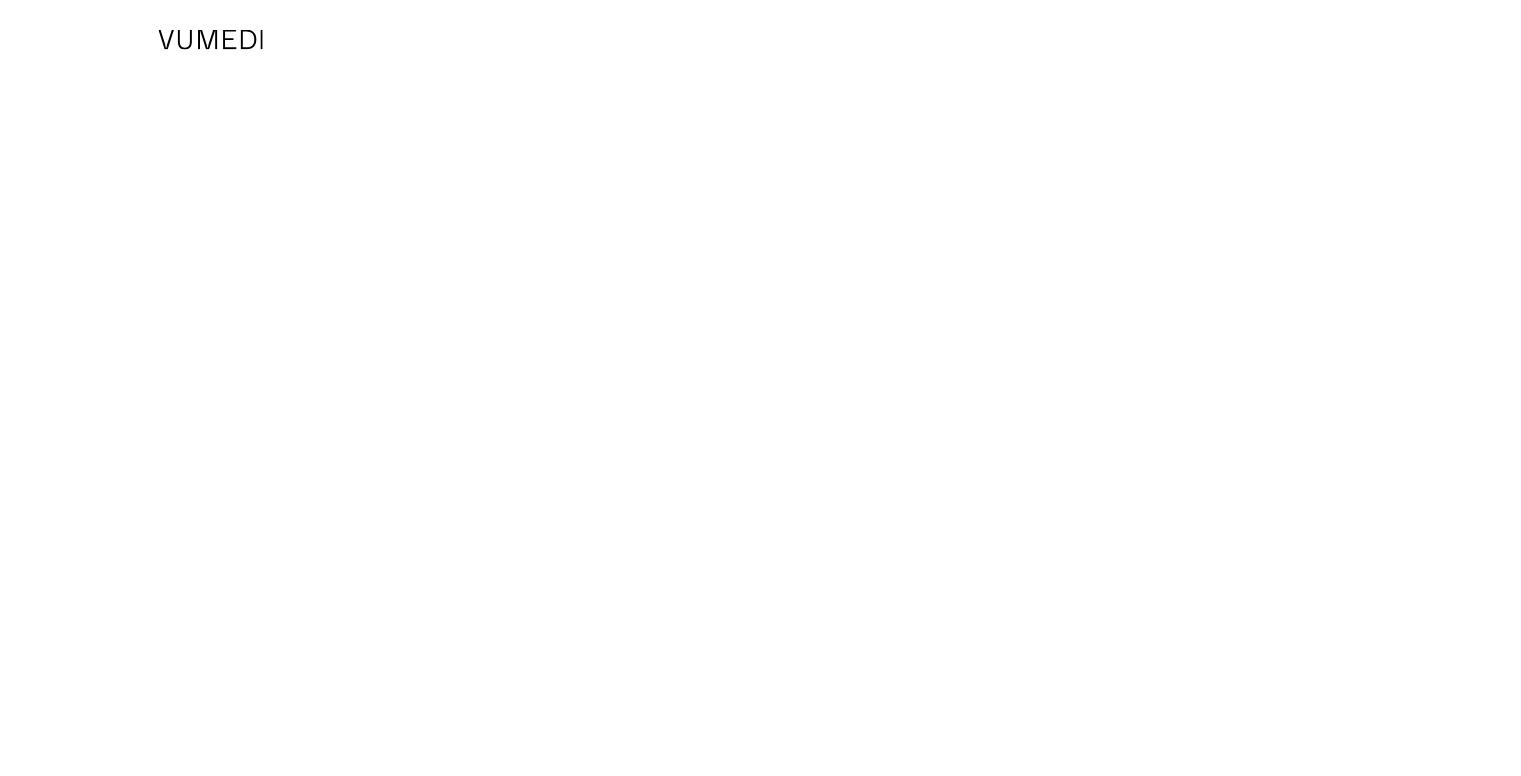 scroll, scrollTop: 0, scrollLeft: 0, axis: both 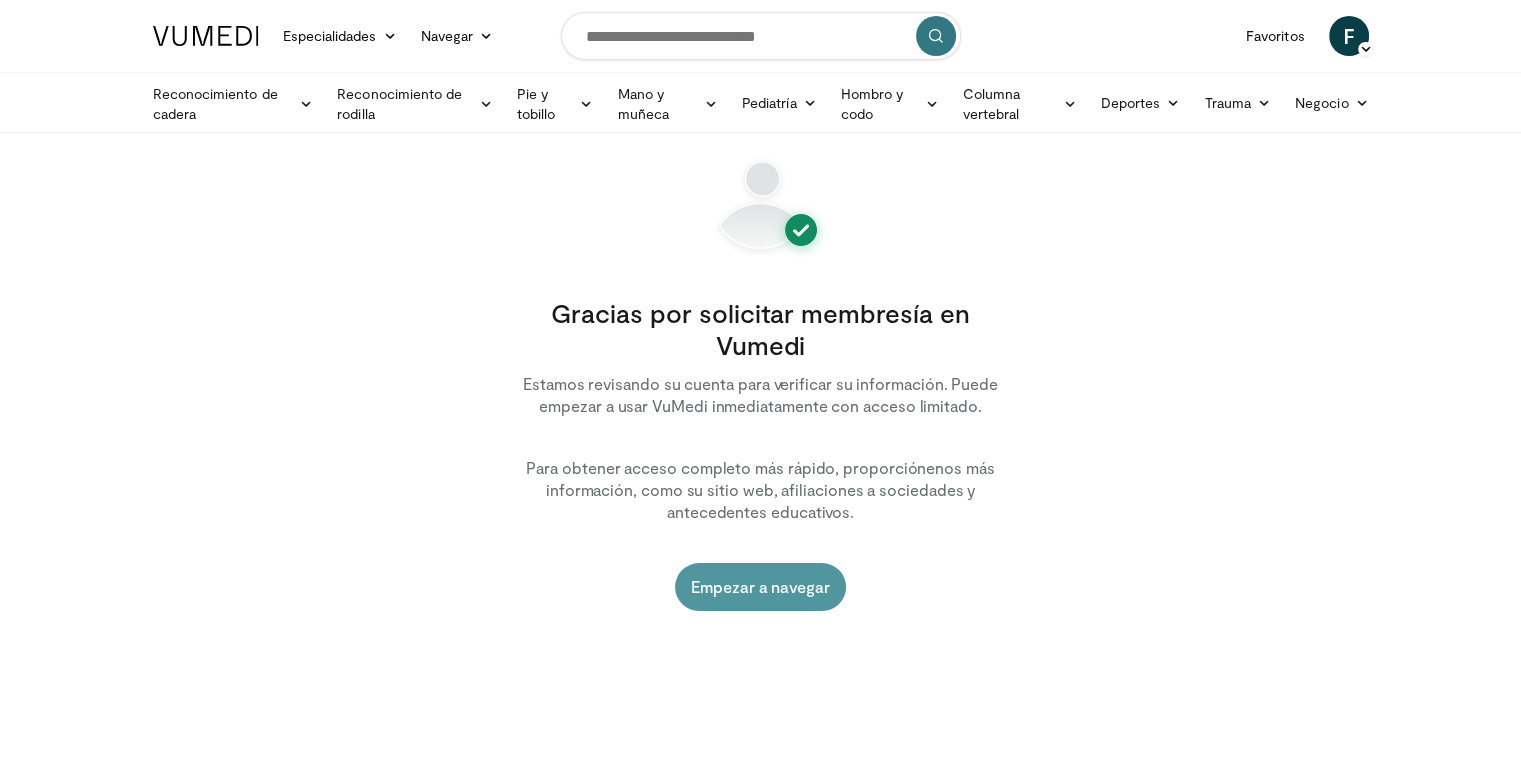 click on "Empezar a navegar" at bounding box center (760, 586) 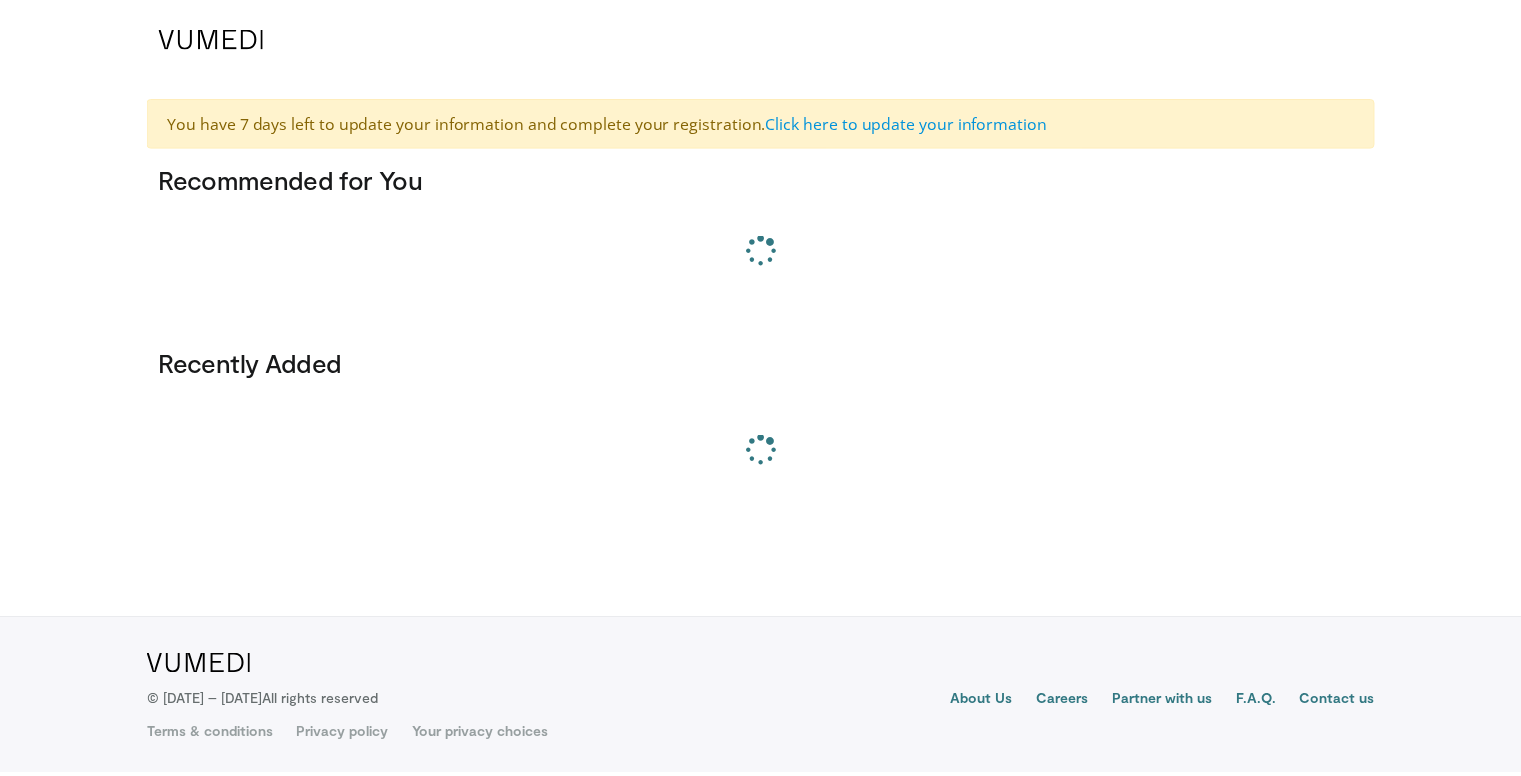 scroll, scrollTop: 0, scrollLeft: 0, axis: both 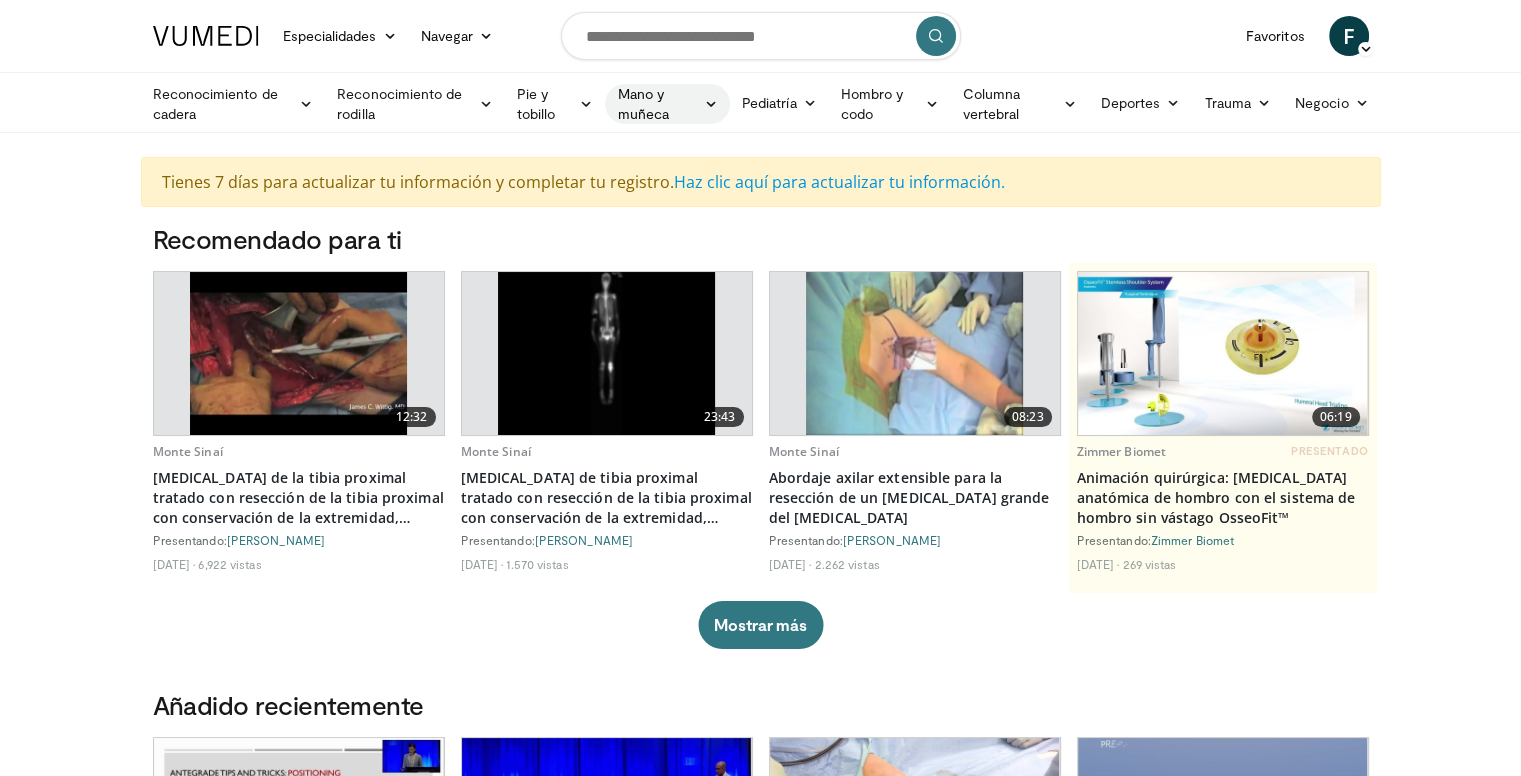 click on "Mano y muñeca" at bounding box center [642, 103] 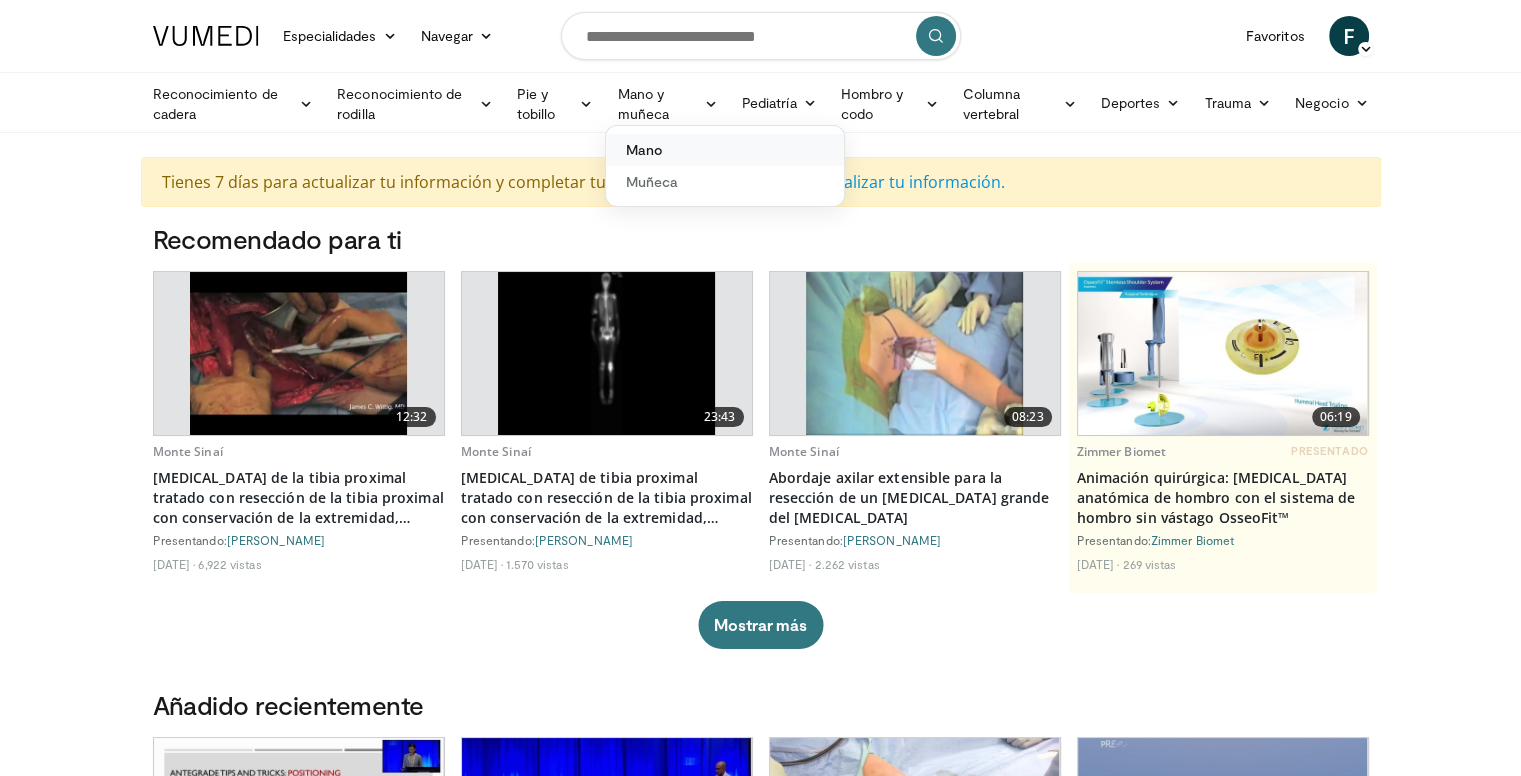 click on "Mano" at bounding box center (644, 149) 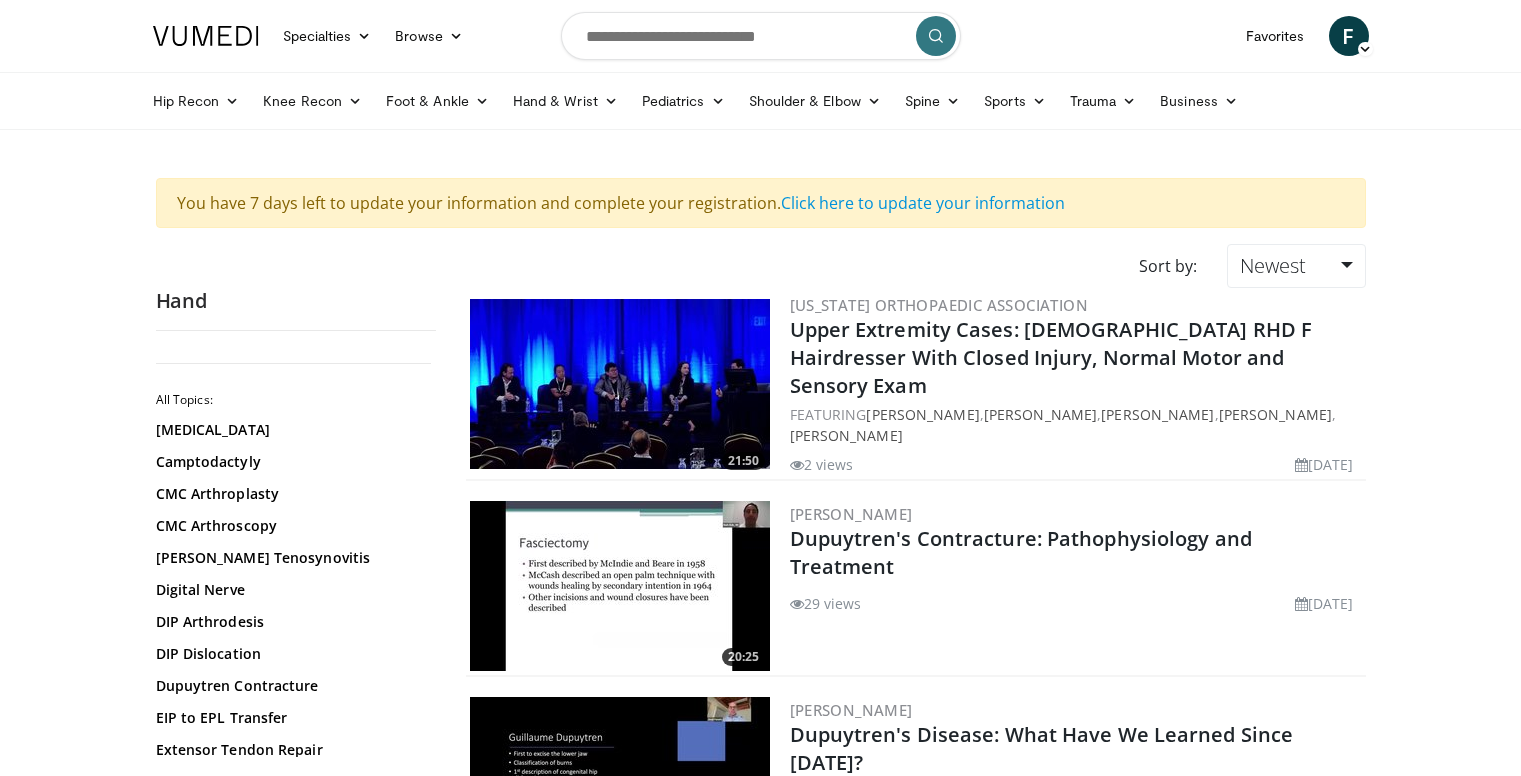scroll, scrollTop: 0, scrollLeft: 0, axis: both 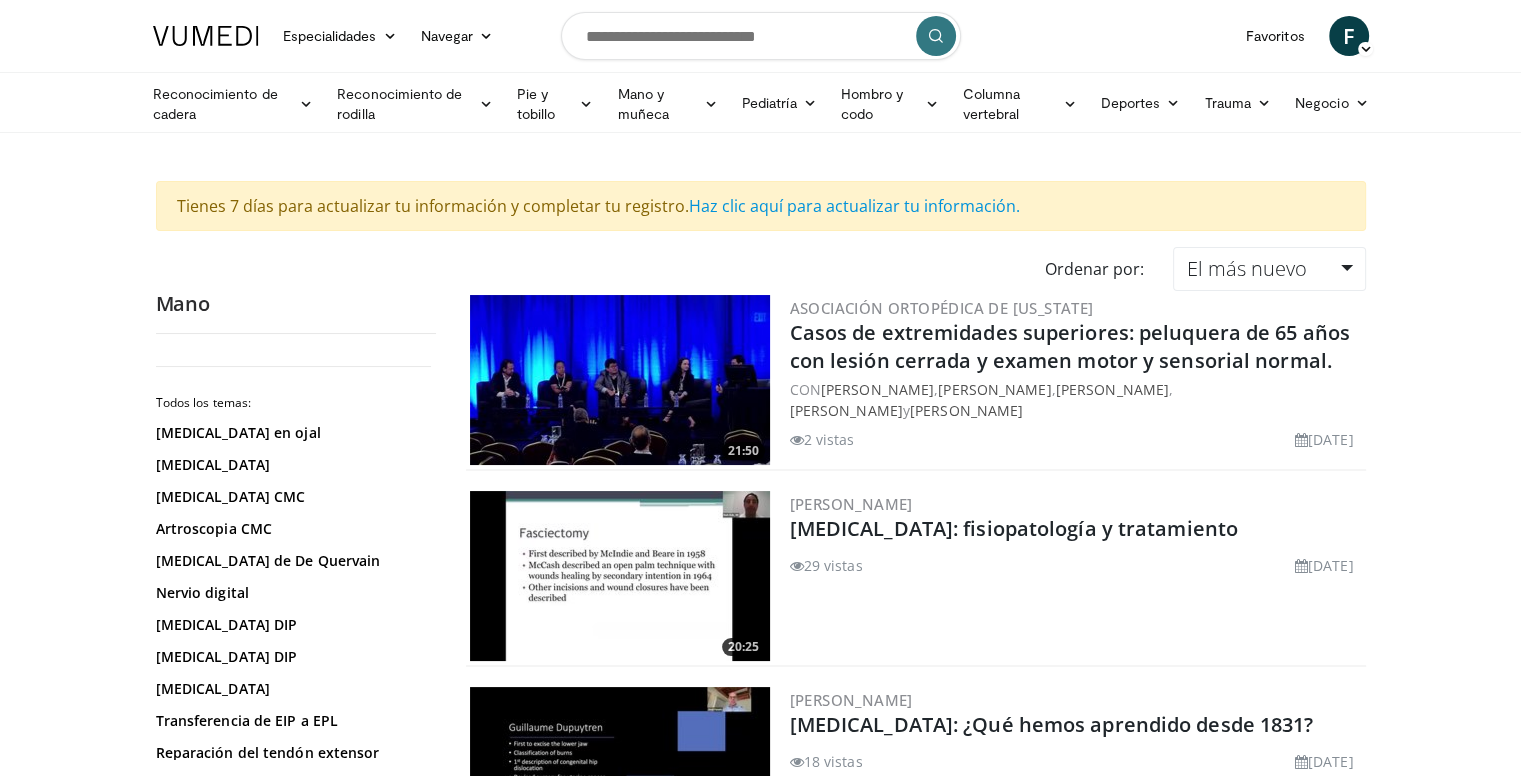 click at bounding box center [761, 36] 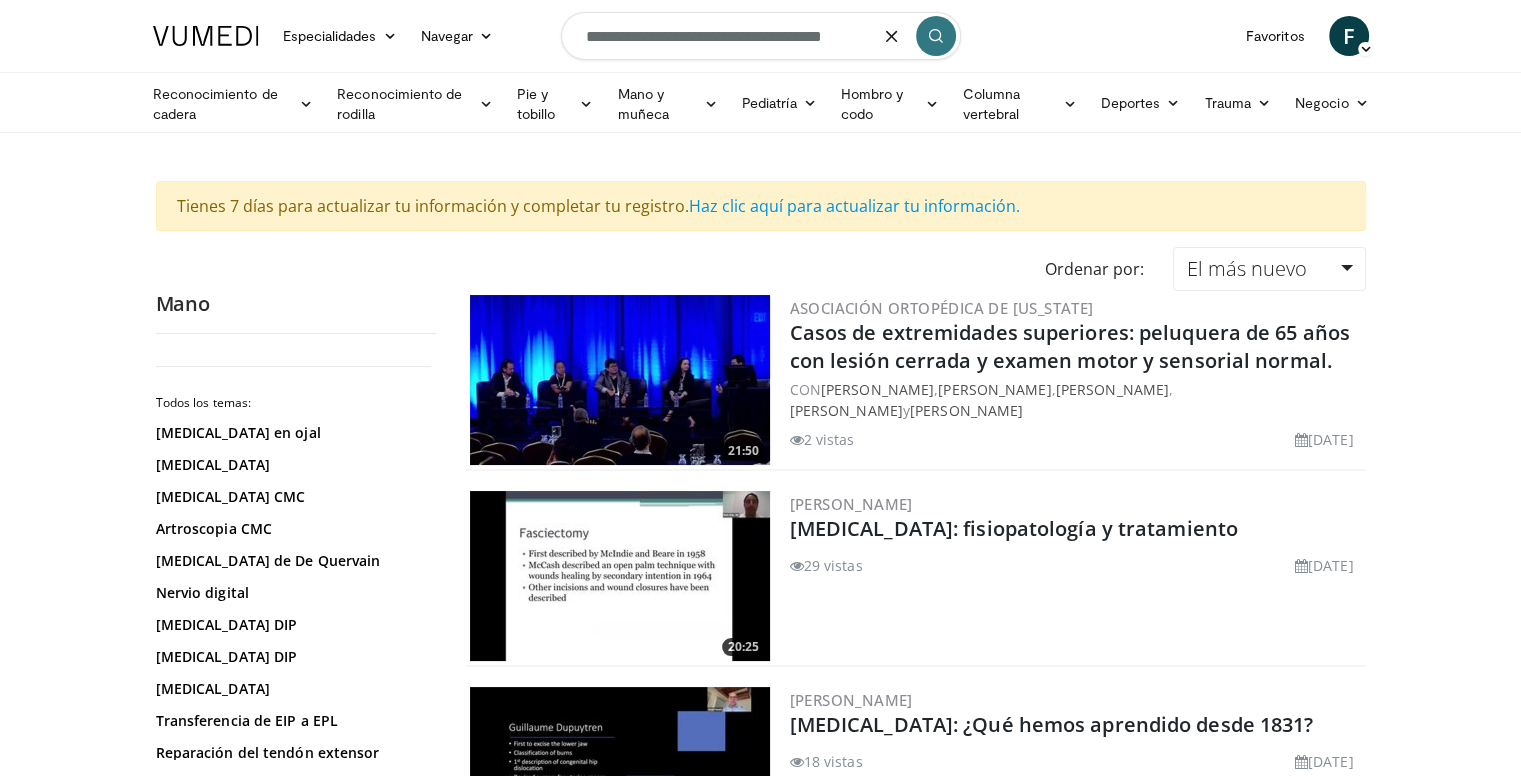 type on "**********" 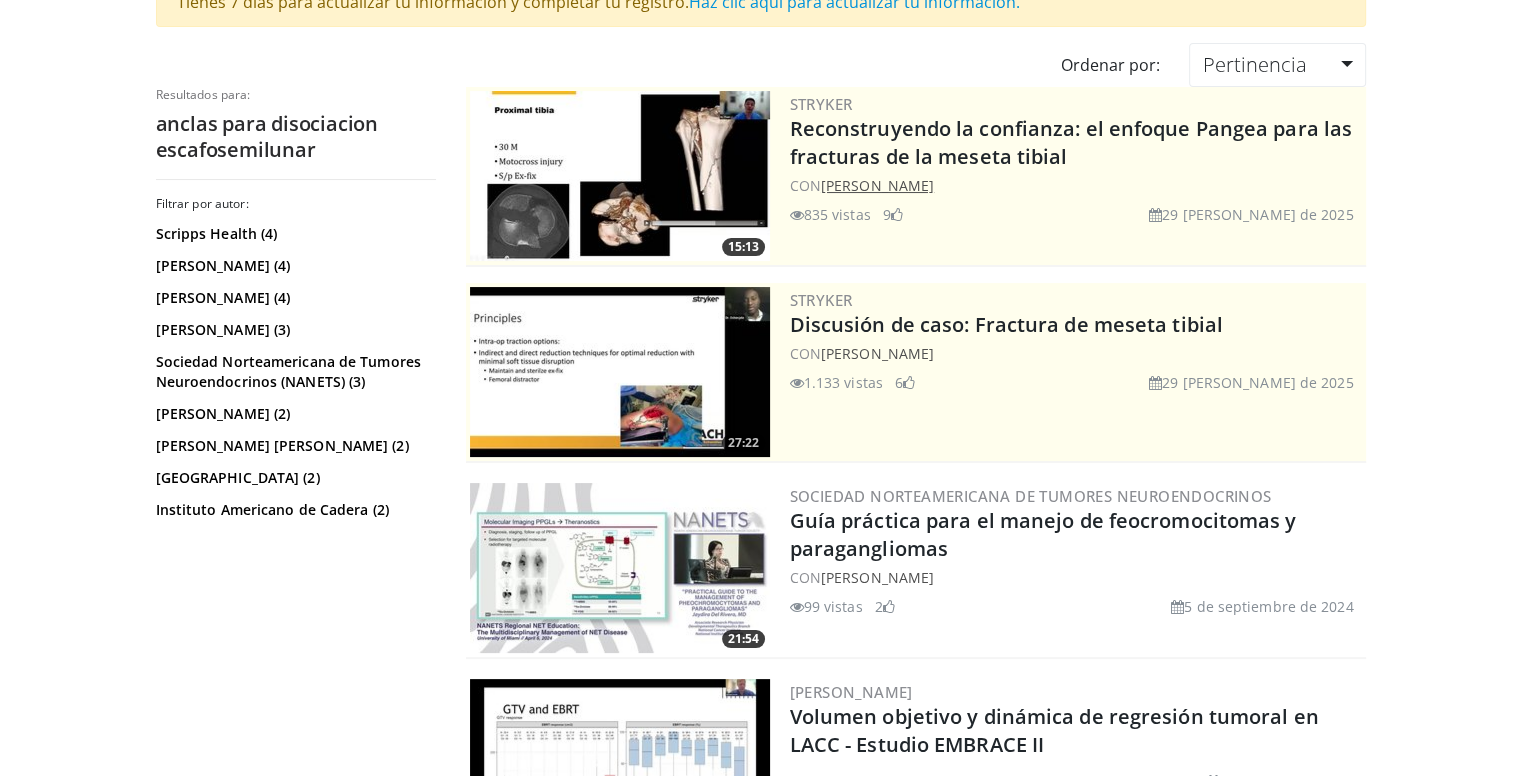 scroll, scrollTop: 0, scrollLeft: 0, axis: both 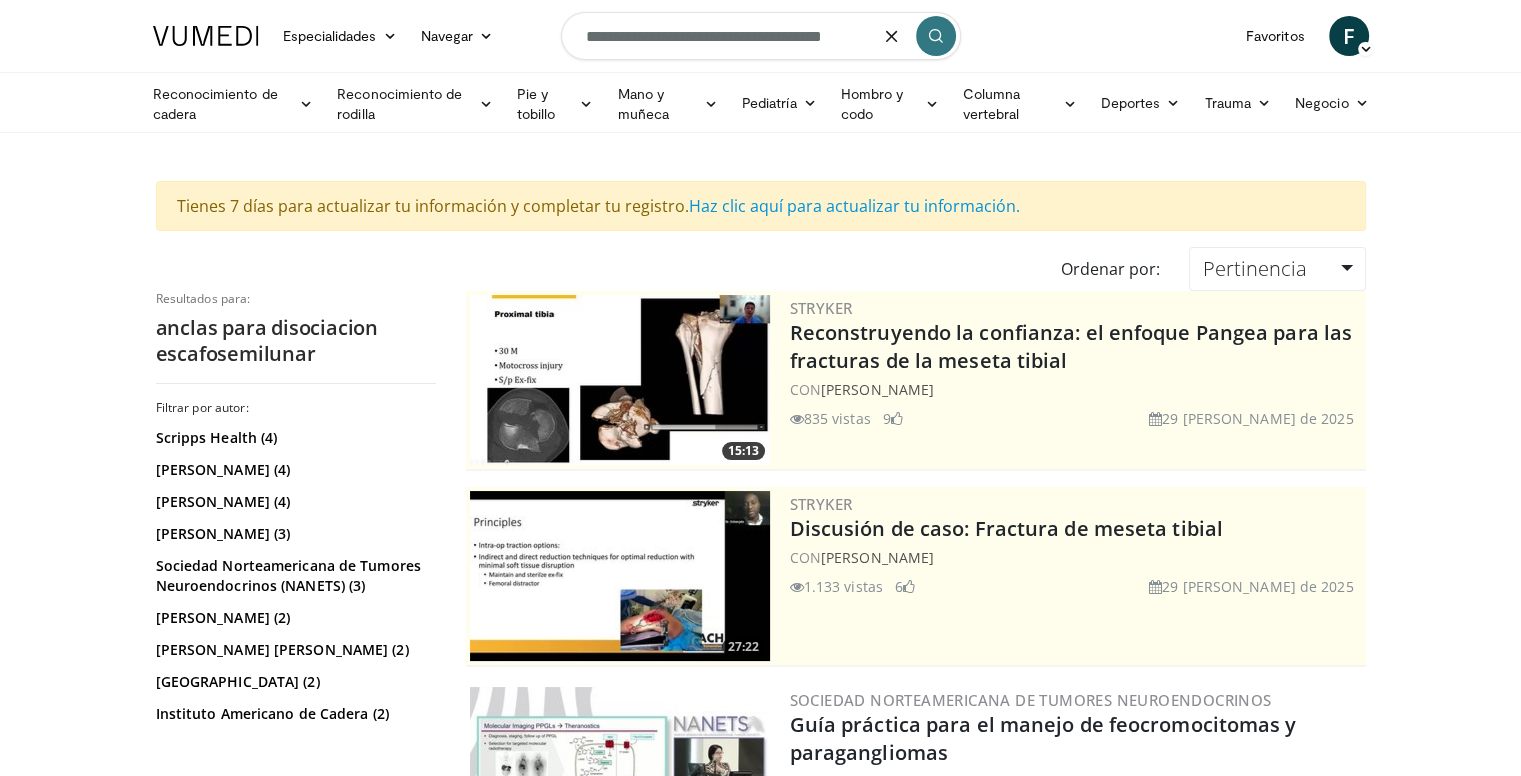 click on "**********" at bounding box center (761, 36) 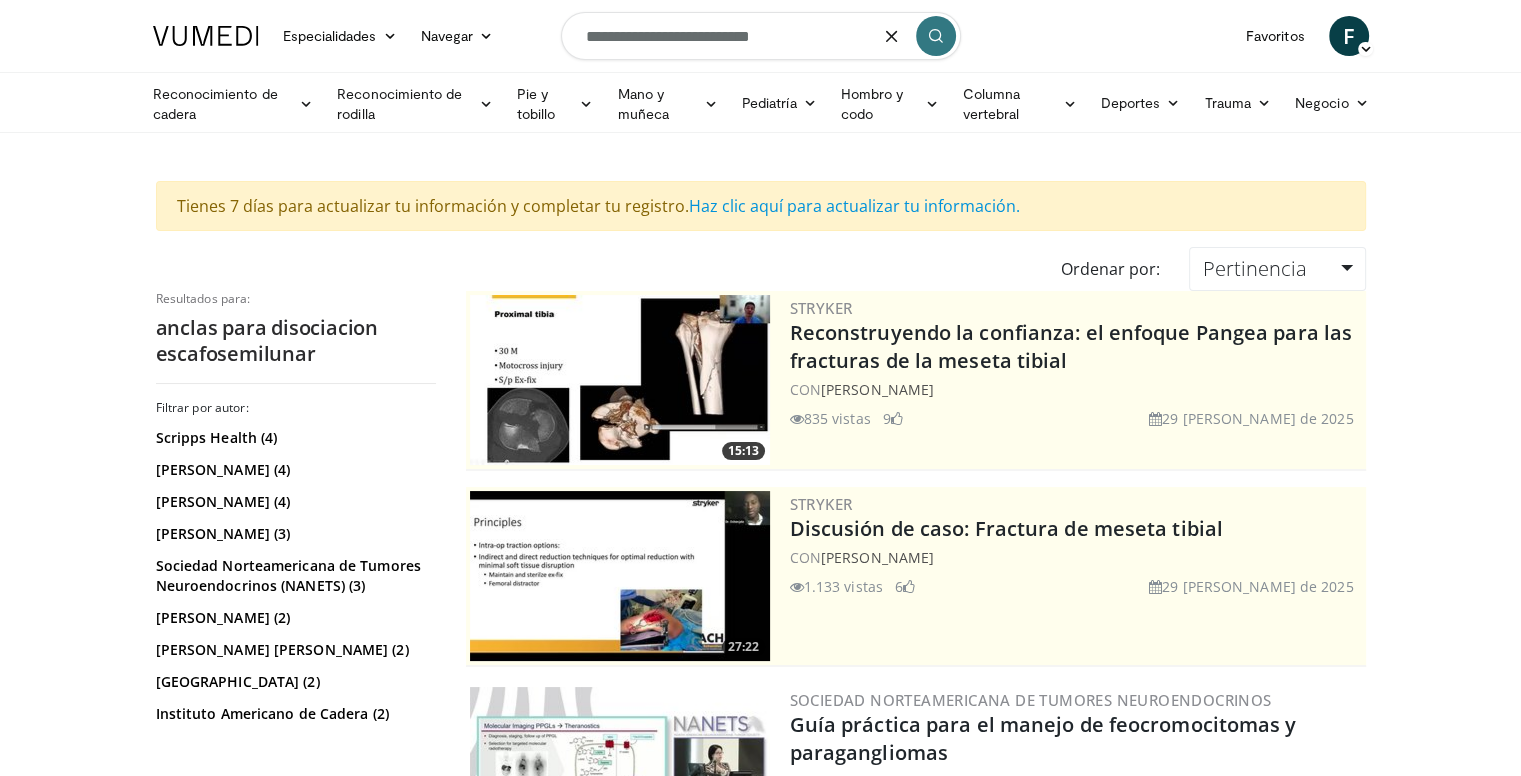 type on "**********" 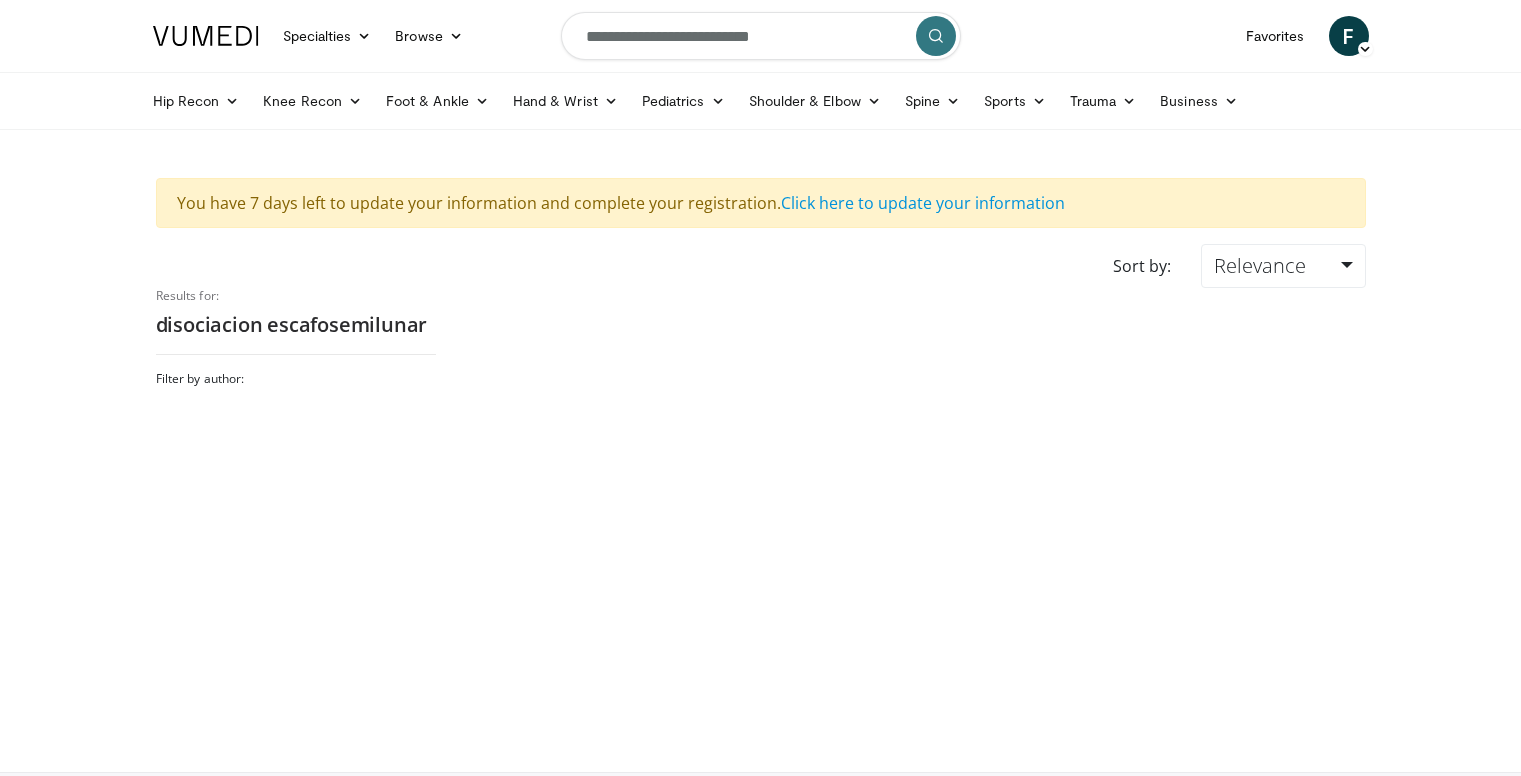 scroll, scrollTop: 0, scrollLeft: 0, axis: both 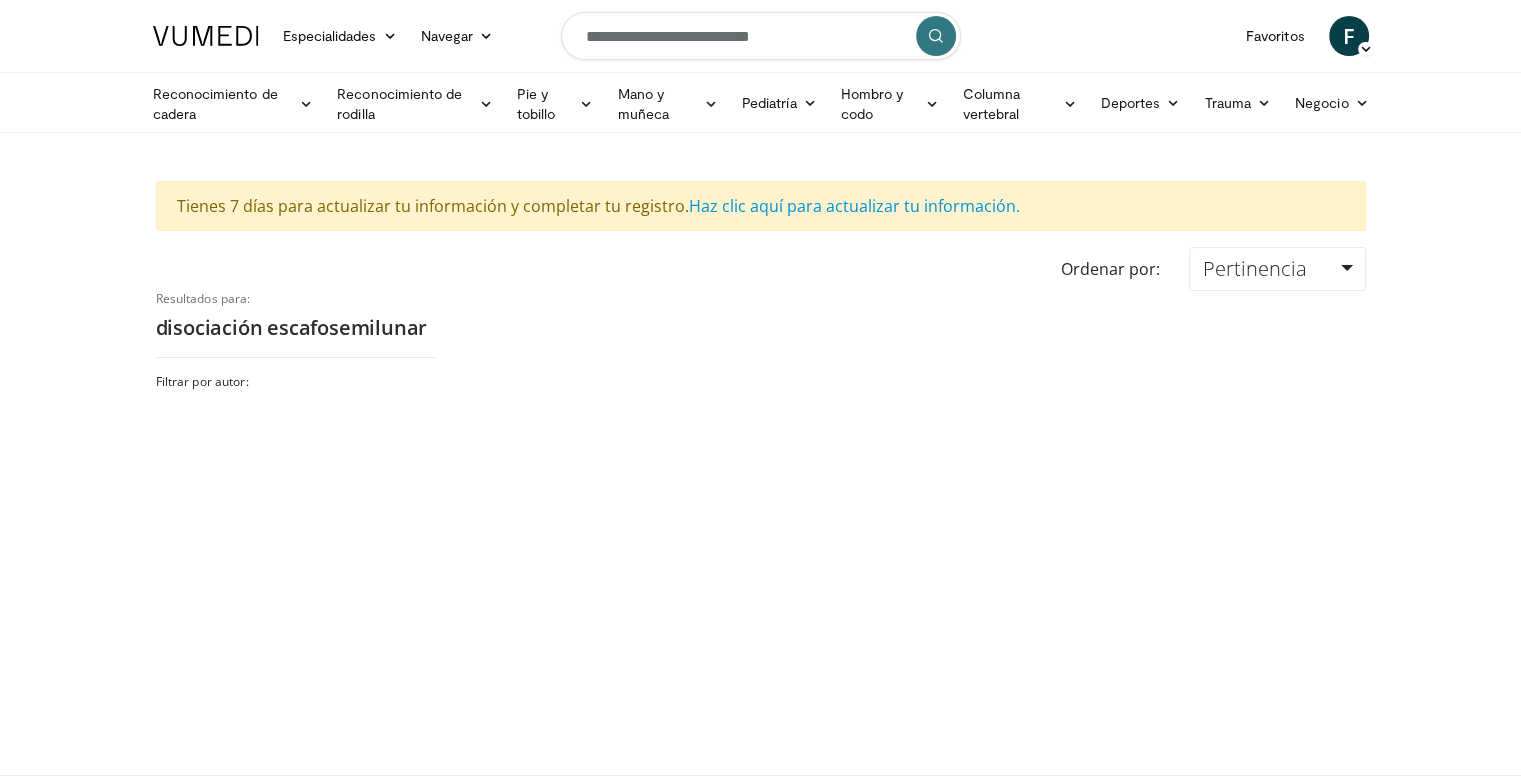 click on "Resultados para:
disociación escafosemilunar
Filtrar por autor:" at bounding box center (296, 513) 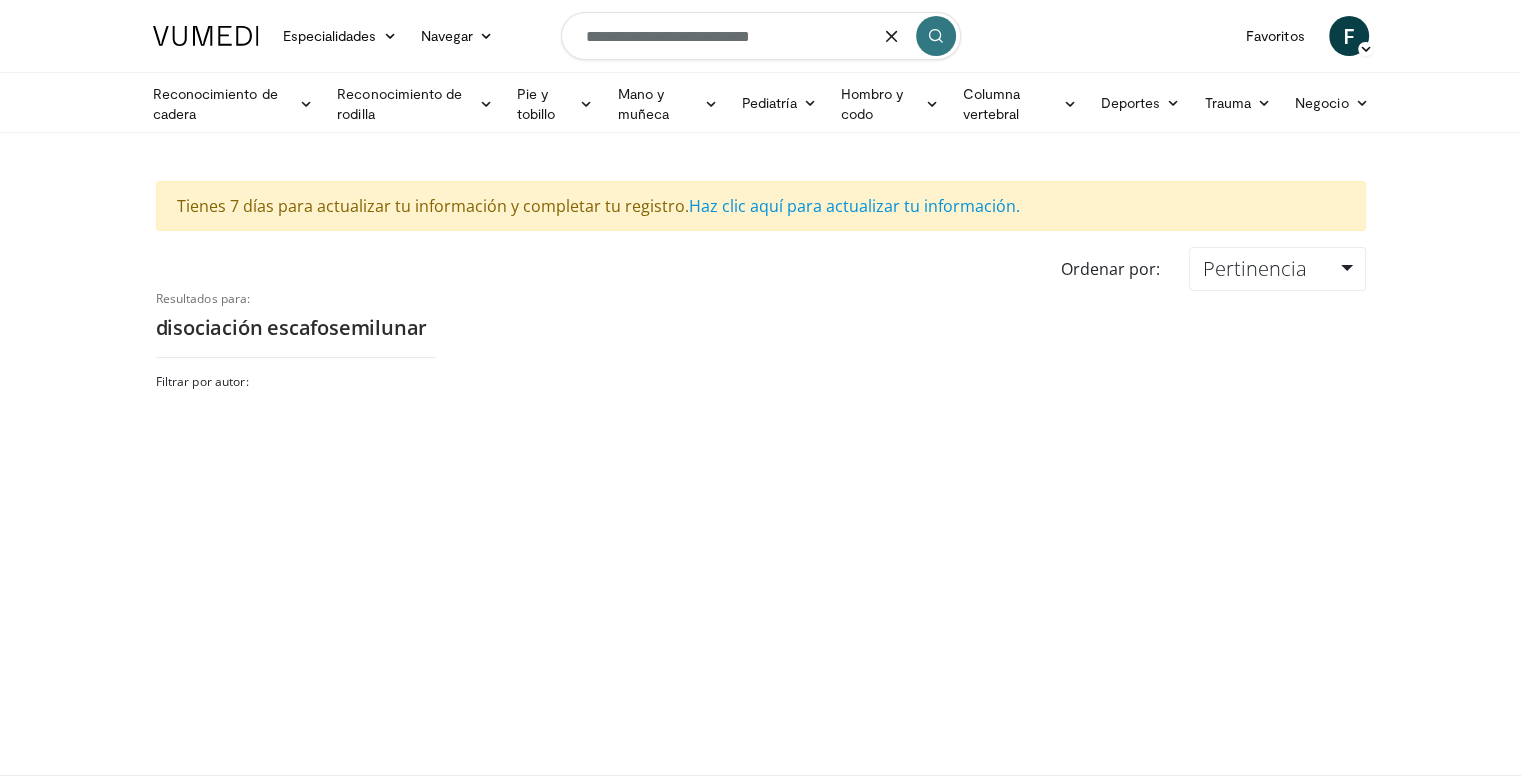 click on "**********" at bounding box center (761, 36) 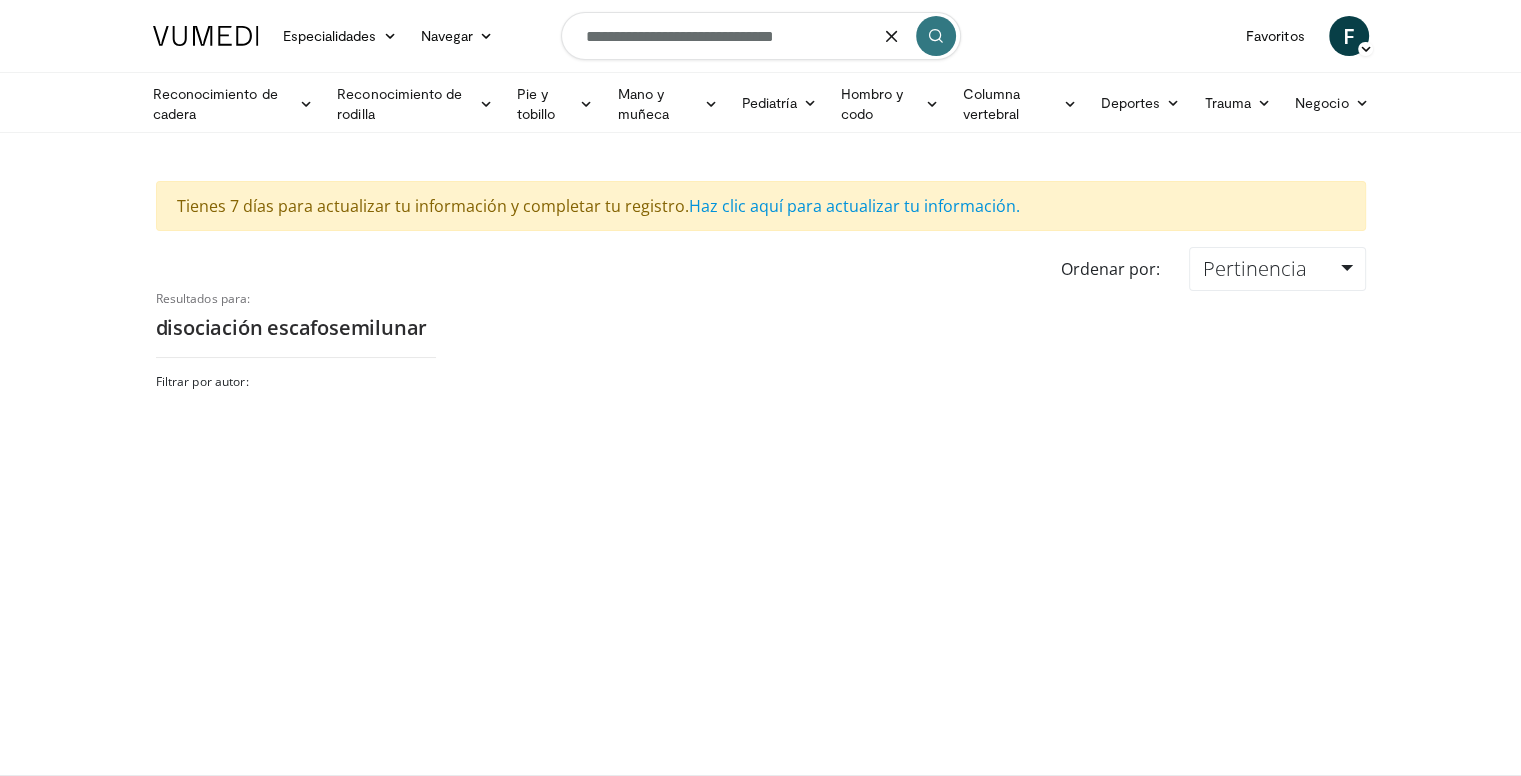 type on "**********" 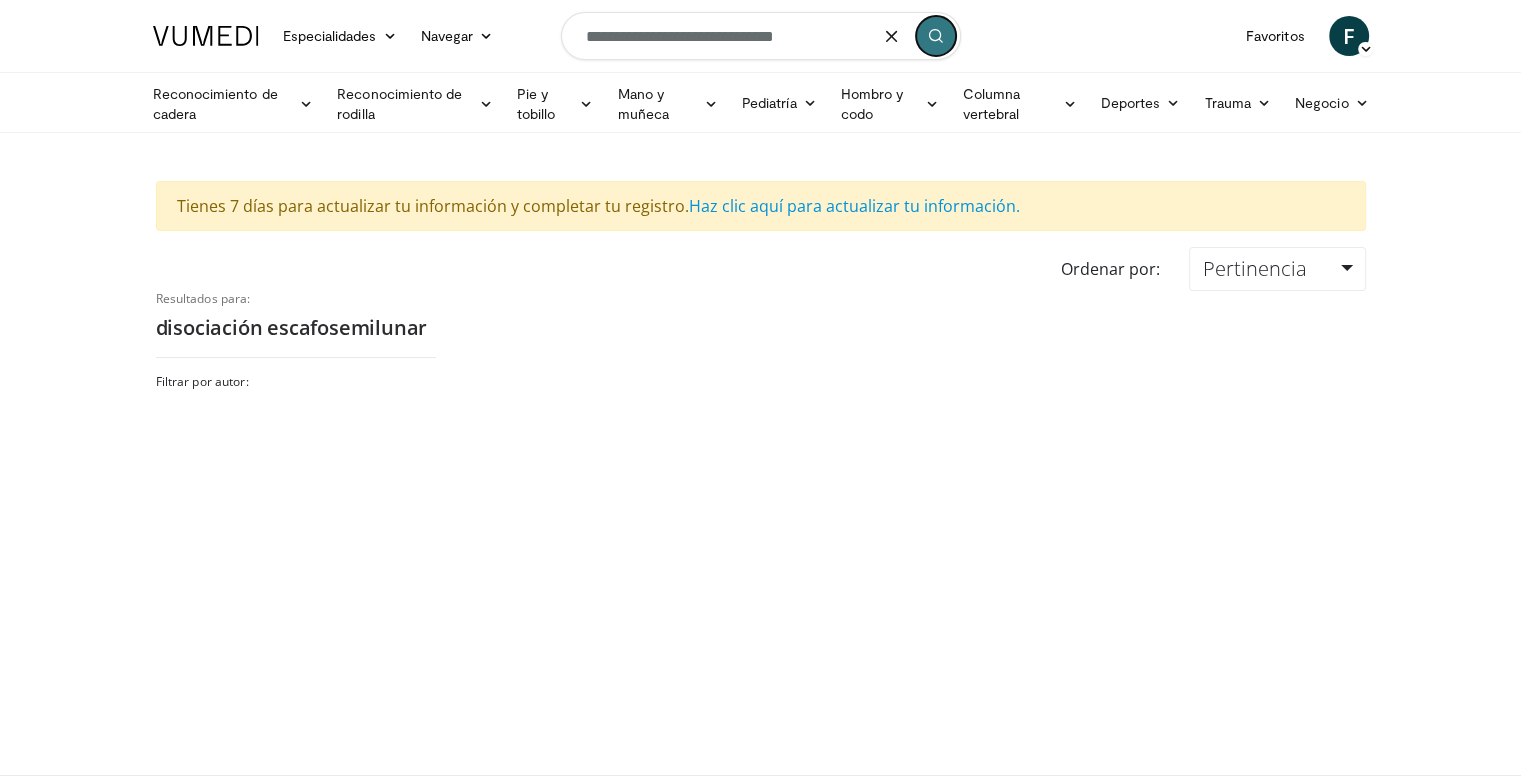 click at bounding box center [936, 36] 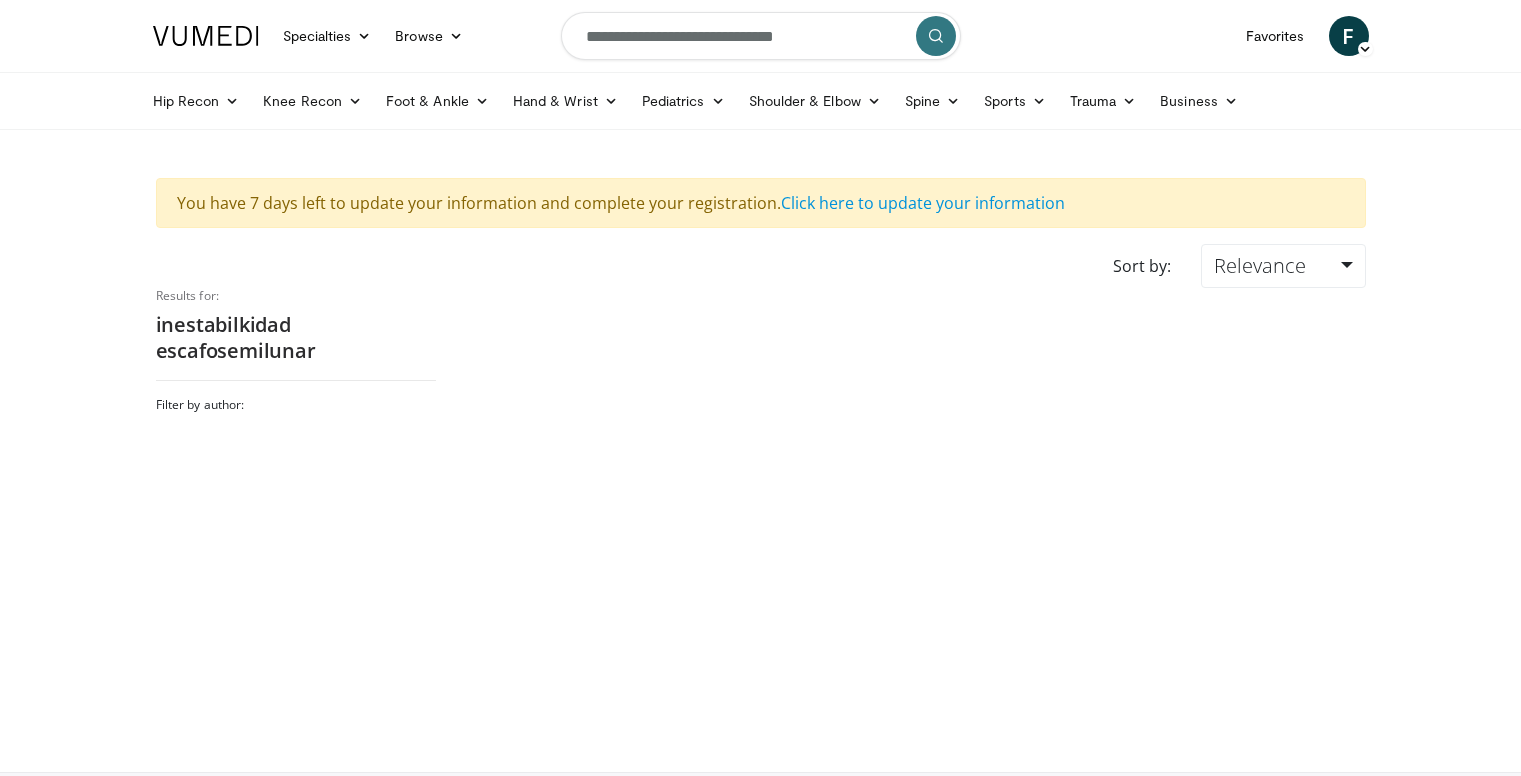 scroll, scrollTop: 0, scrollLeft: 0, axis: both 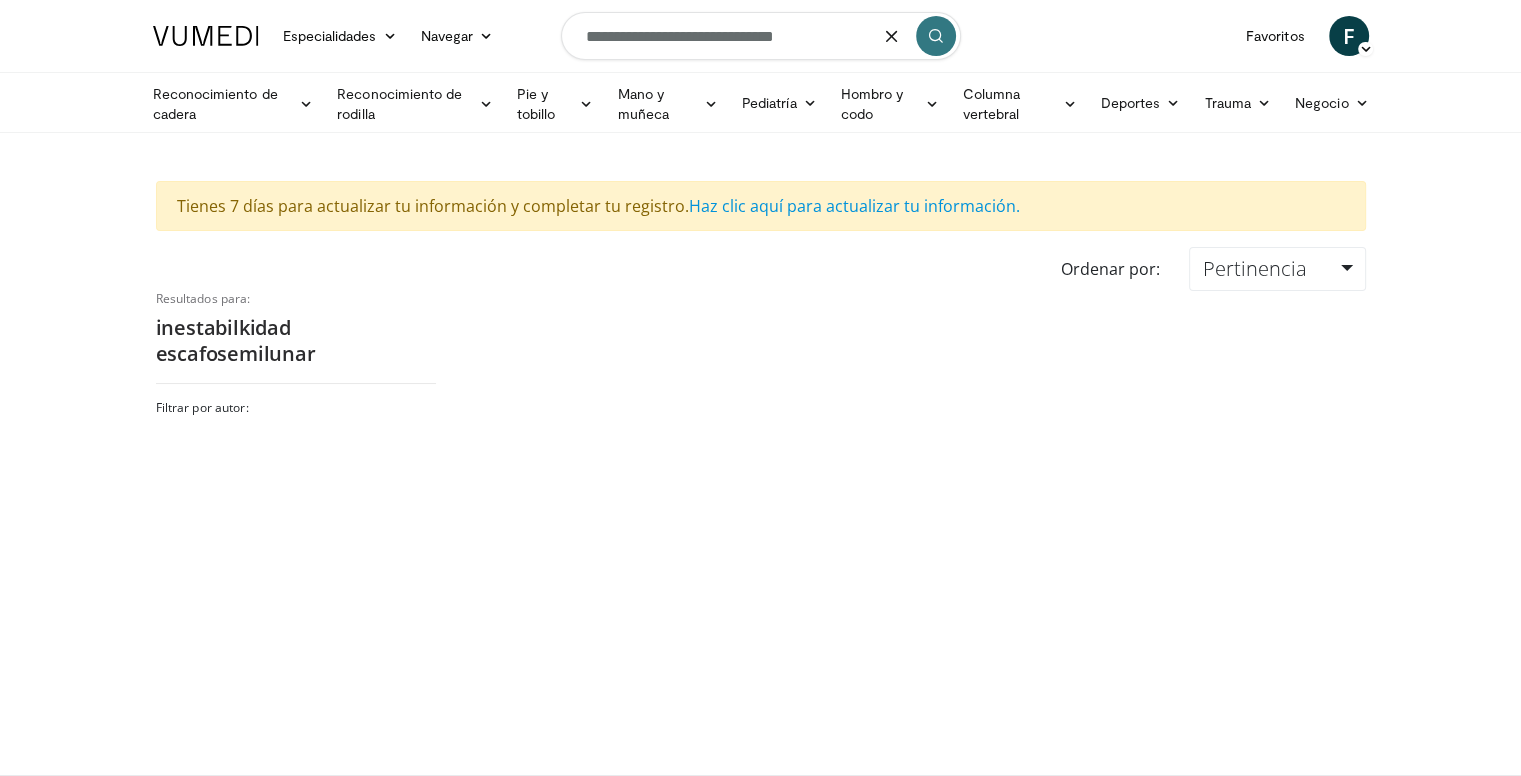 click on "**********" at bounding box center (761, 36) 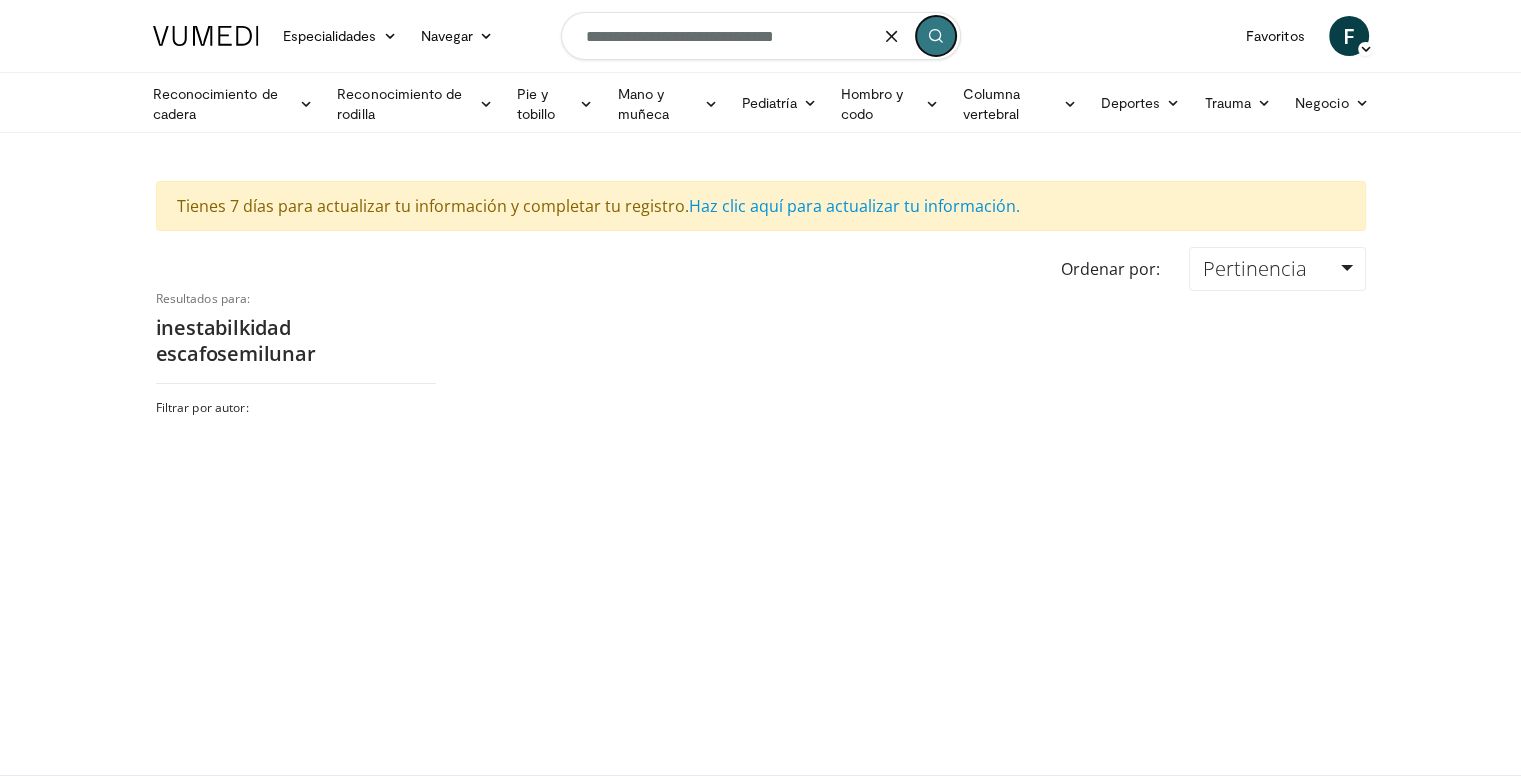 click at bounding box center [936, 36] 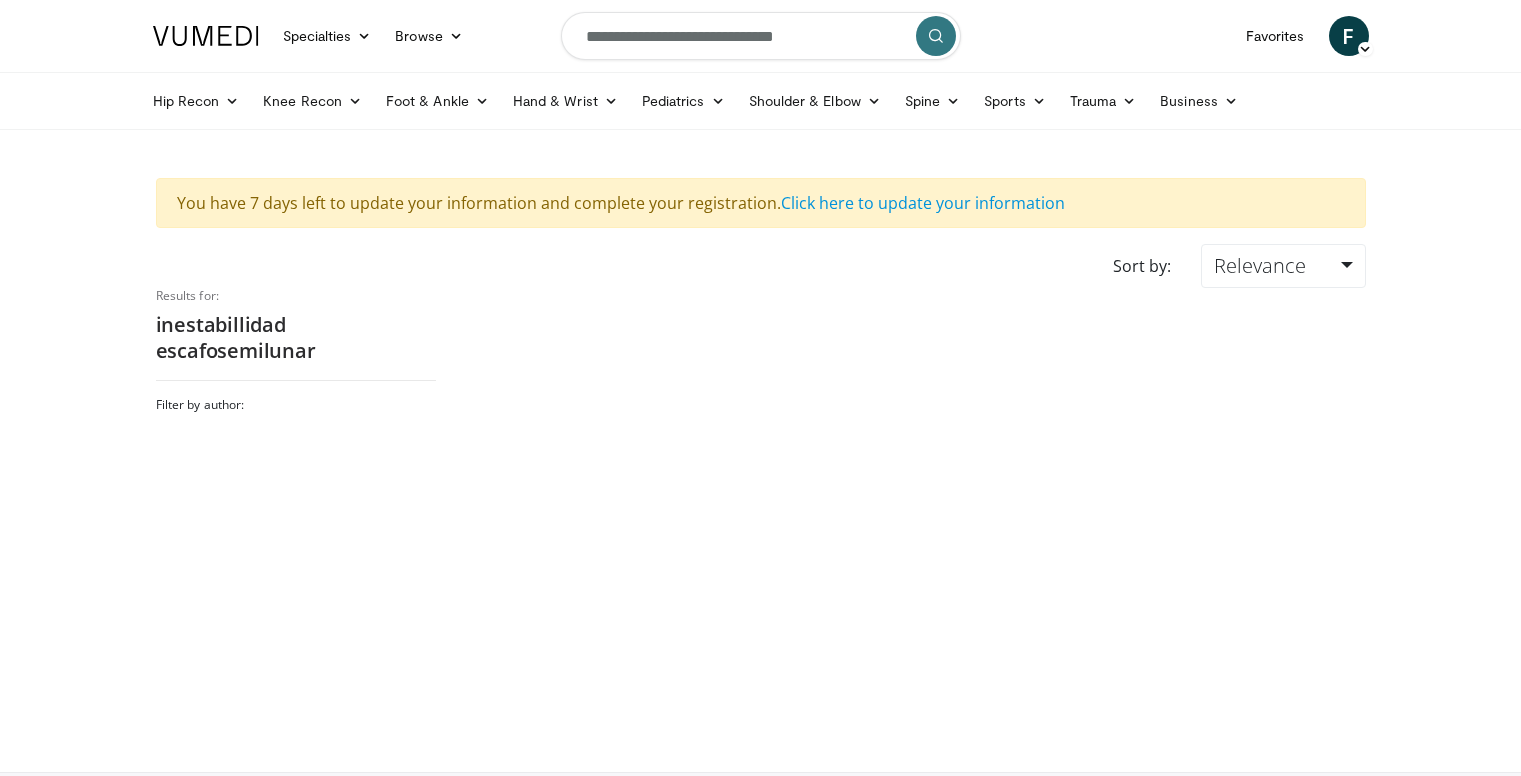 scroll, scrollTop: 0, scrollLeft: 0, axis: both 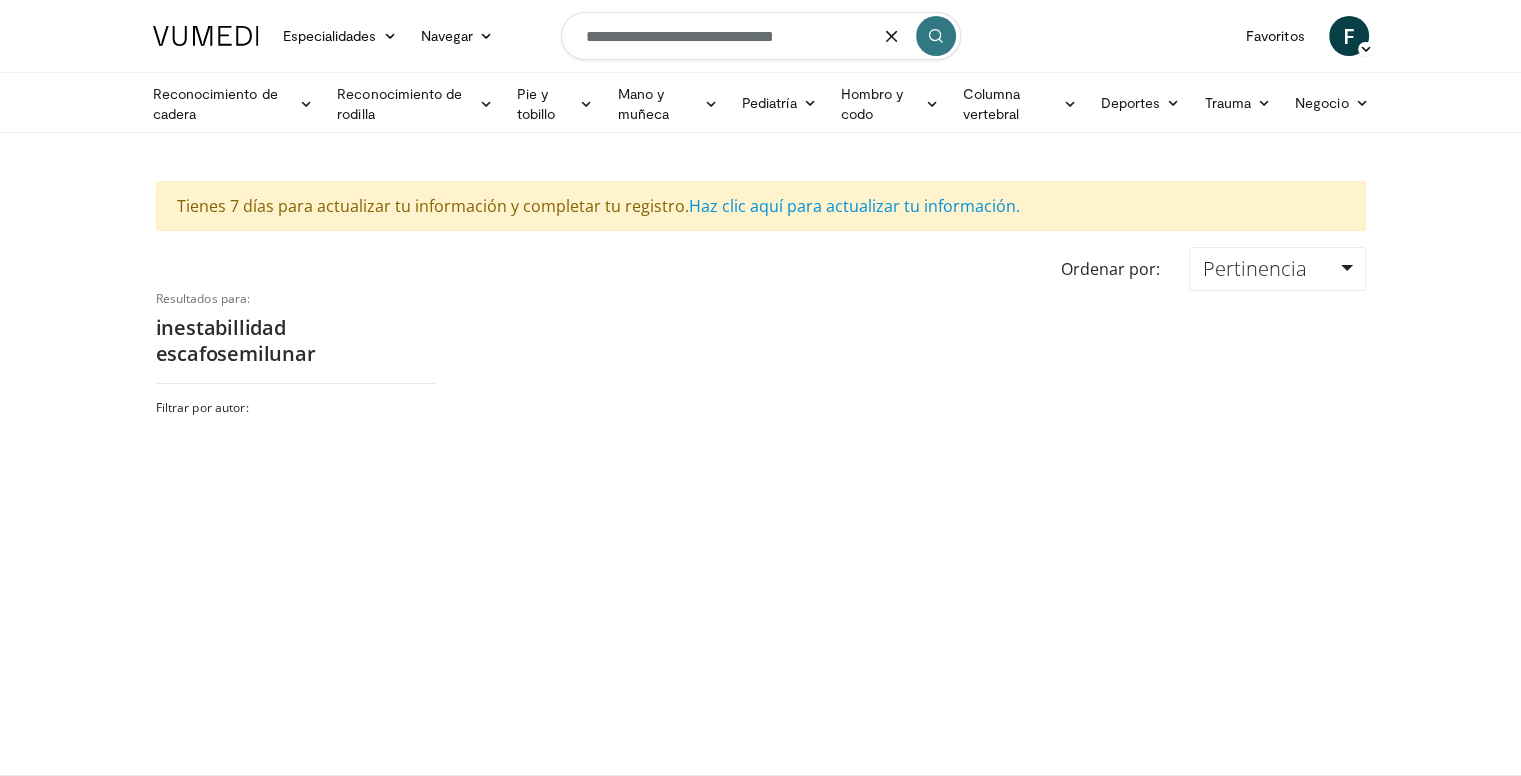 click on "**********" at bounding box center (761, 36) 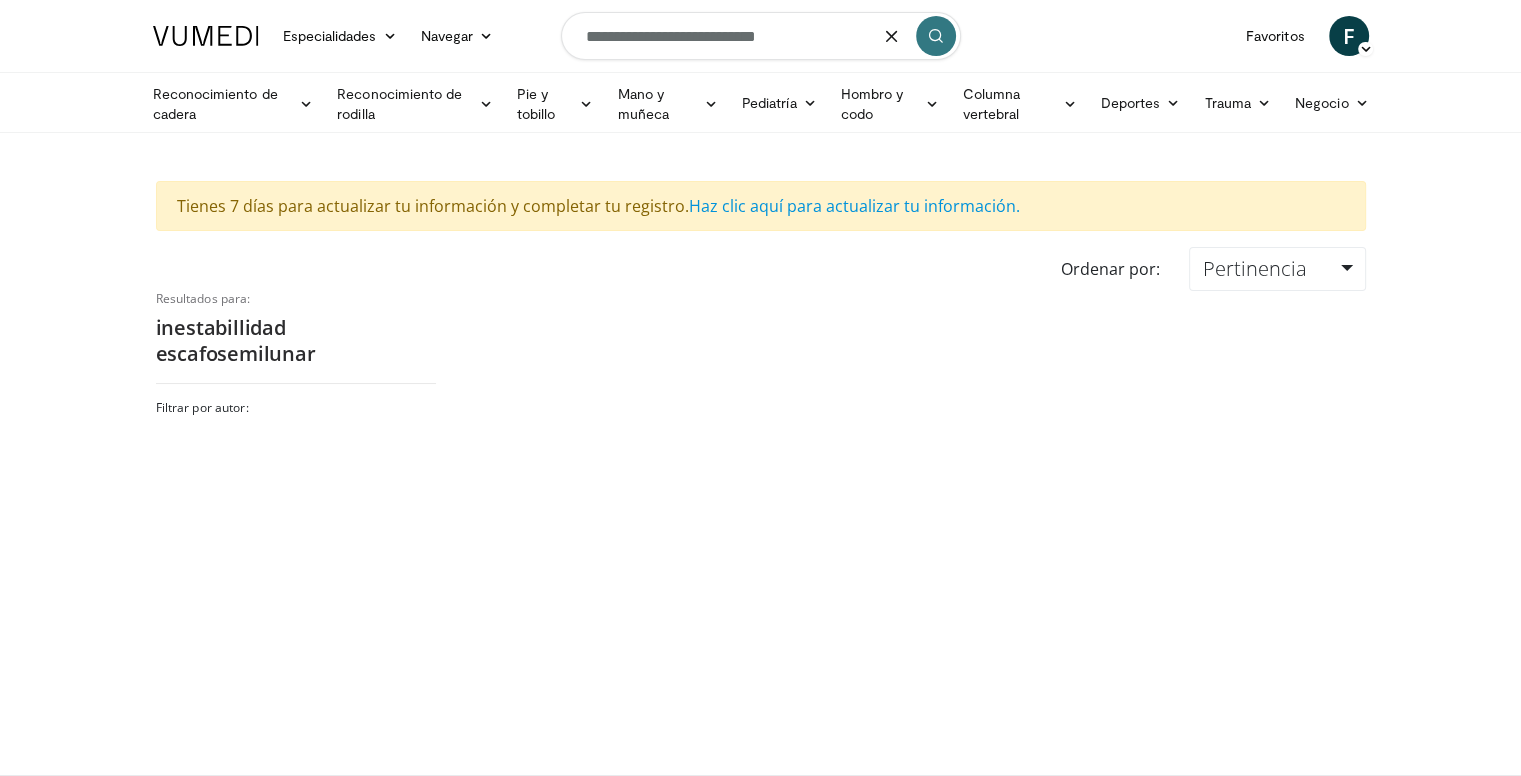 type on "**********" 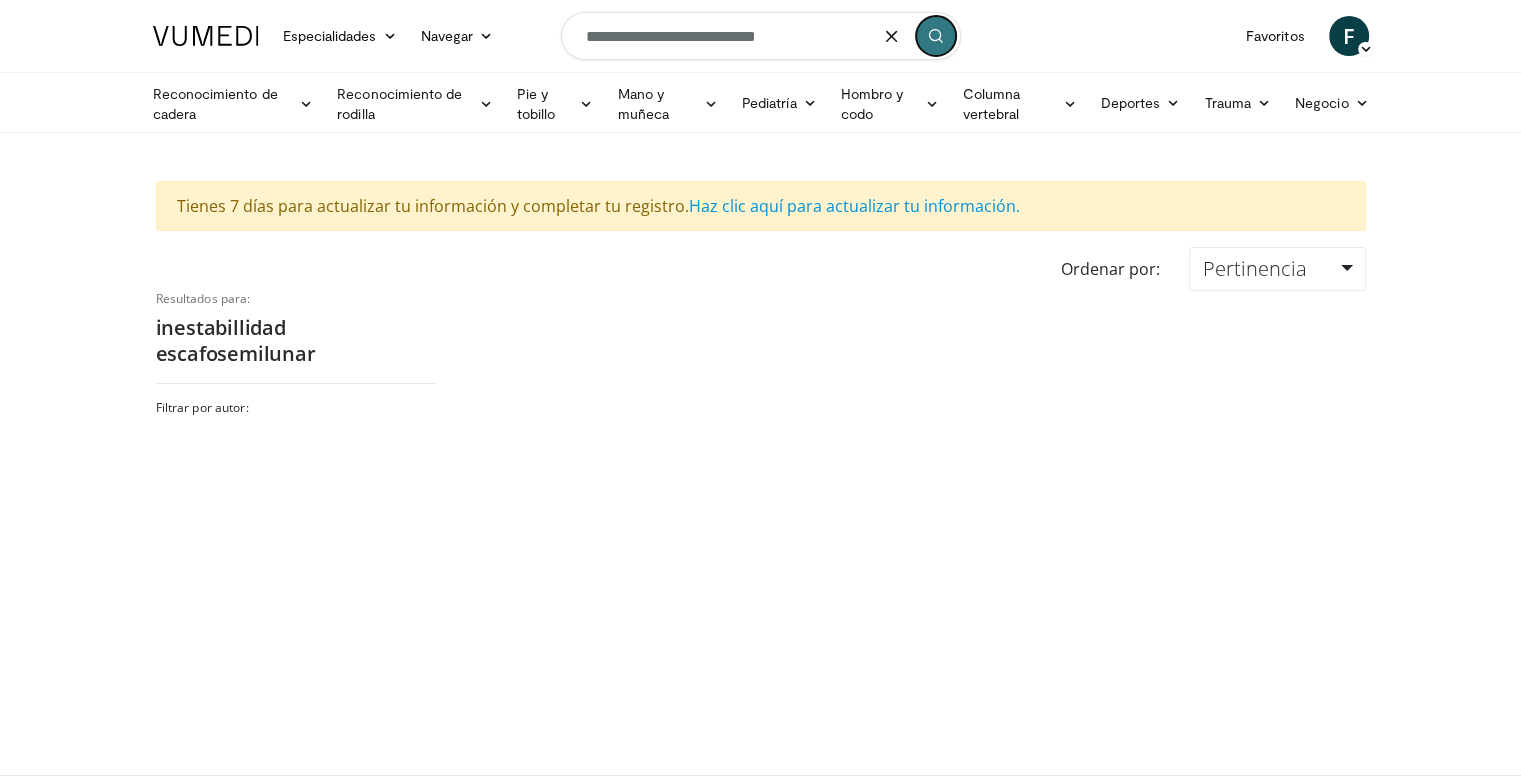 click at bounding box center (936, 36) 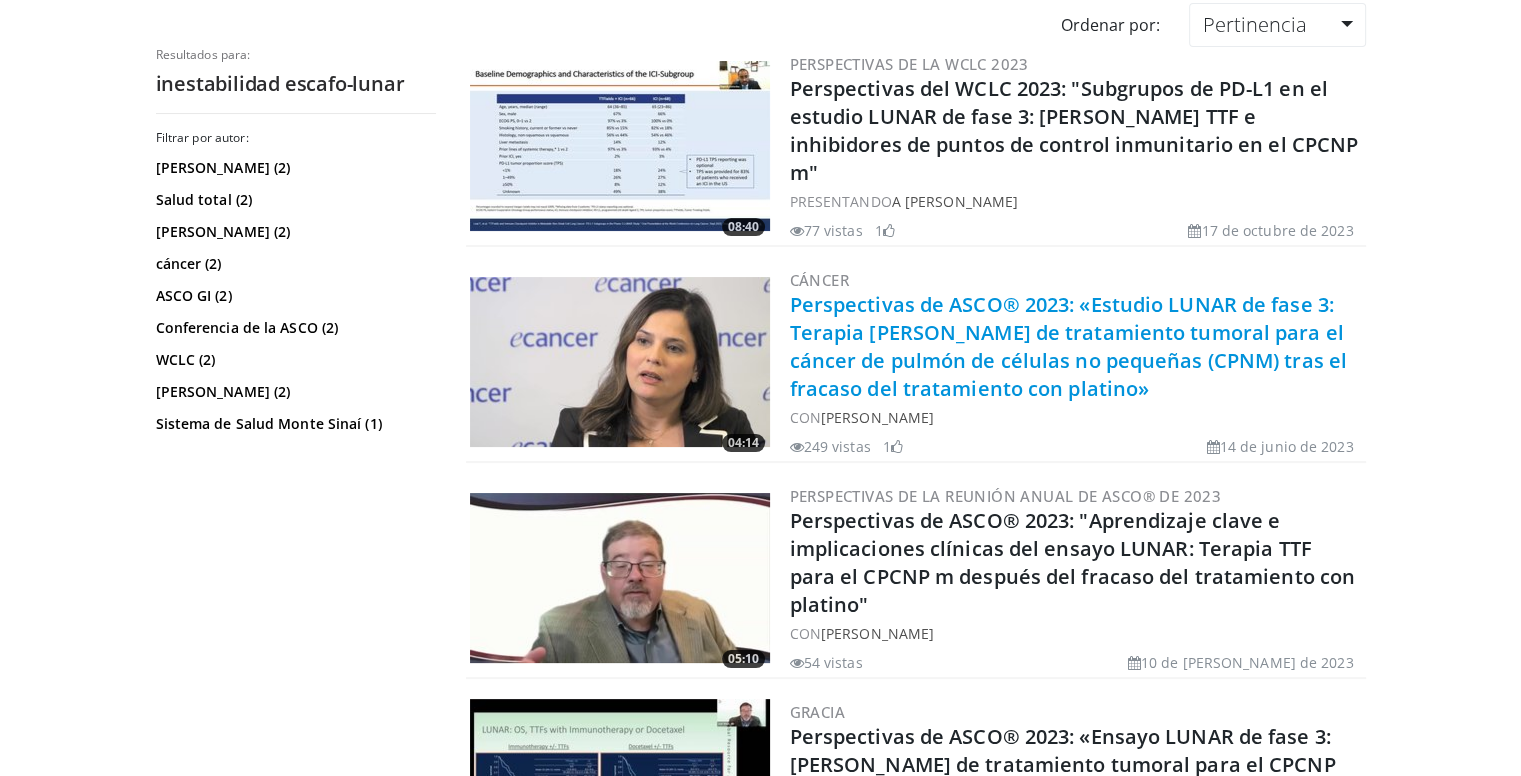 scroll, scrollTop: 0, scrollLeft: 0, axis: both 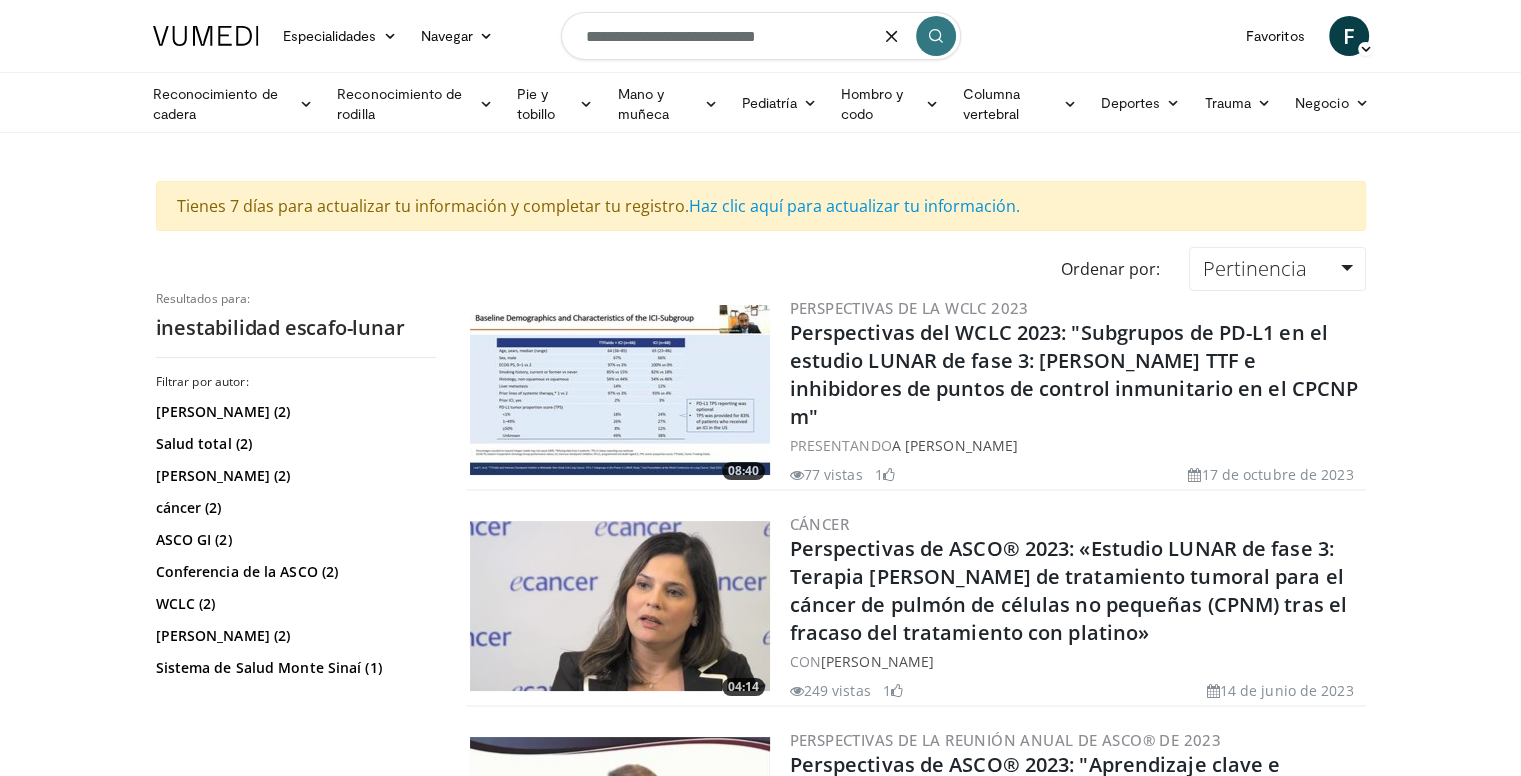 click on "**********" at bounding box center (761, 36) 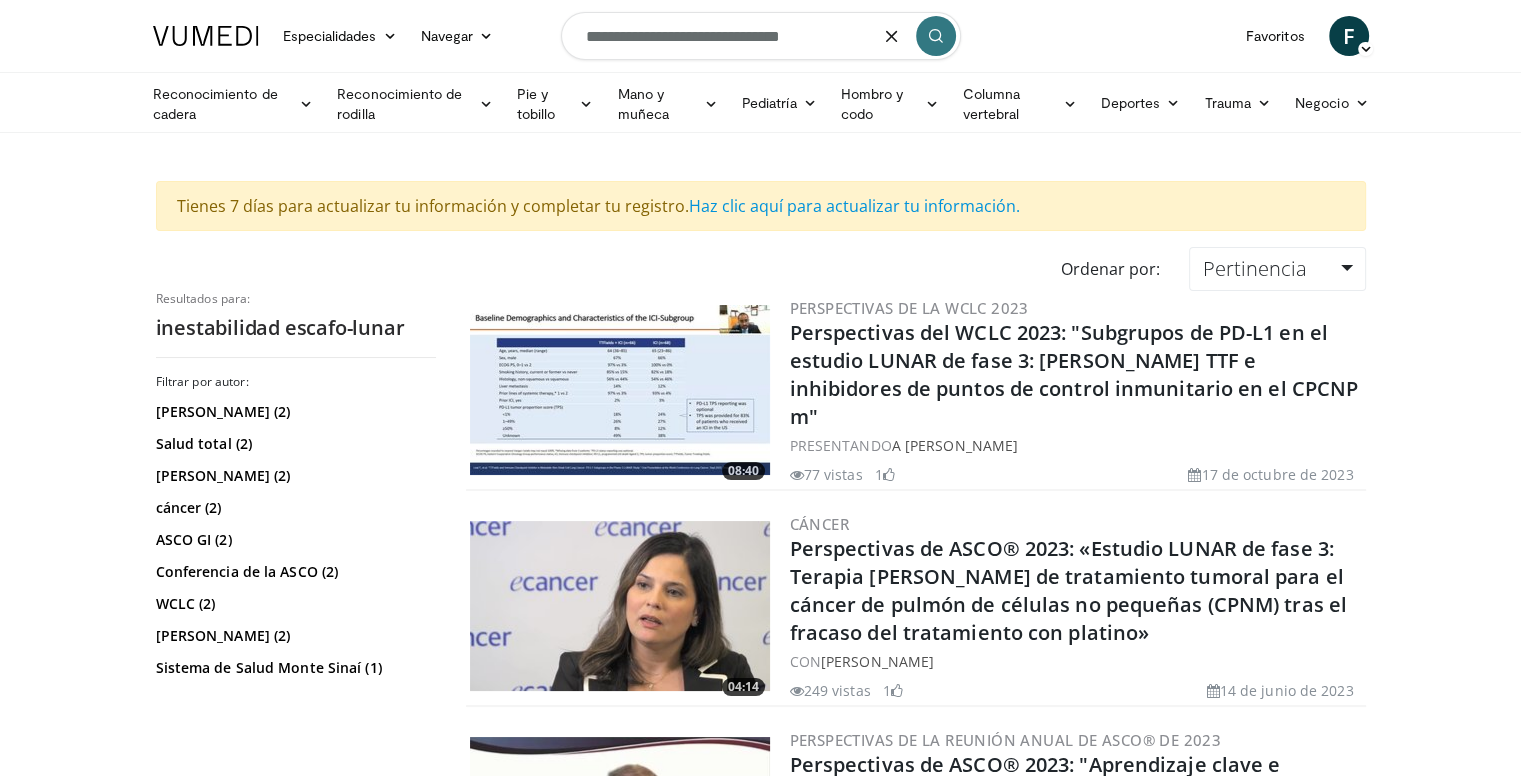 type on "**********" 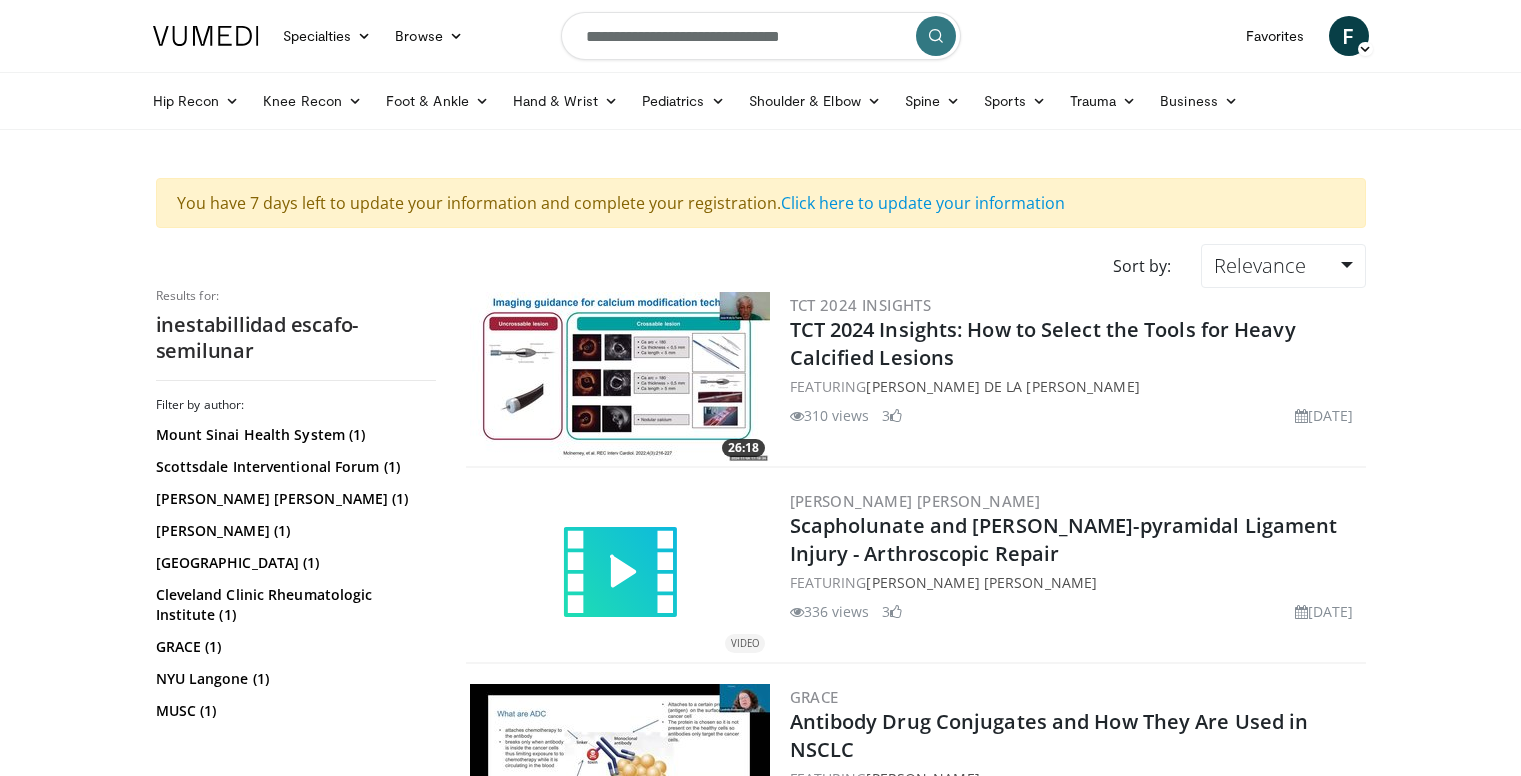 scroll, scrollTop: 0, scrollLeft: 0, axis: both 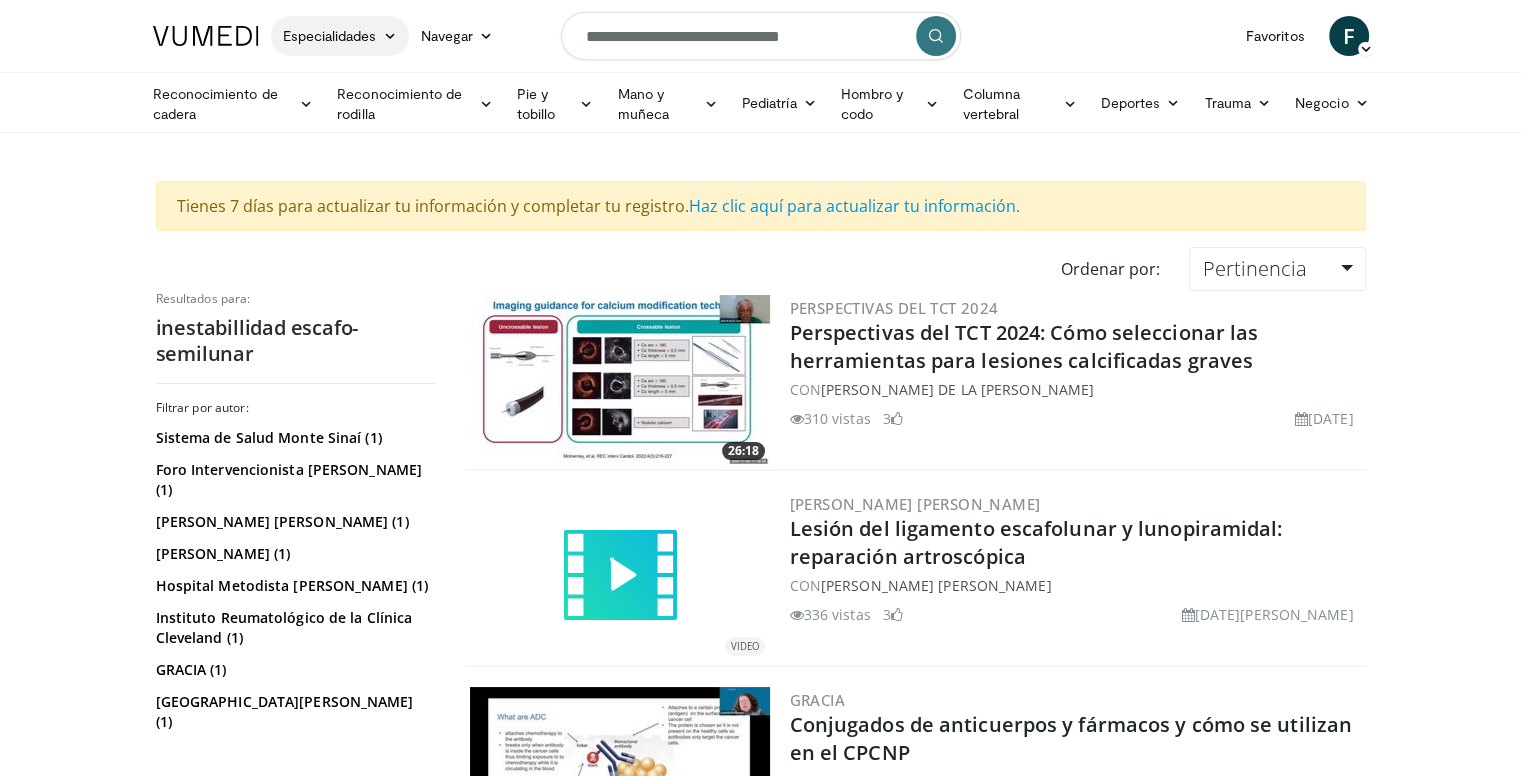 click on "Especialidades" at bounding box center [340, 36] 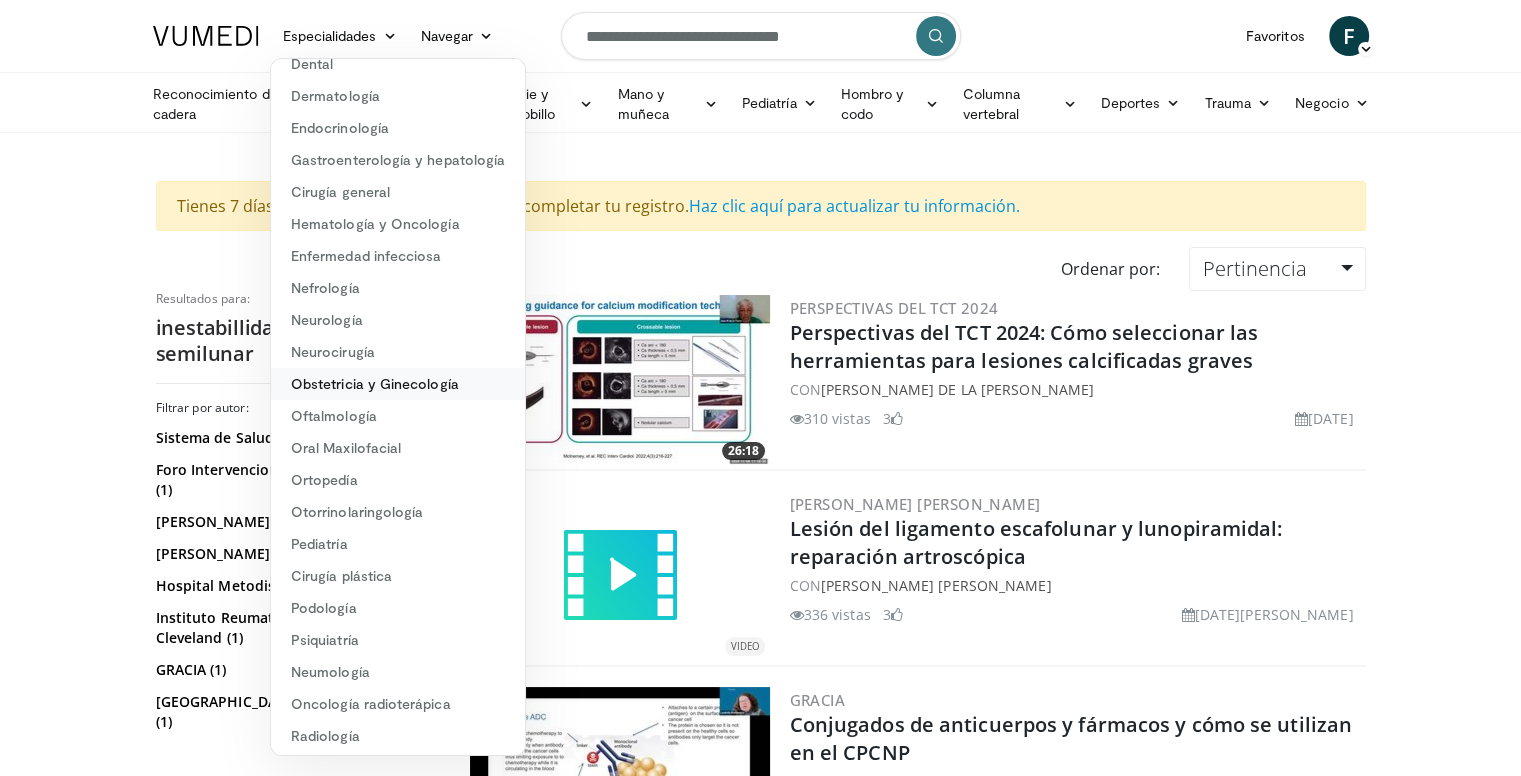 scroll, scrollTop: 148, scrollLeft: 0, axis: vertical 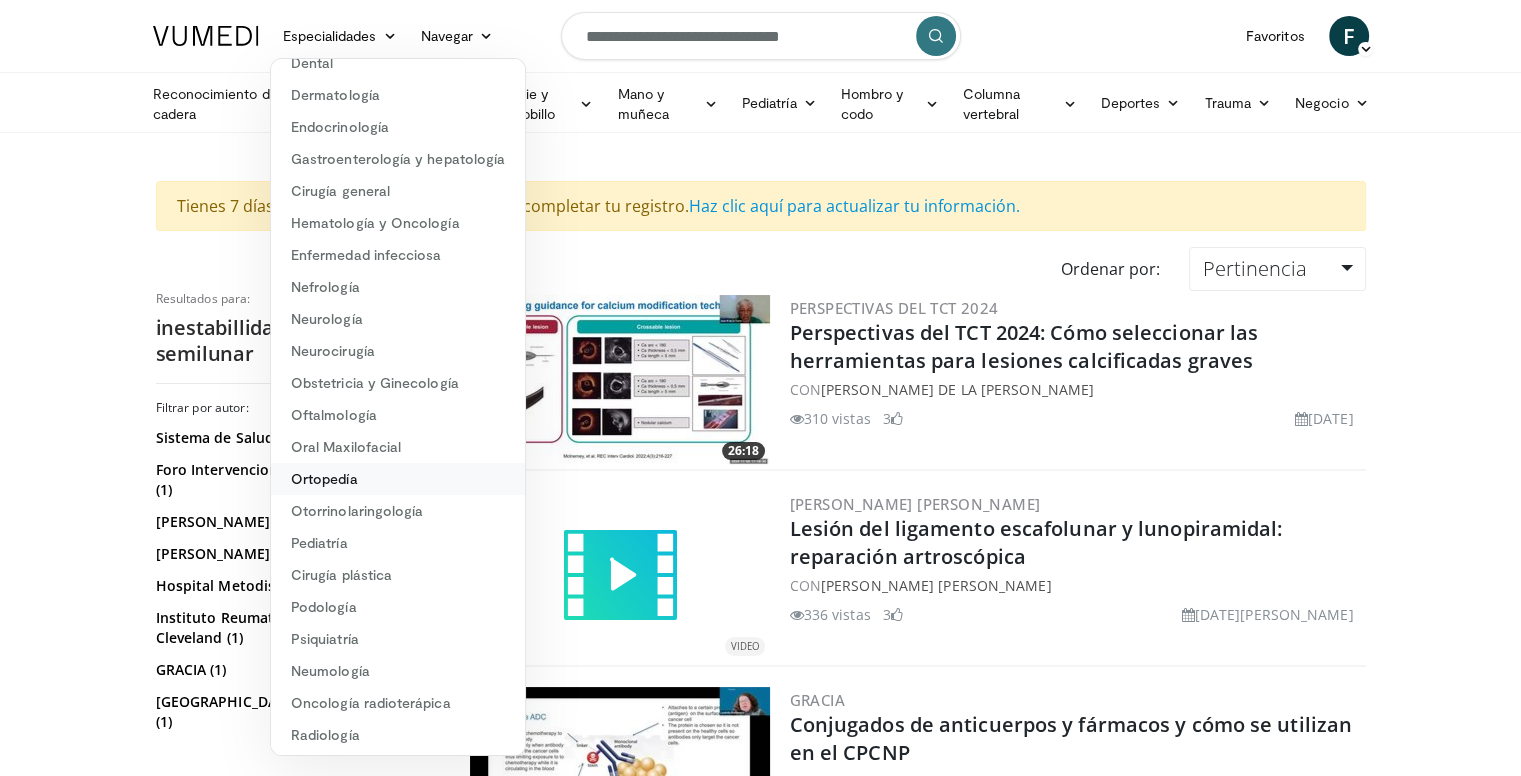 click on "Ortopedía" at bounding box center [398, 479] 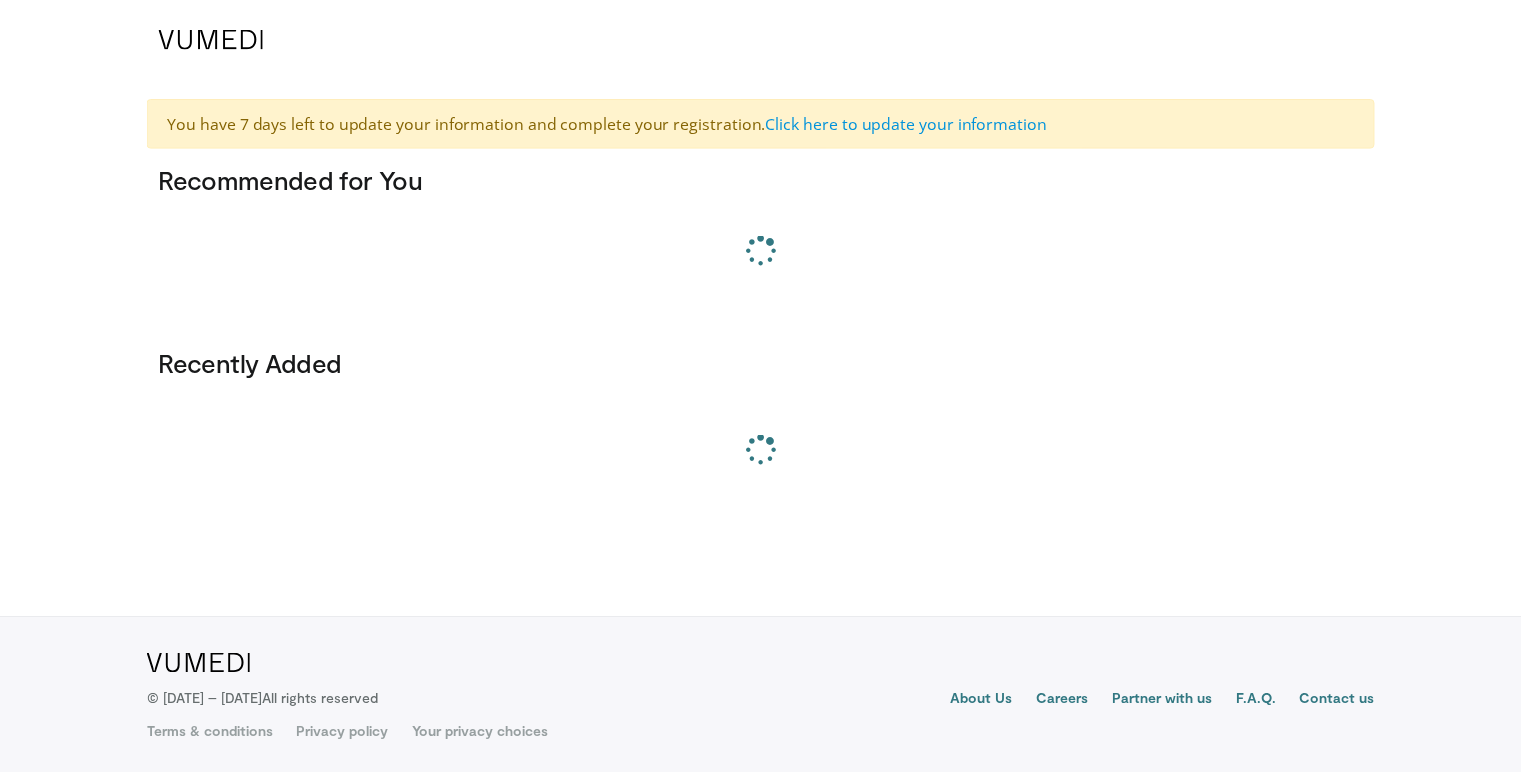 scroll, scrollTop: 0, scrollLeft: 0, axis: both 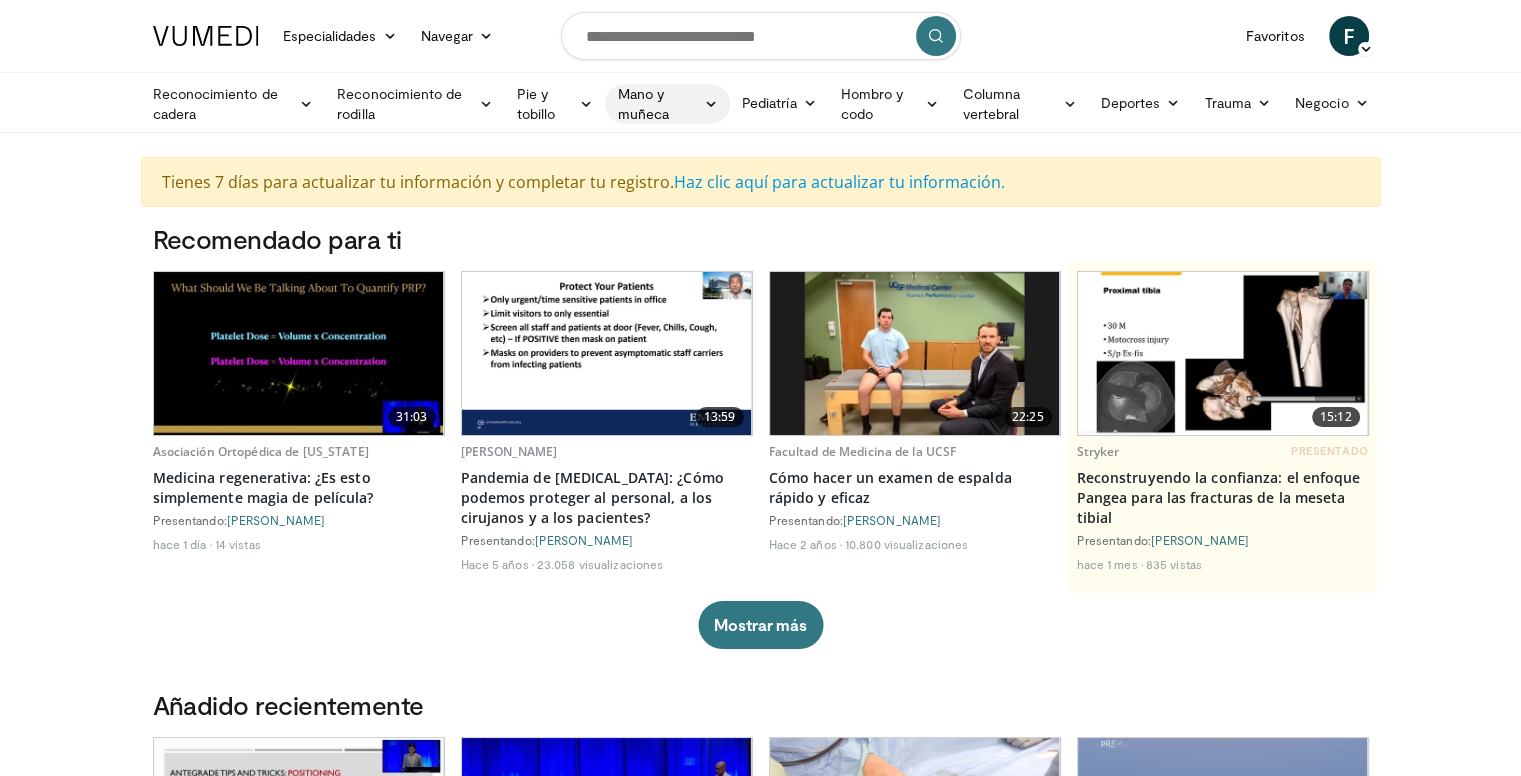 click at bounding box center [711, 104] 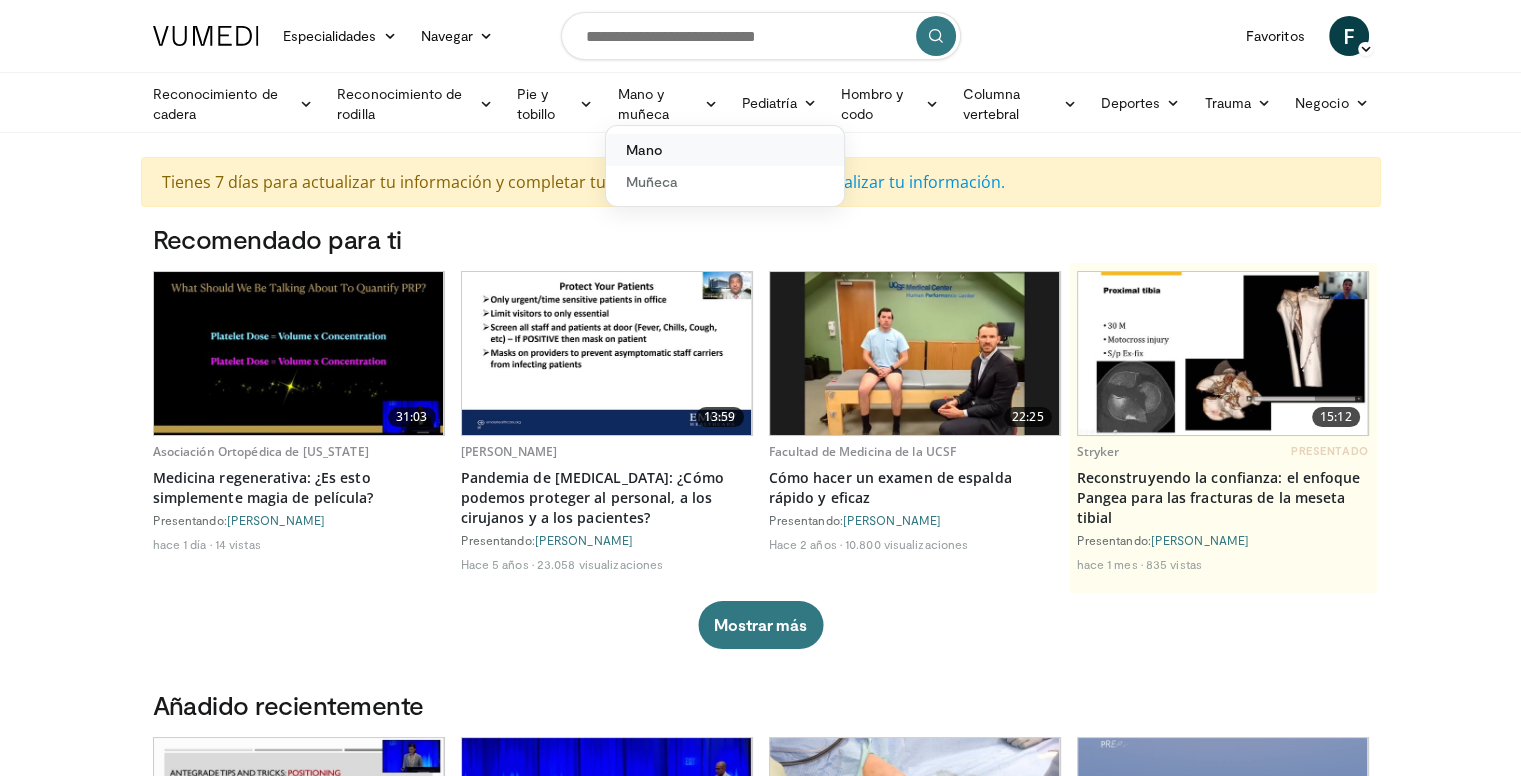 click on "Mano" at bounding box center (725, 150) 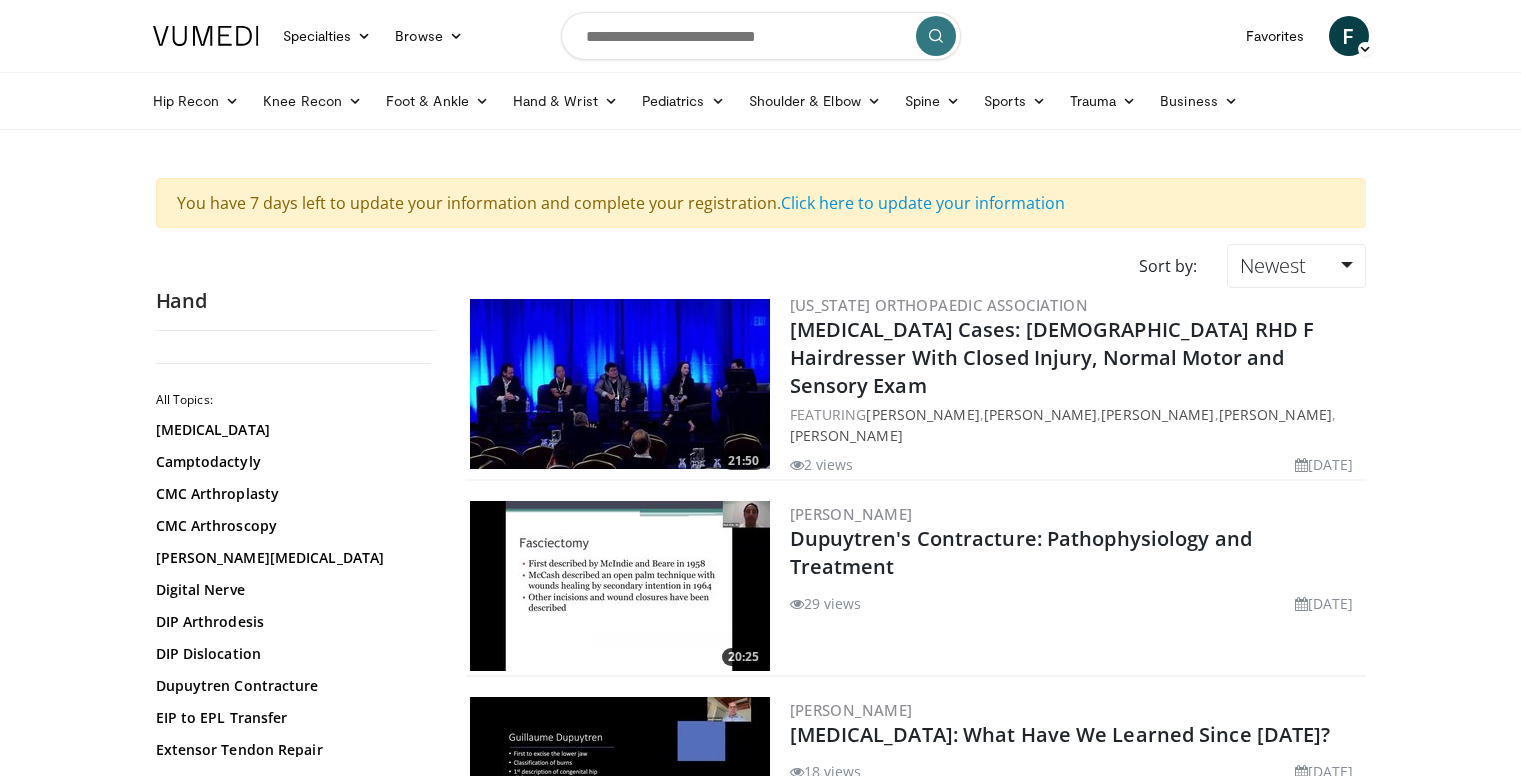 scroll, scrollTop: 0, scrollLeft: 0, axis: both 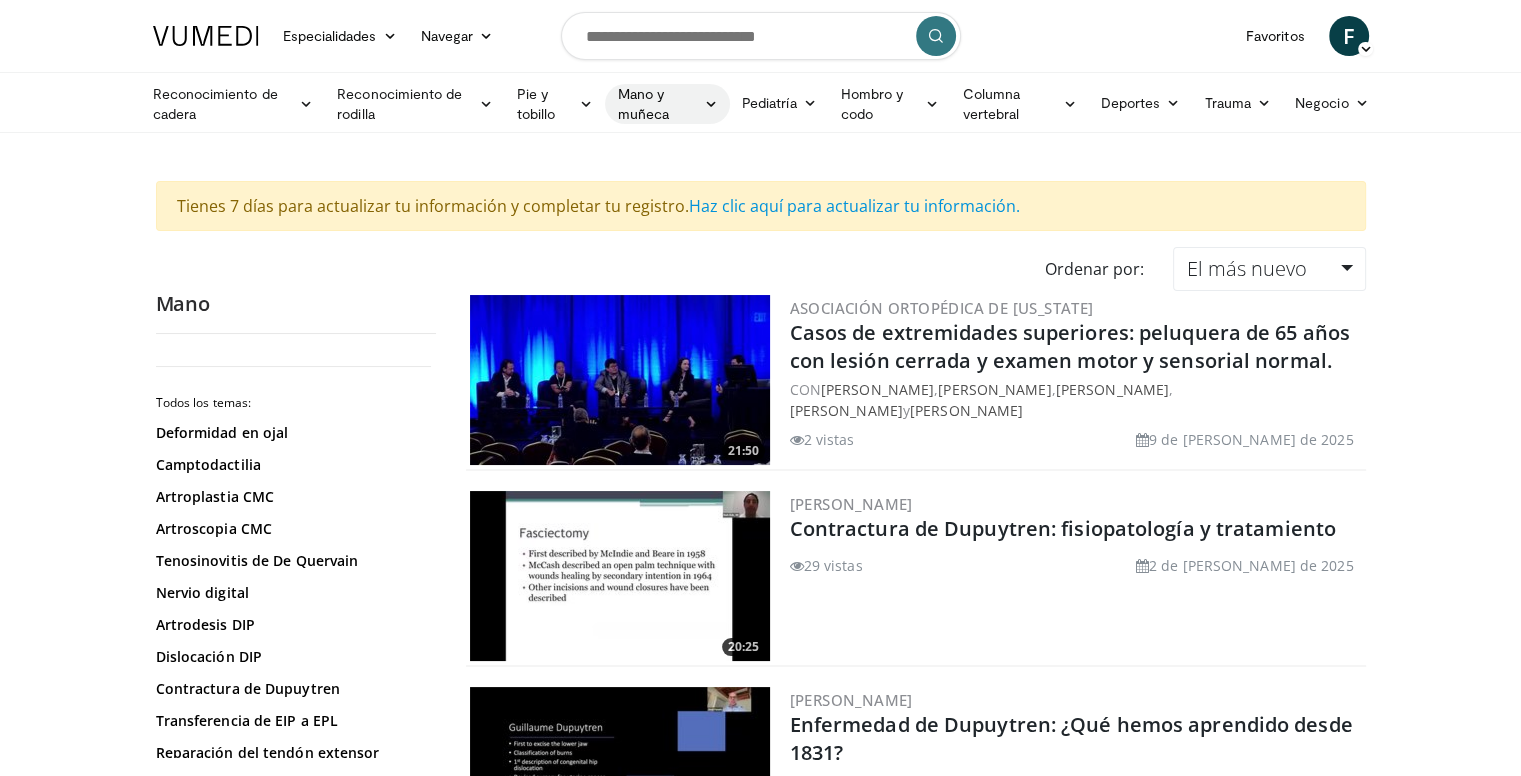 click on "Mano y muñeca" at bounding box center [657, 104] 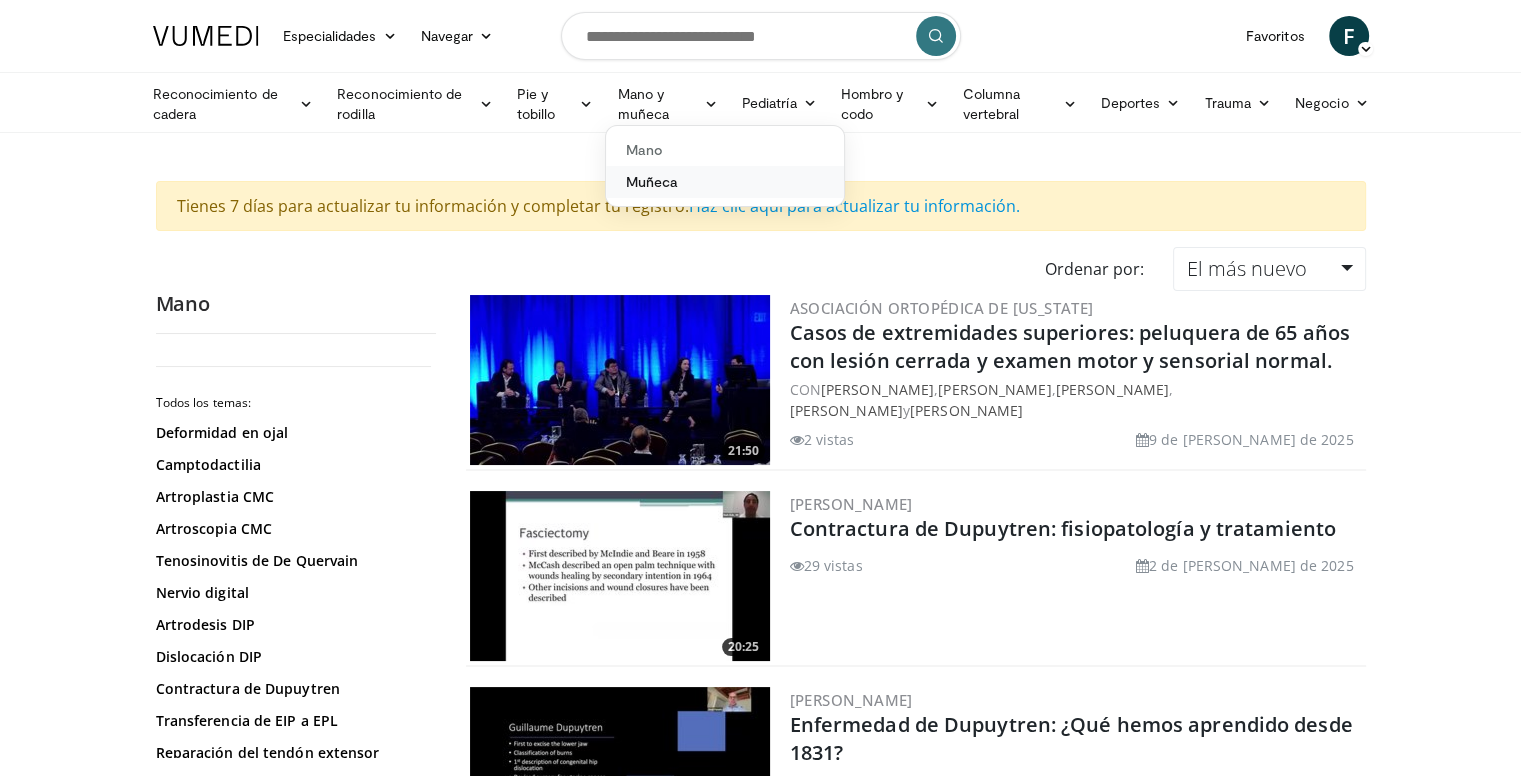 click on "Muñeca" at bounding box center (652, 181) 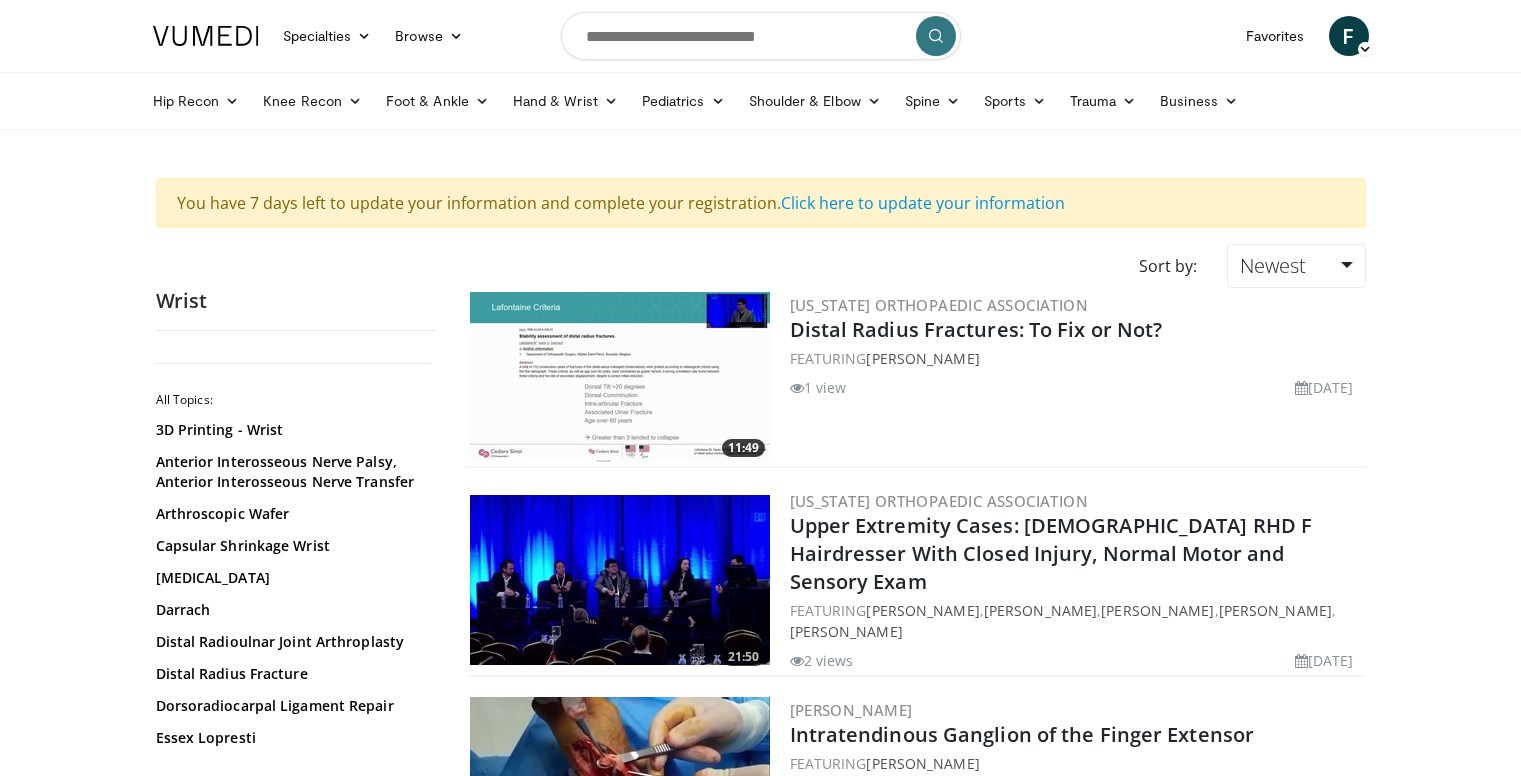 scroll, scrollTop: 0, scrollLeft: 0, axis: both 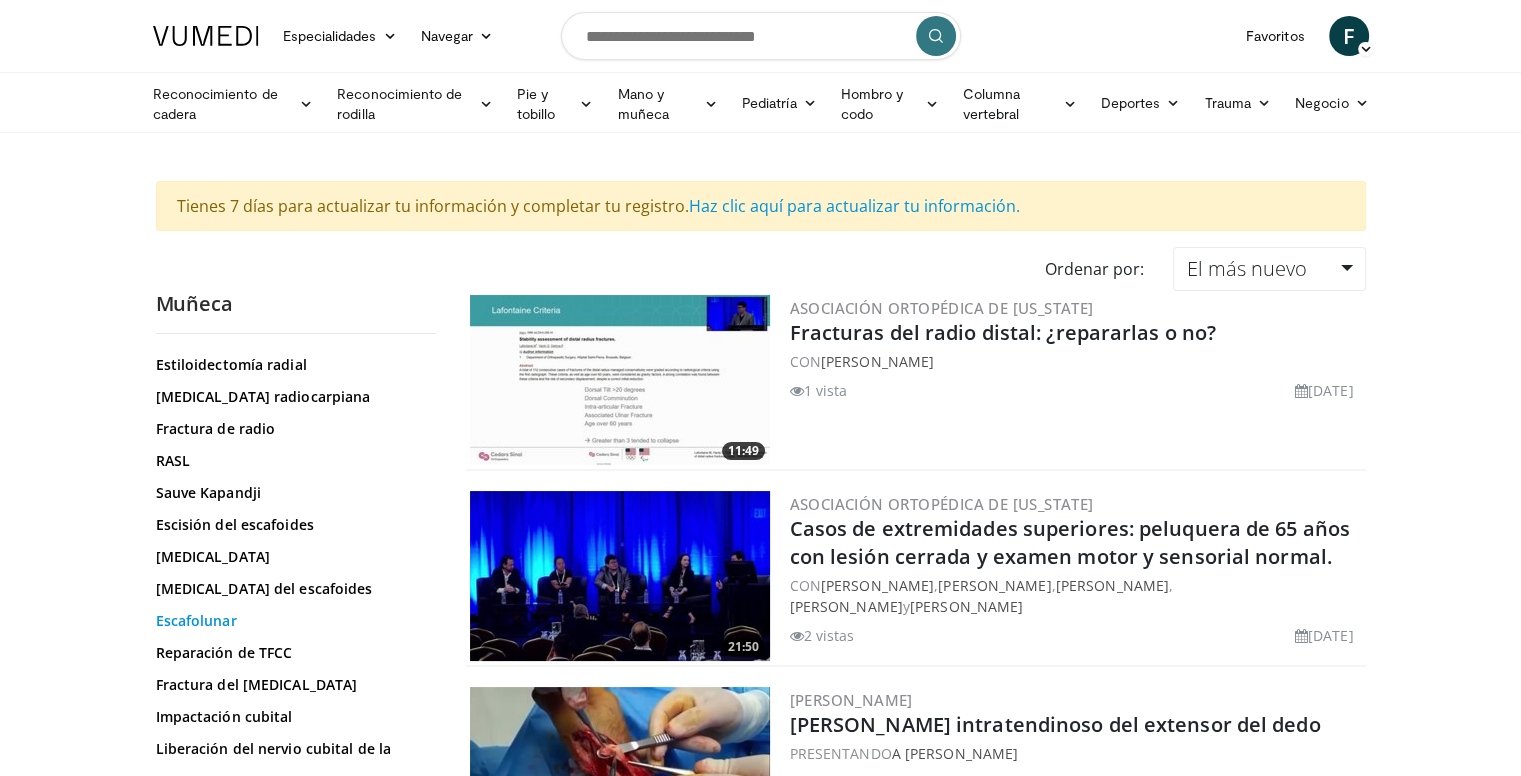 click on "Escafolunar" at bounding box center [196, 620] 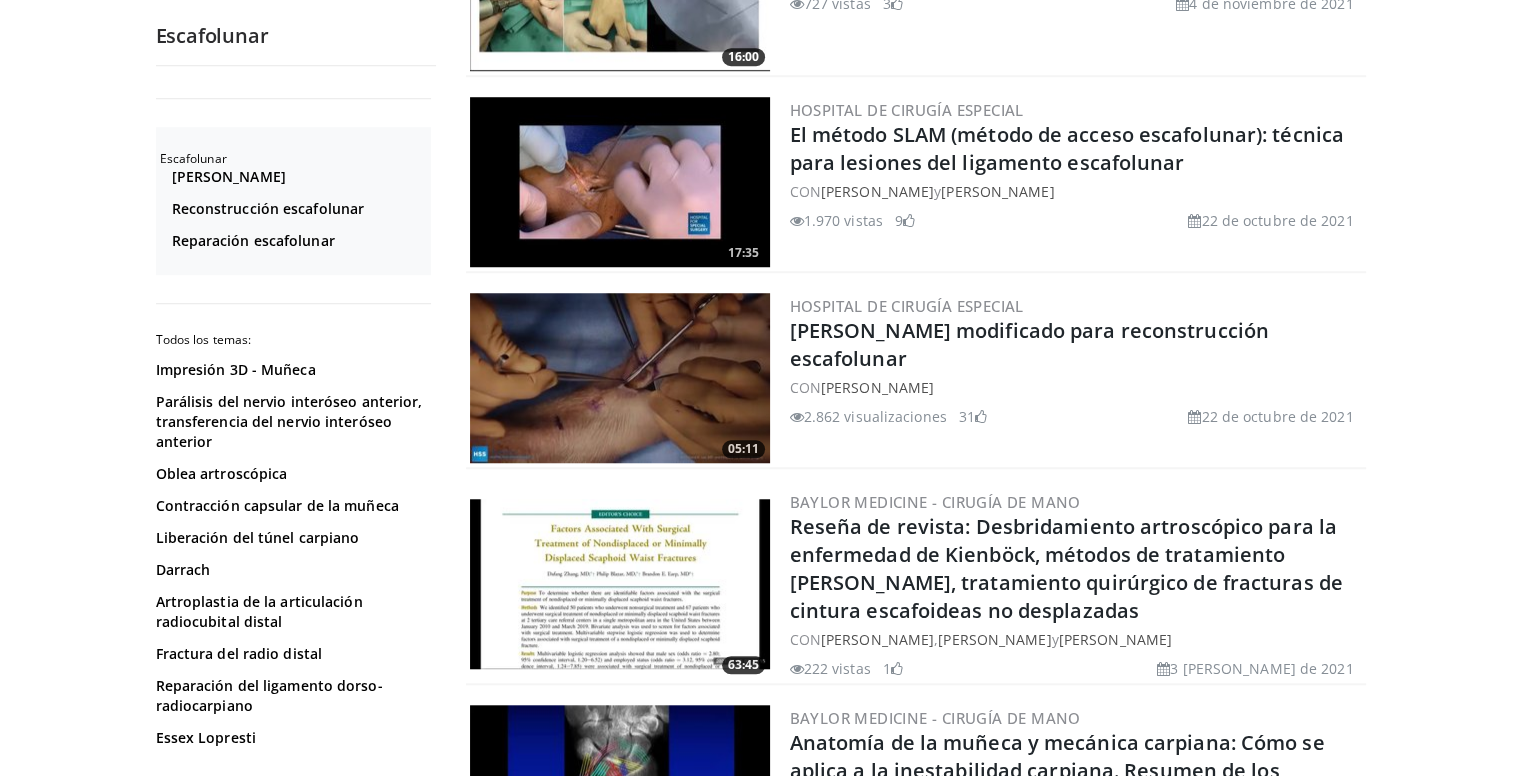scroll, scrollTop: 1571, scrollLeft: 0, axis: vertical 